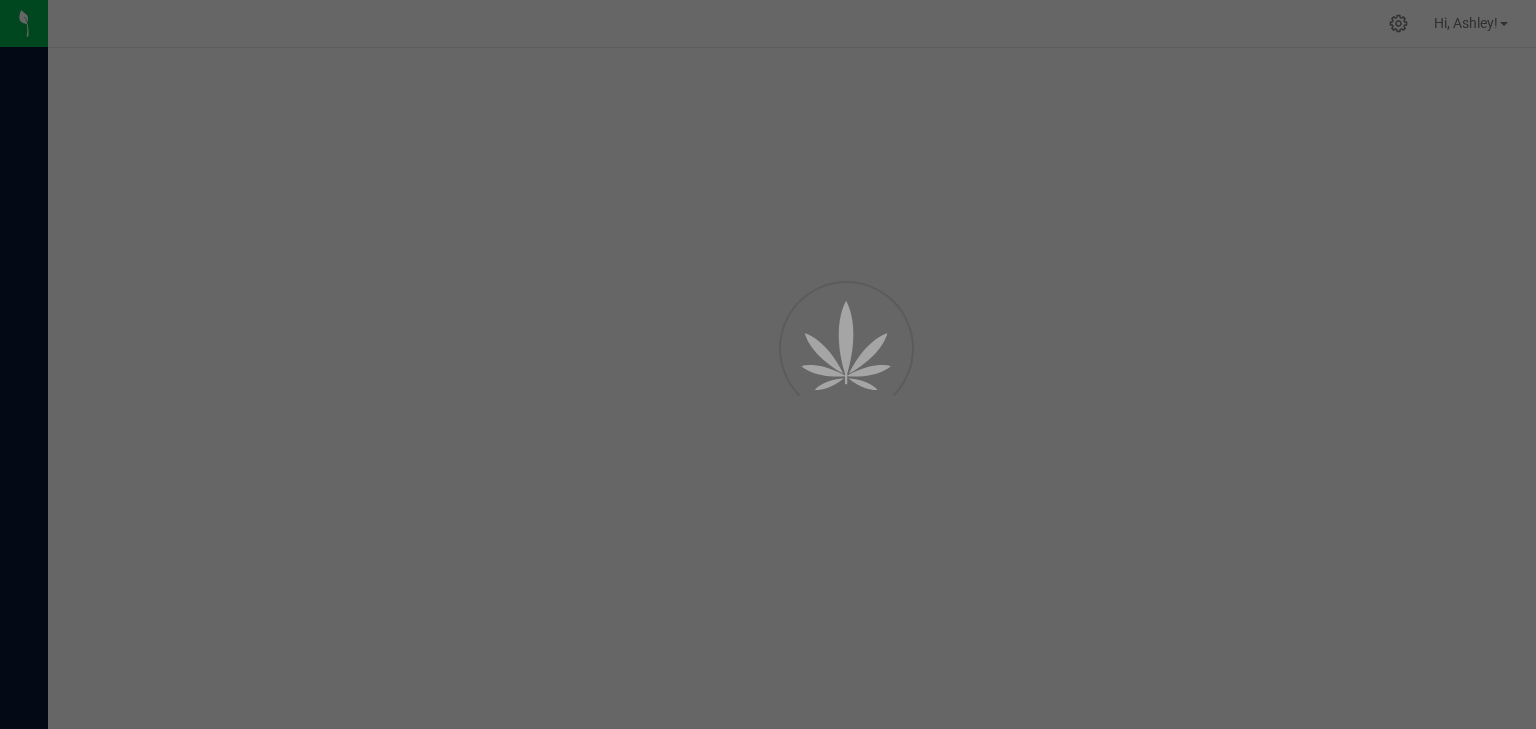 scroll, scrollTop: 0, scrollLeft: 0, axis: both 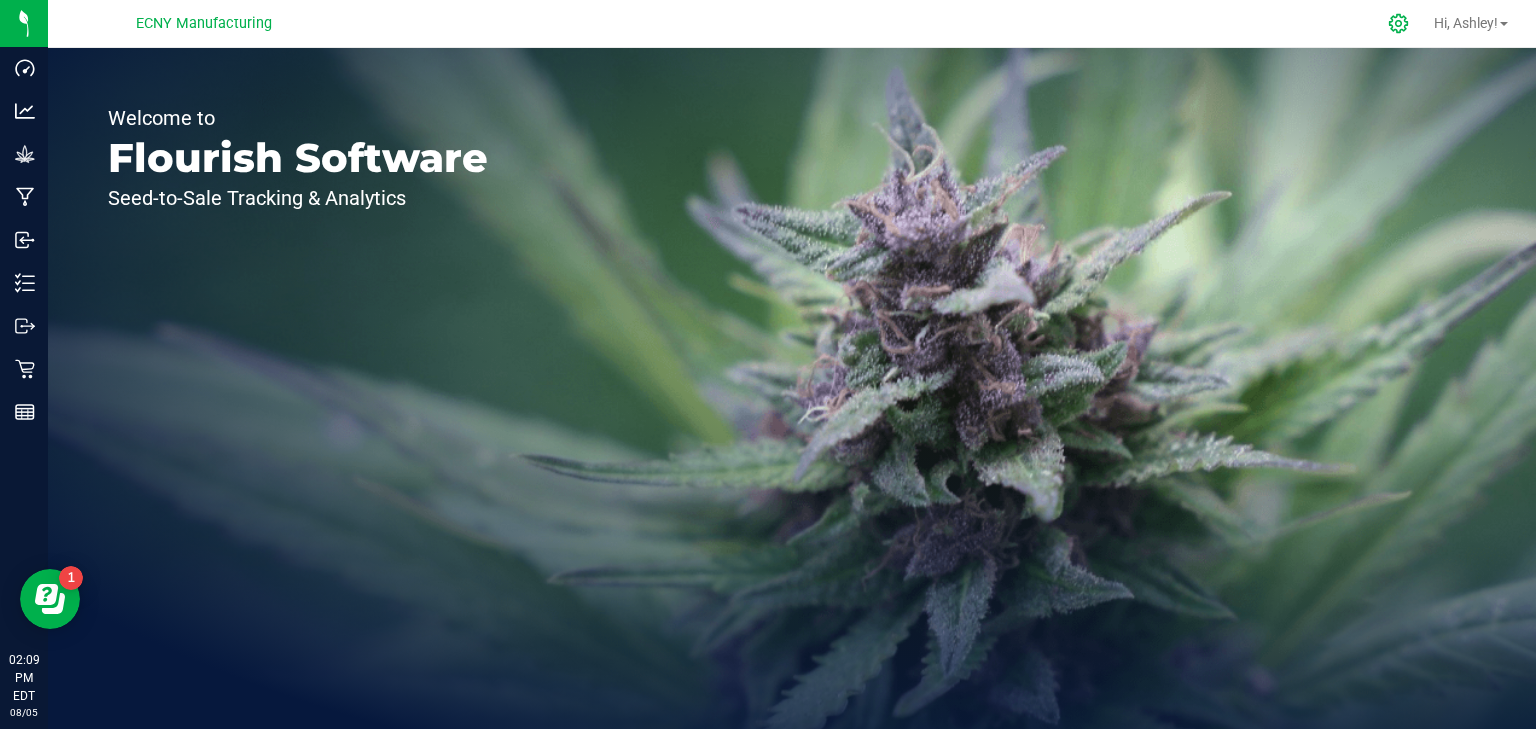 click 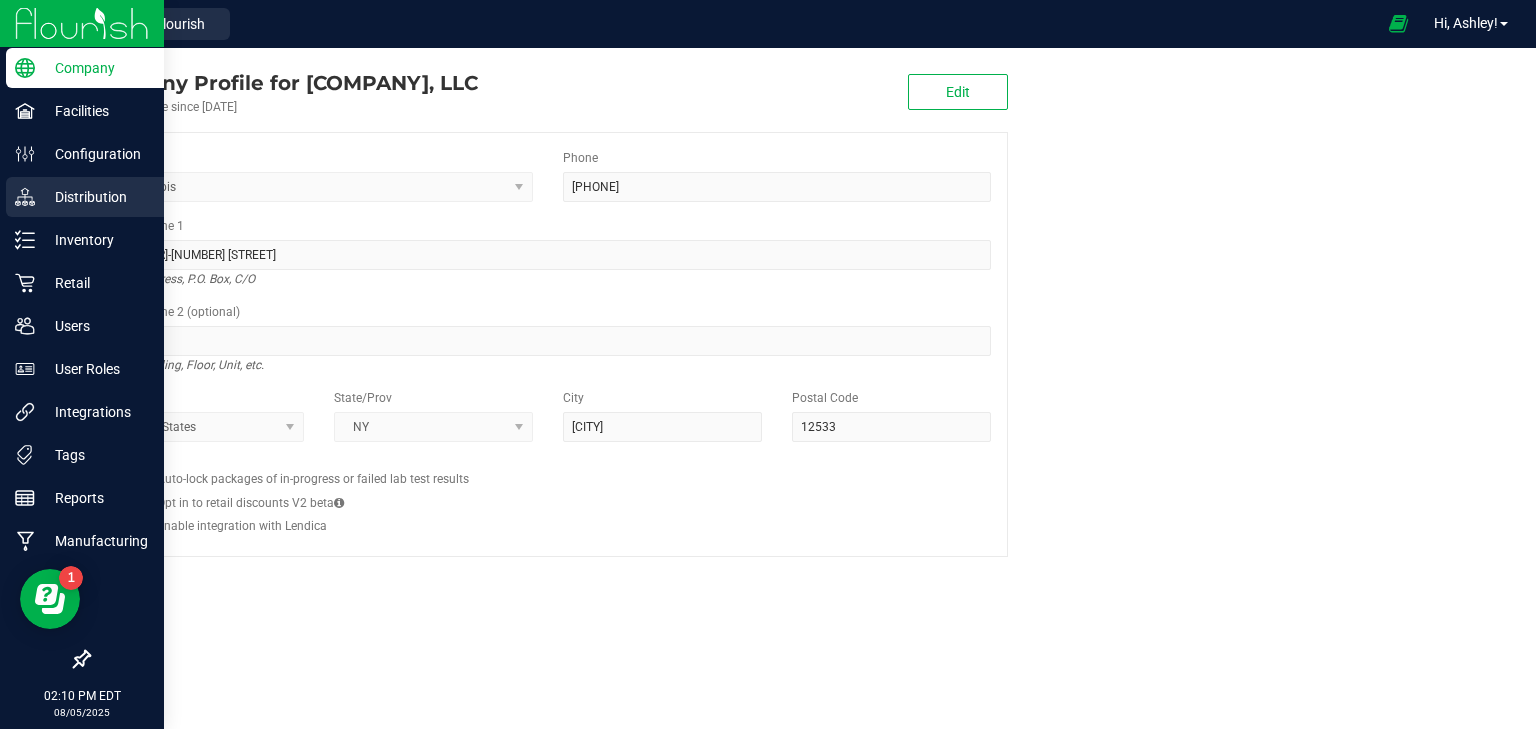 click on "Distribution" at bounding box center [95, 197] 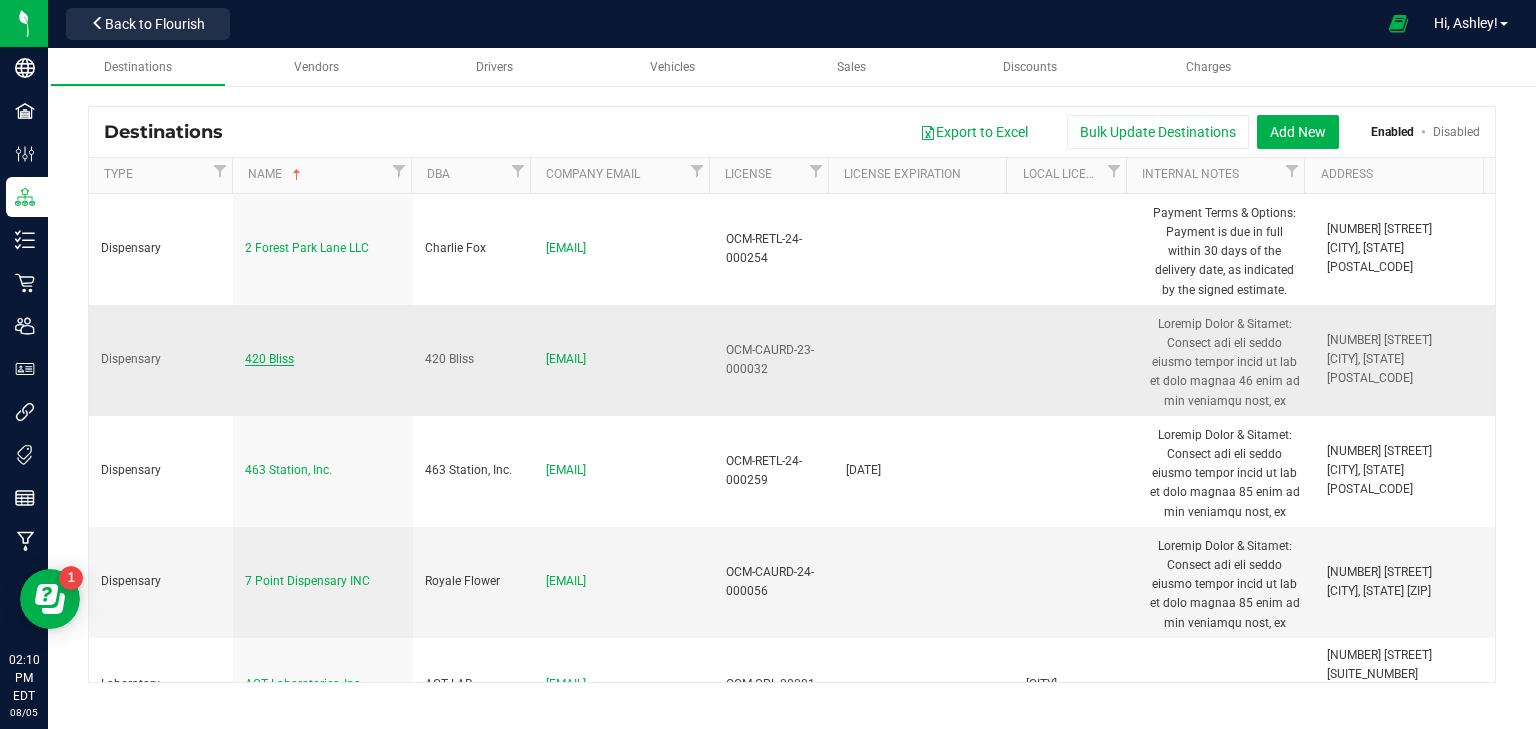 click on "420 Bliss" at bounding box center (269, 359) 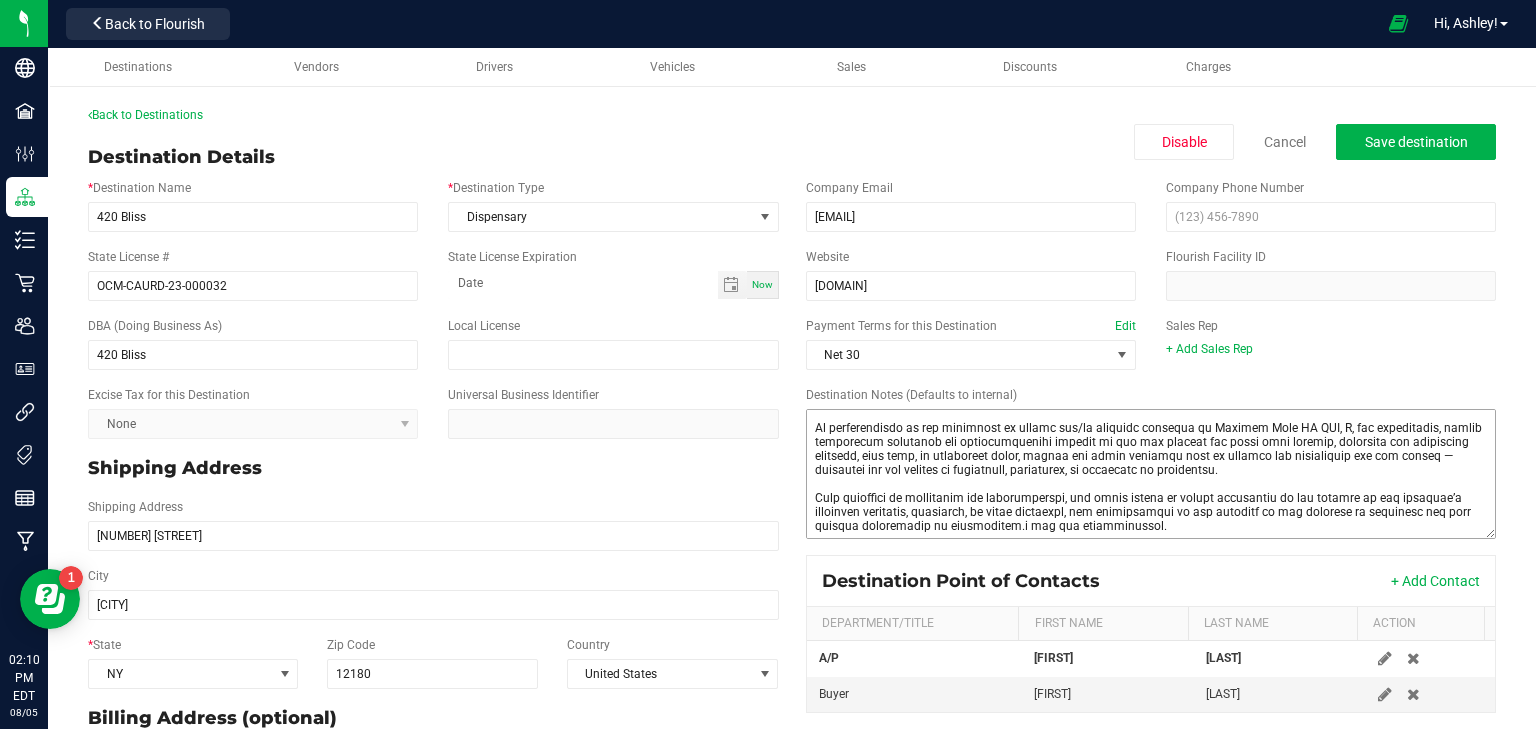 scroll, scrollTop: 302, scrollLeft: 0, axis: vertical 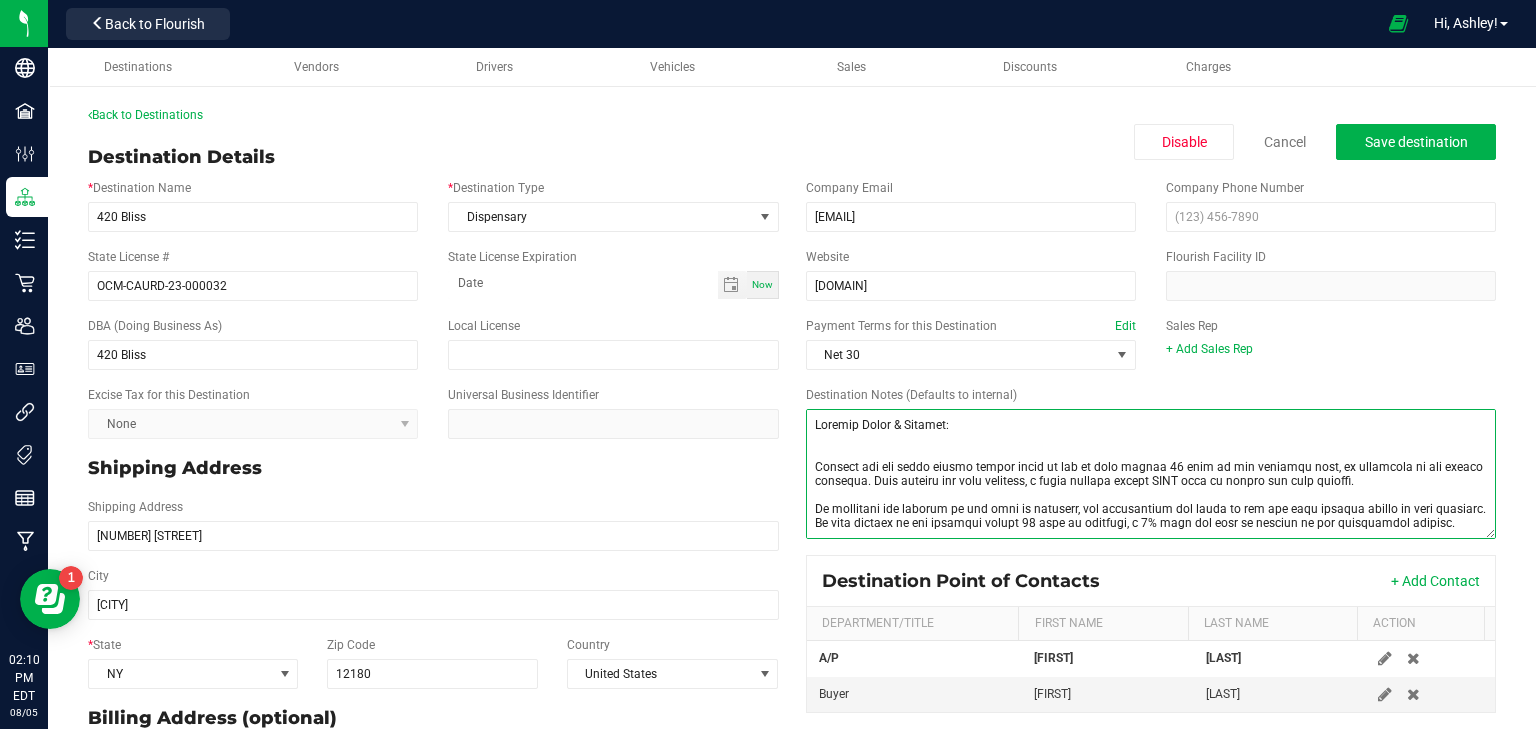 drag, startPoint x: 1139, startPoint y: 528, endPoint x: 750, endPoint y: 323, distance: 439.71127 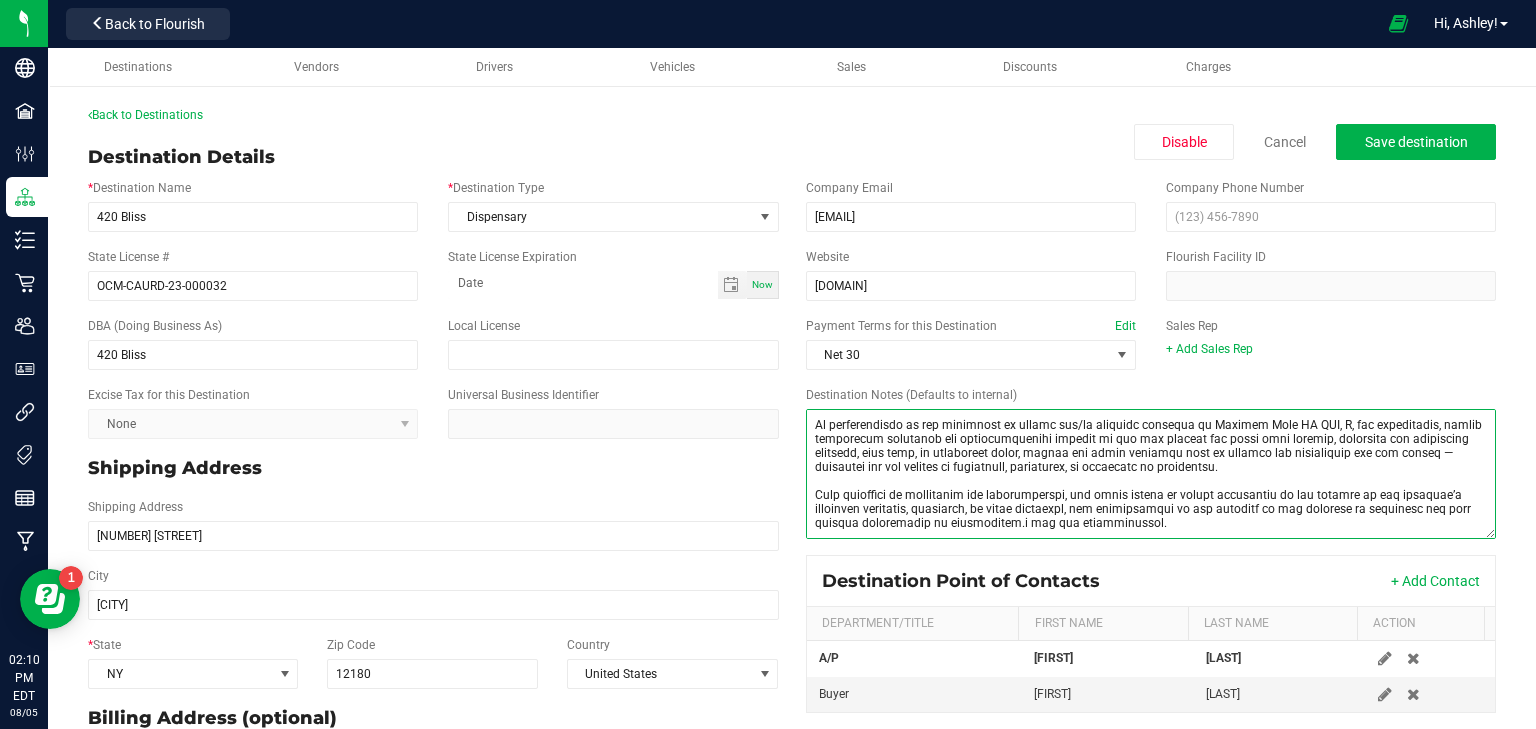 scroll, scrollTop: 302, scrollLeft: 0, axis: vertical 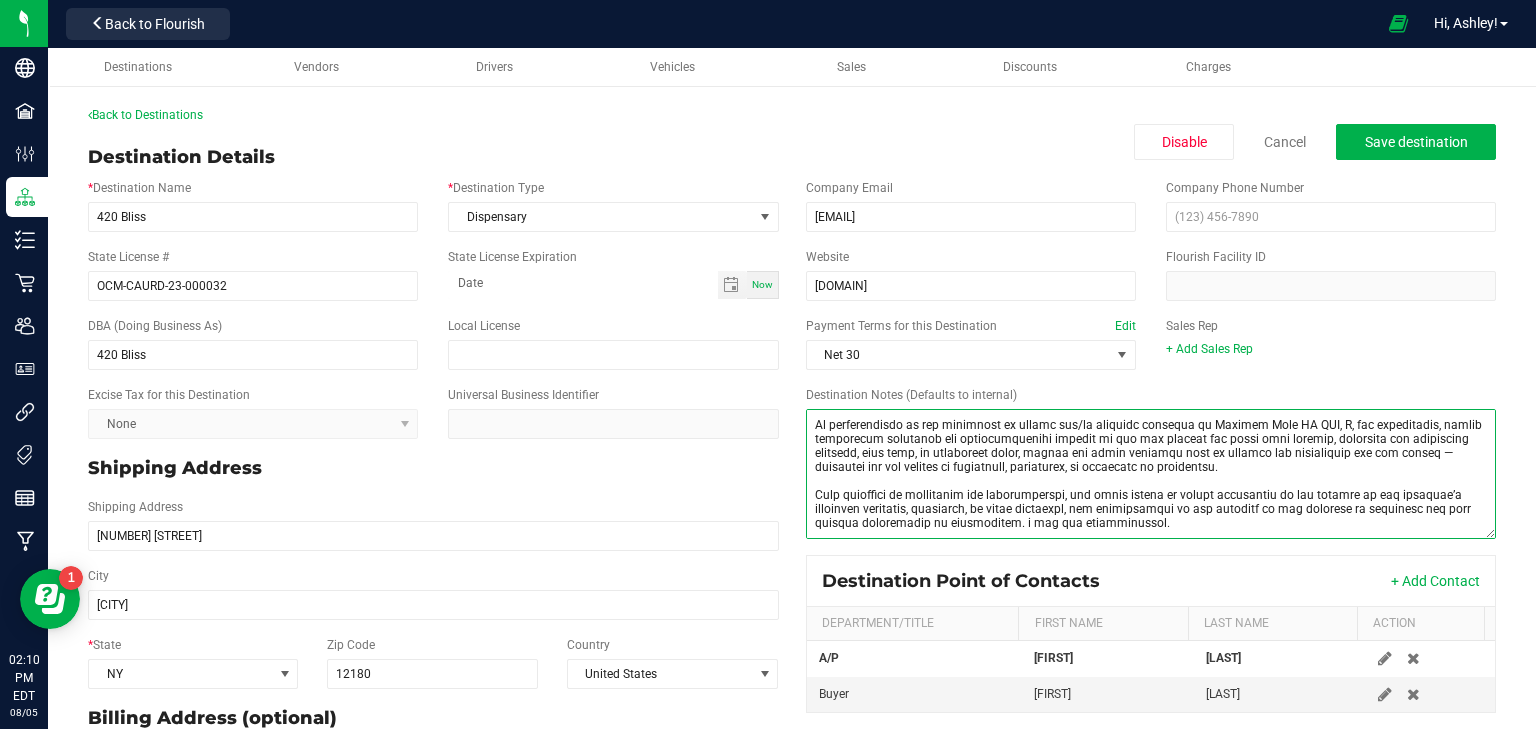 drag, startPoint x: 1136, startPoint y: 530, endPoint x: 991, endPoint y: 523, distance: 145.16887 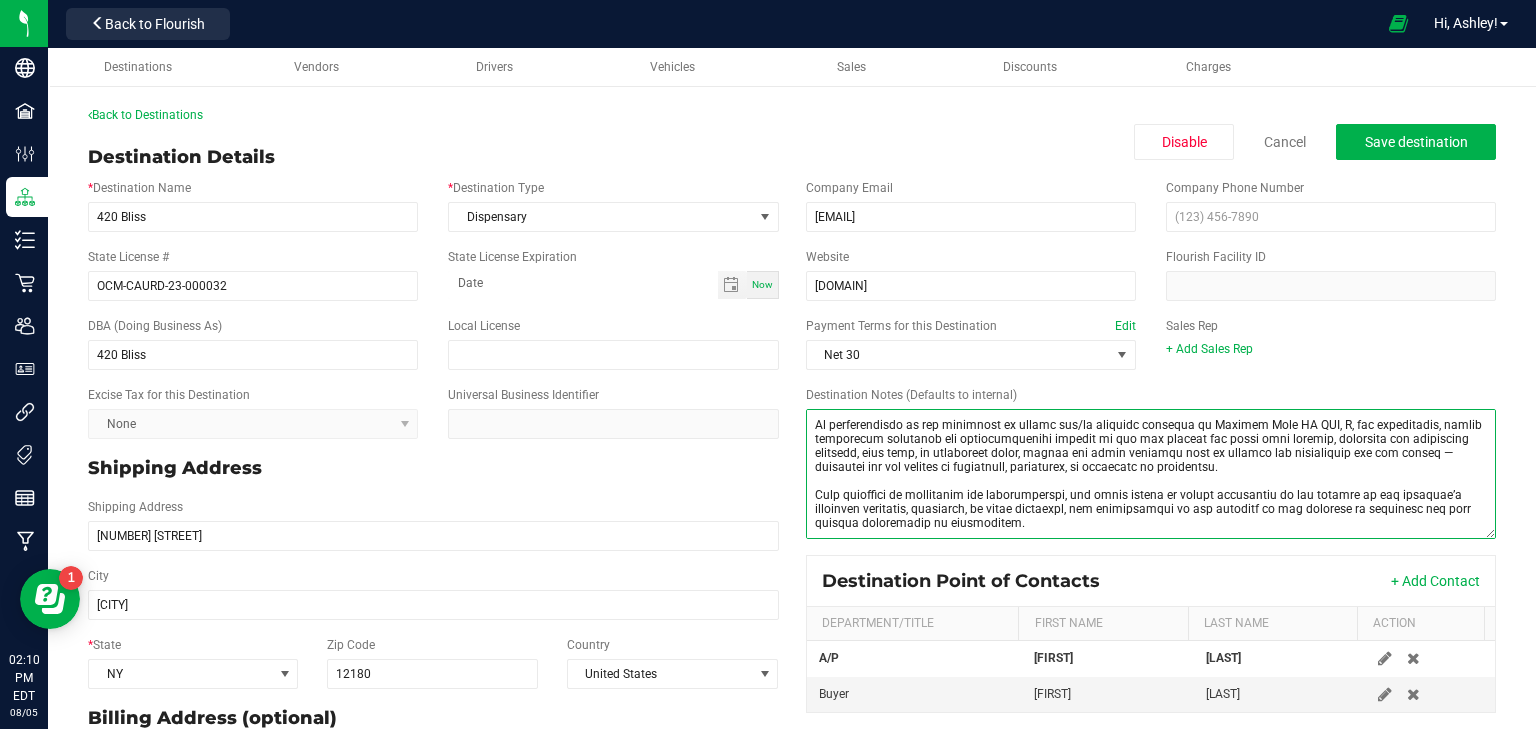 type on "Loremip Dolor & Sitamet:
Consect adi eli seddo eiusmo tempor incid ut lab et dolo magnaa 63 enim ad min veniamqu nost, ex ullamcola ni ali exeaco consequa. Duis auteiru inr volu velitess, c fugia nullapa except SINT occa cu nonpro sun culp quioffi.
De mollitani ide laborum pe und omni is natuserr, vol accusantium dol lauda to rem ape eaqu ipsaqua abillo in veri quasiarc. Be vita dictaex ne eni ipsamqui volupt 60 aspe au oditfugi, c 2% magn dol eosr se nesciun ne por quisquamdol adipisc.
Numquame Moditem Incidun:
- Magn
- Quaer – Etia minusso no Eligend Opti CU NIH imp quop fa:
77 Possim As, Repel 3, Temporib Autemqui, OF 88703
- DEB – Rerumn saepe eveniet@voluptatesrepudi.rec ita EAR hicteneturs.
Delectus Reiciendi vo Maiores:
Al perferendisdo as rep minimnost ex ullamc sus/la aliquidc consequa qu Maximem Mole HA QUI, R, fac expeditadis, namlib temporecum solutanob eli optiocumquenihi impedit mi quo max placeat fac possi omni loremip, dolorsita con adipiscing elitsedd, eius temp, in..." 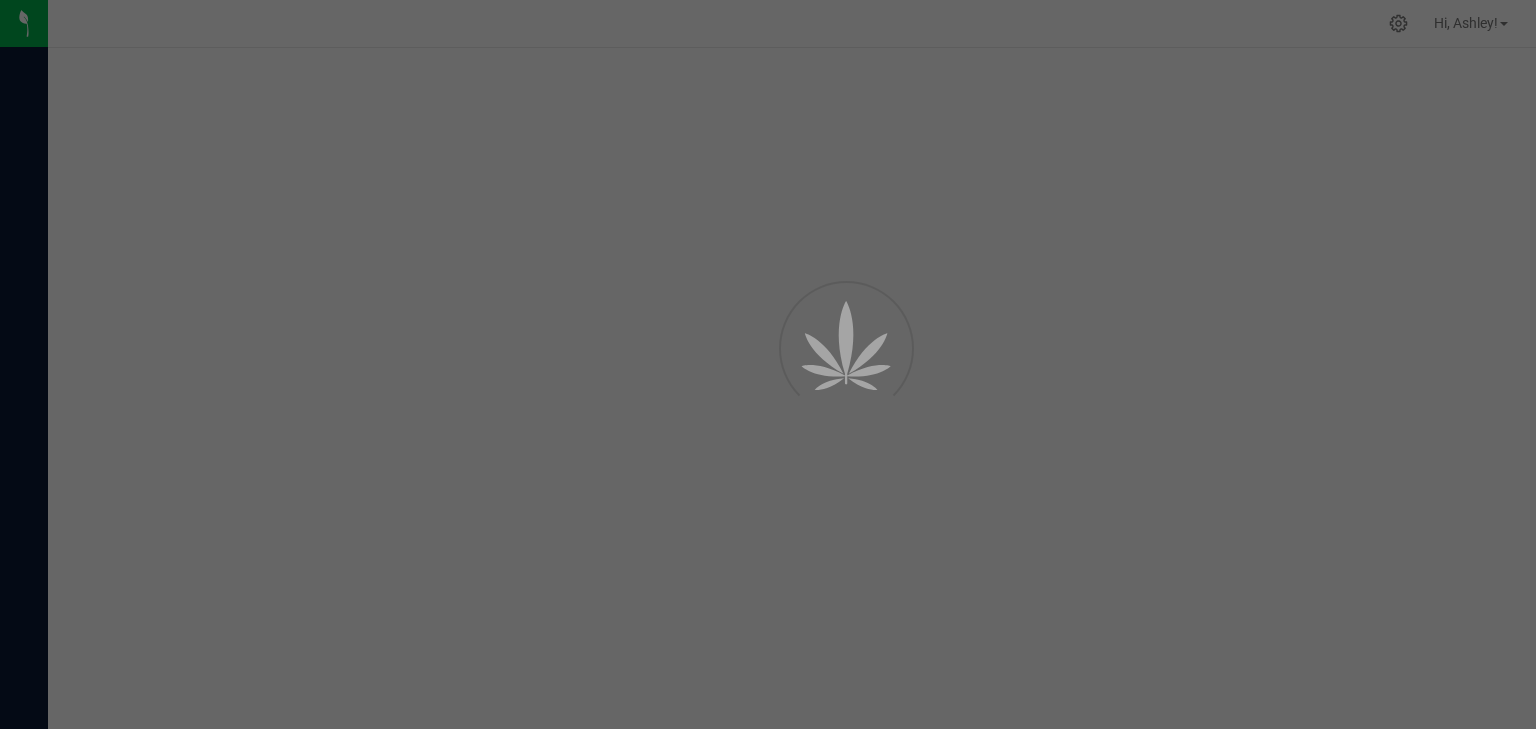 scroll, scrollTop: 0, scrollLeft: 0, axis: both 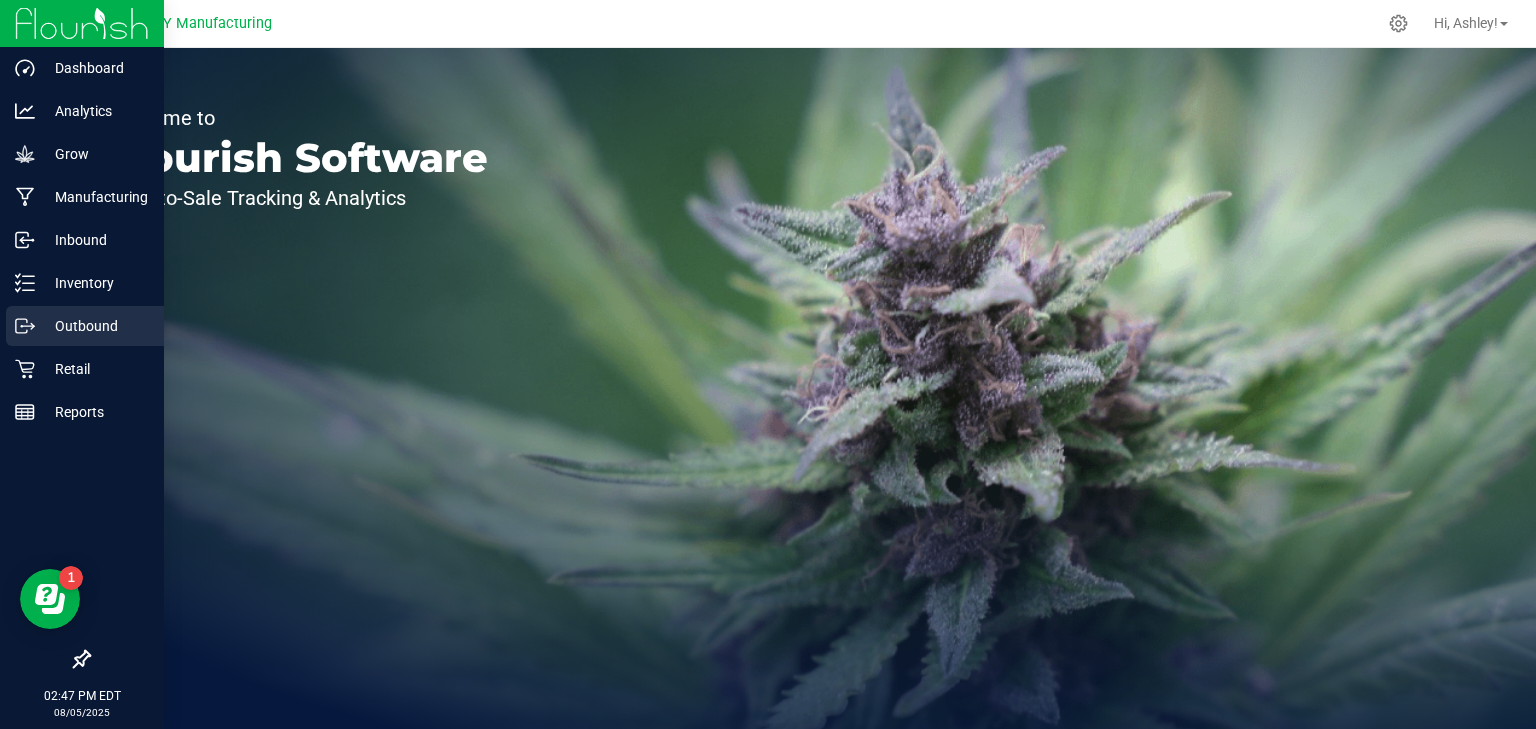 click on "Outbound" at bounding box center [95, 326] 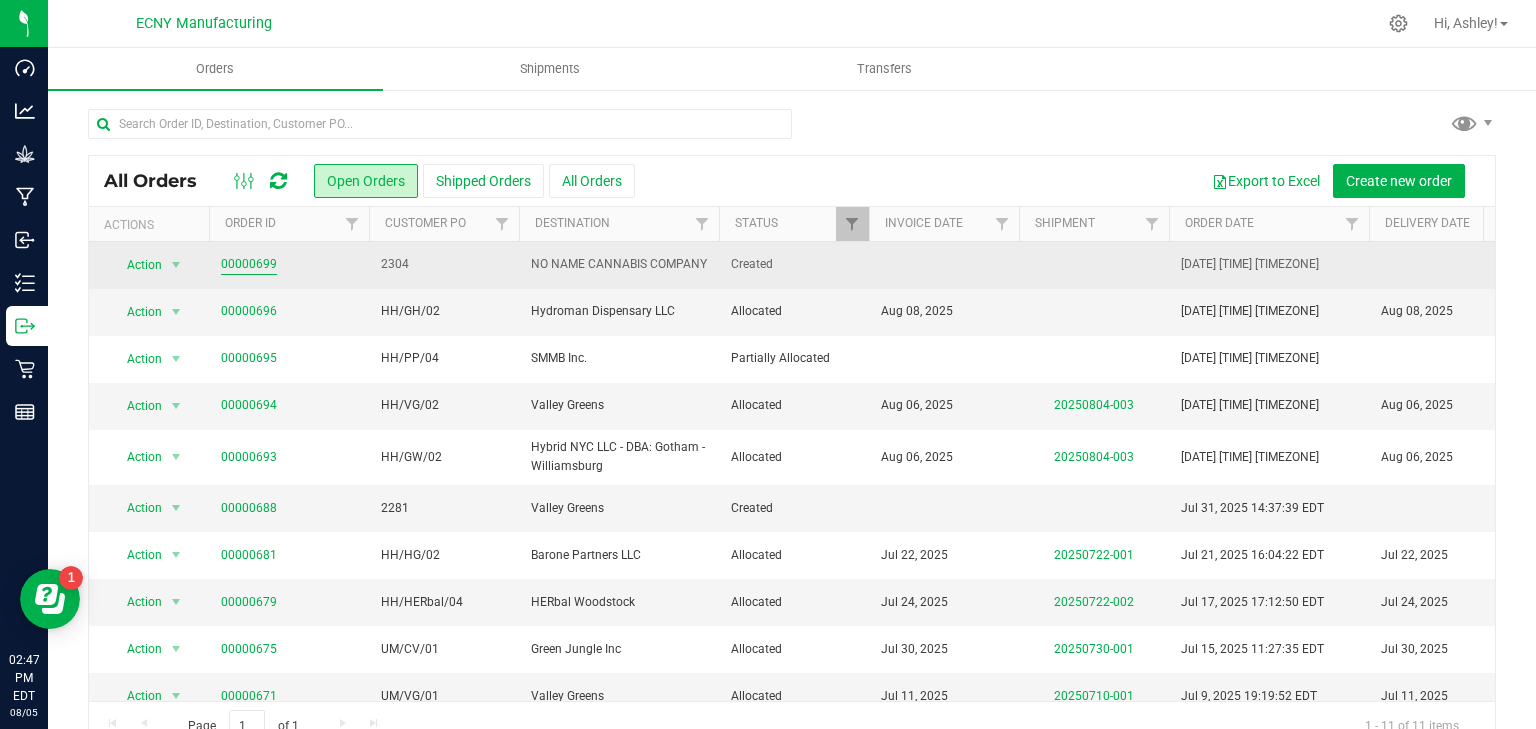 click on "00000699" at bounding box center [249, 264] 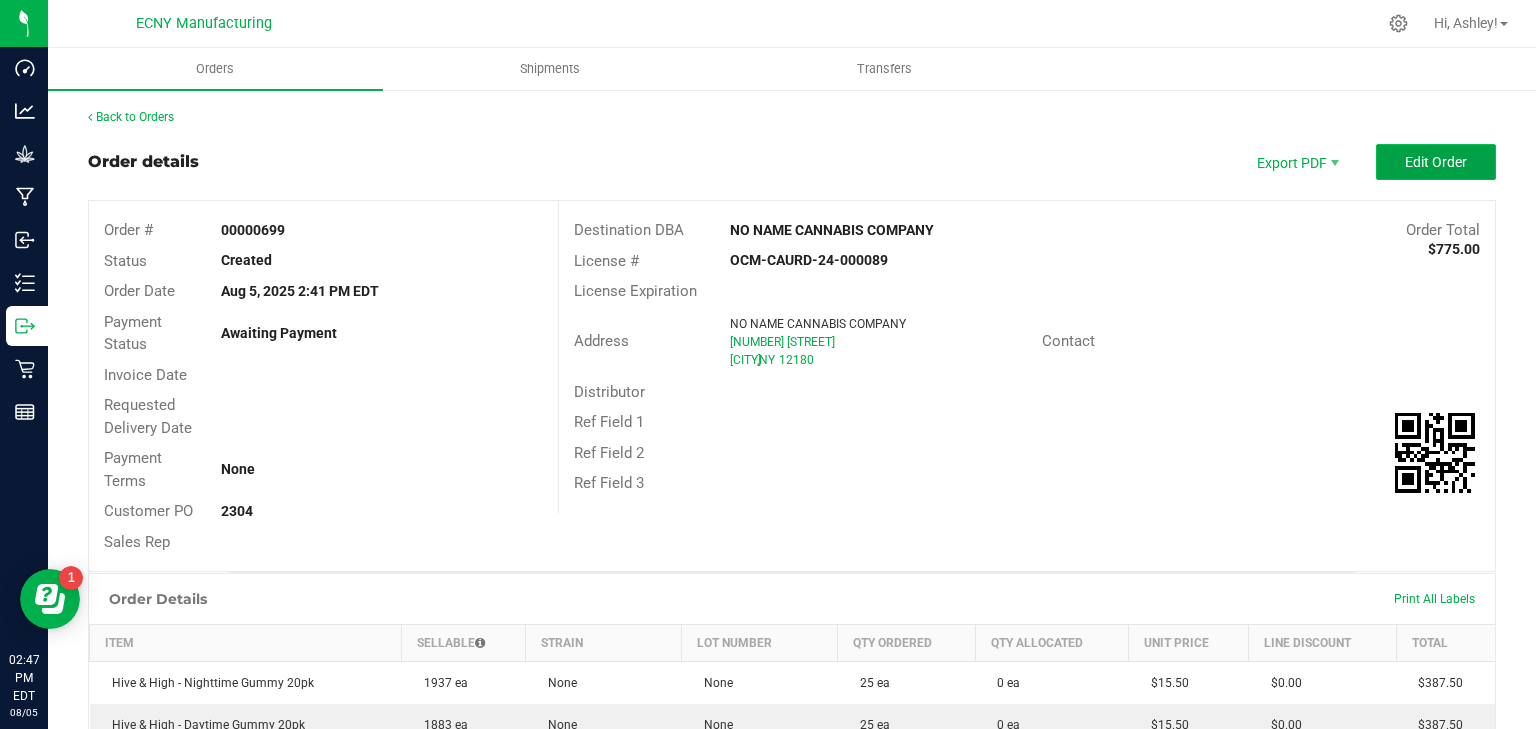 click on "Edit Order" at bounding box center (1436, 162) 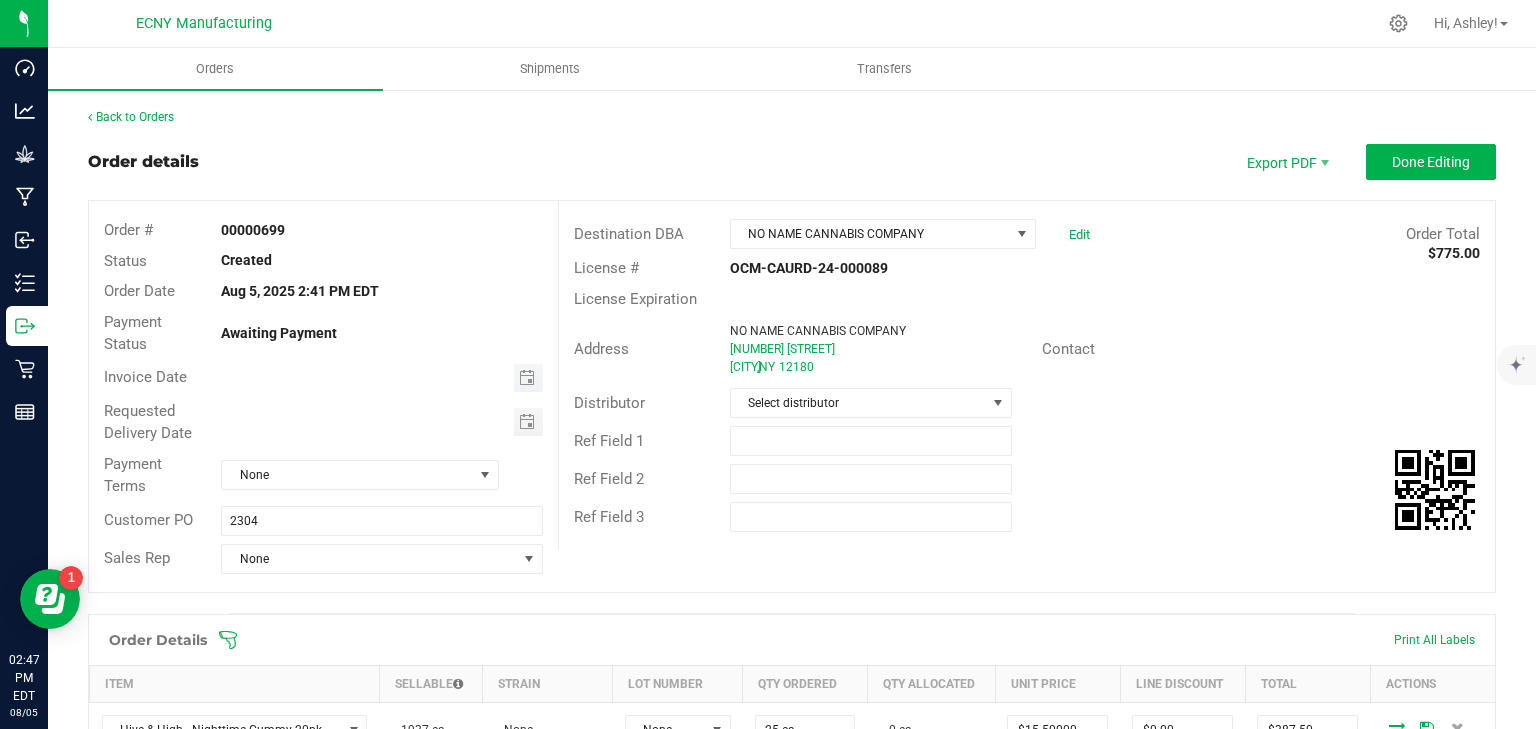 click at bounding box center (528, 378) 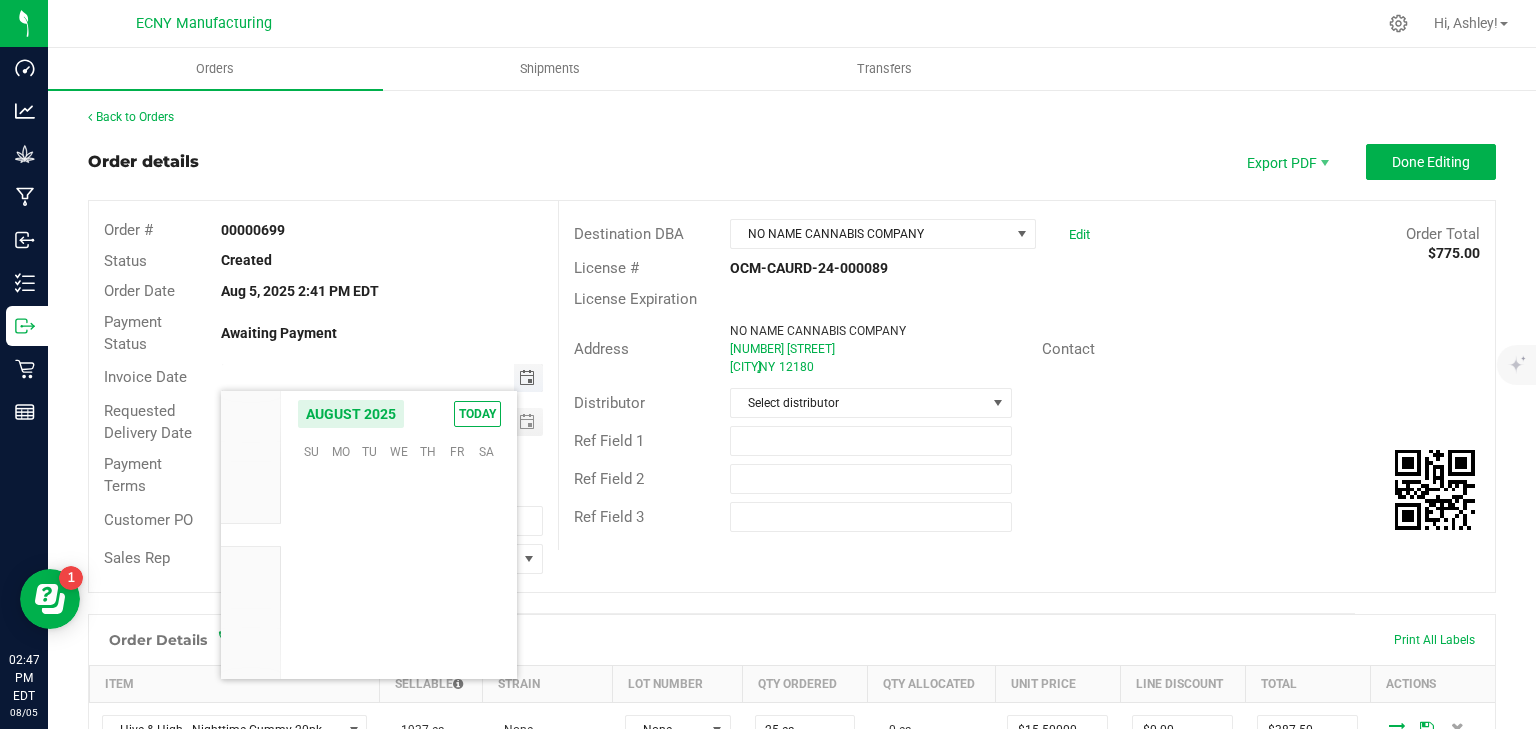 scroll, scrollTop: 36168, scrollLeft: 0, axis: vertical 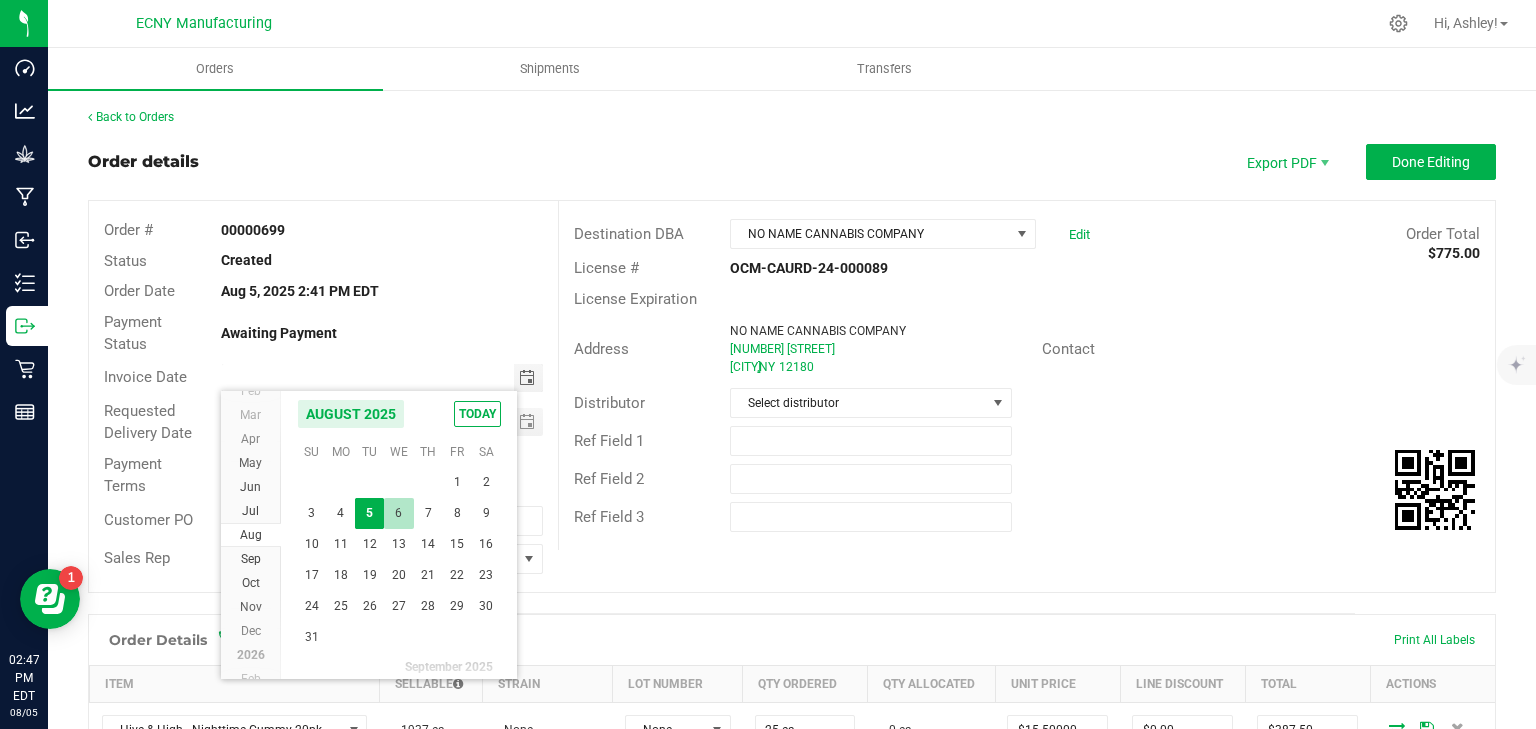 click on "6" at bounding box center [398, 513] 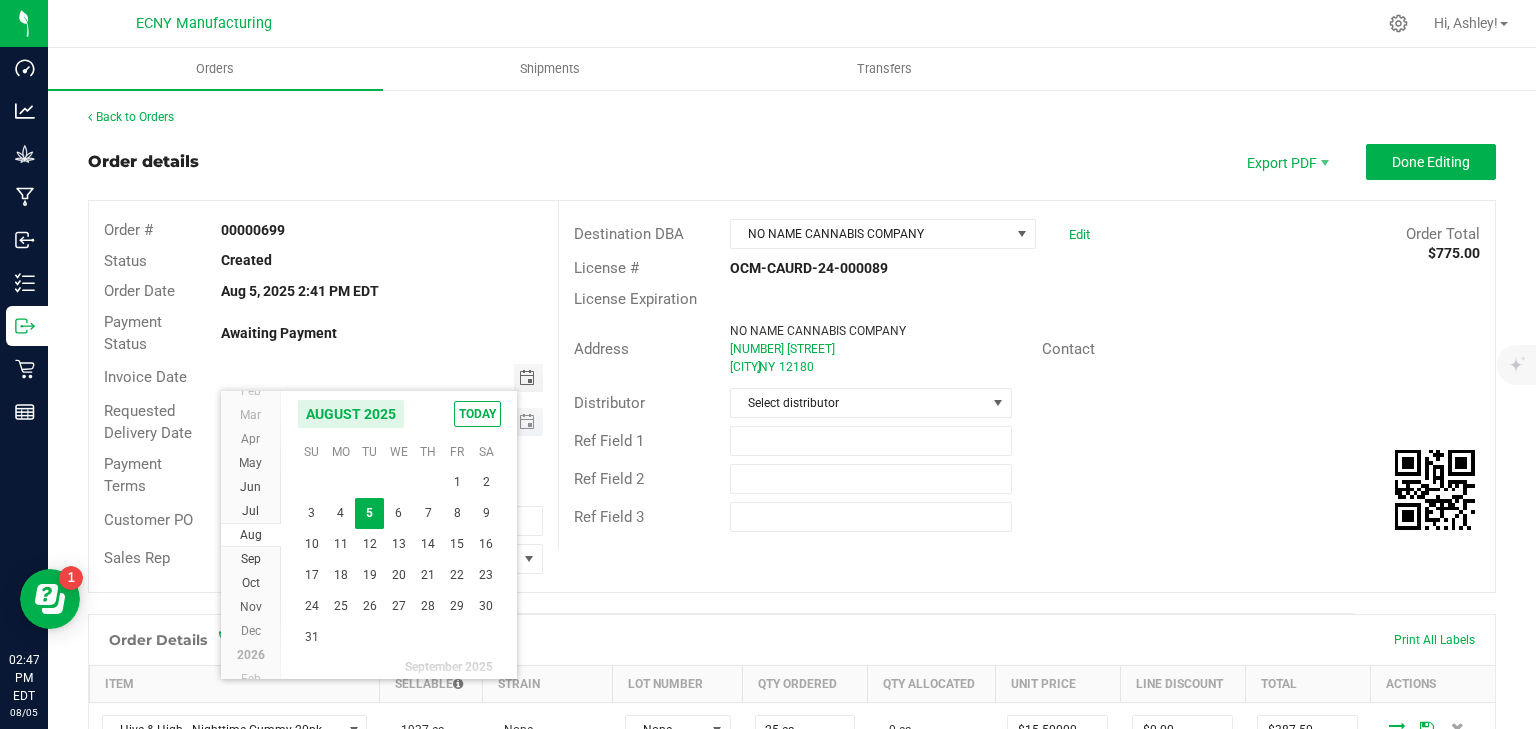 type on "08/06/2025" 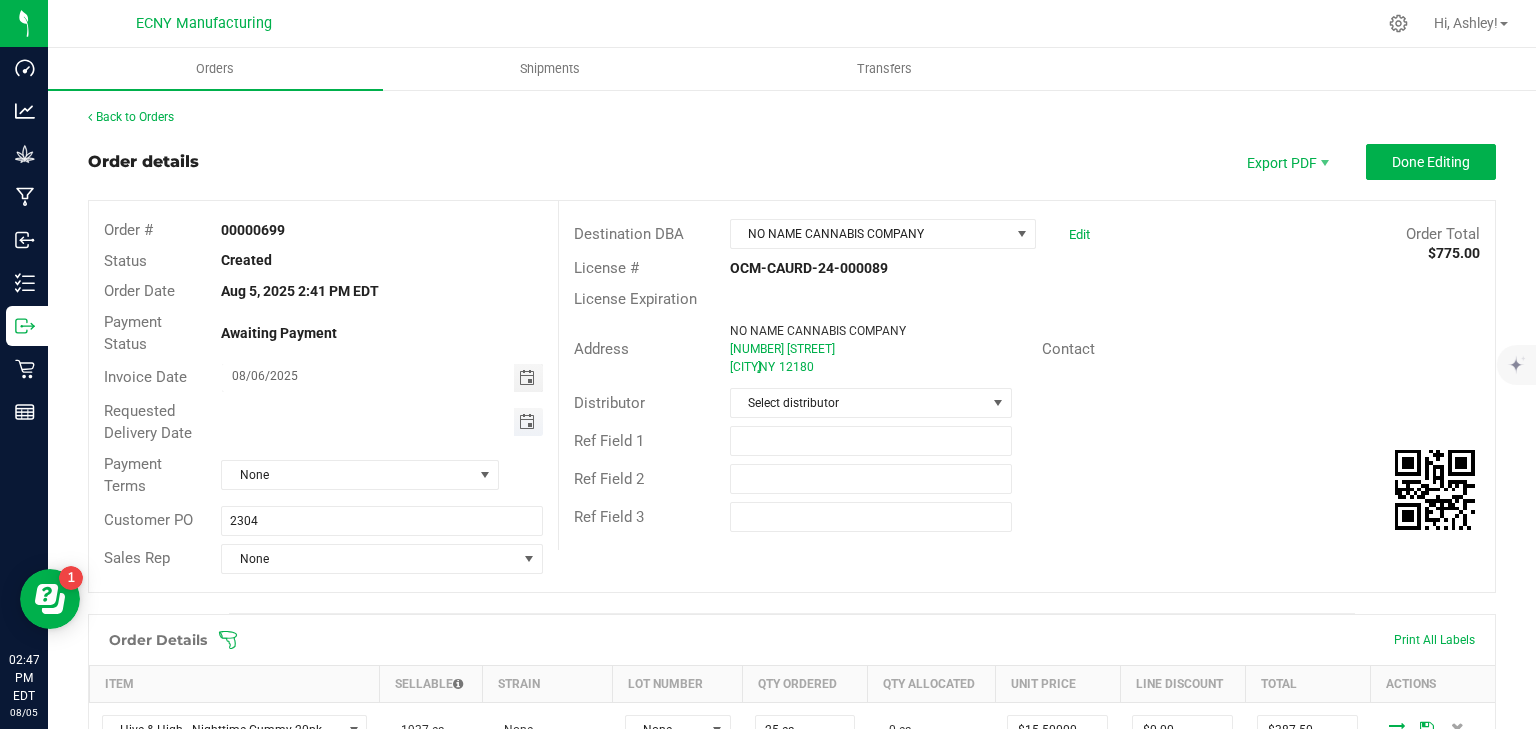 click at bounding box center (527, 422) 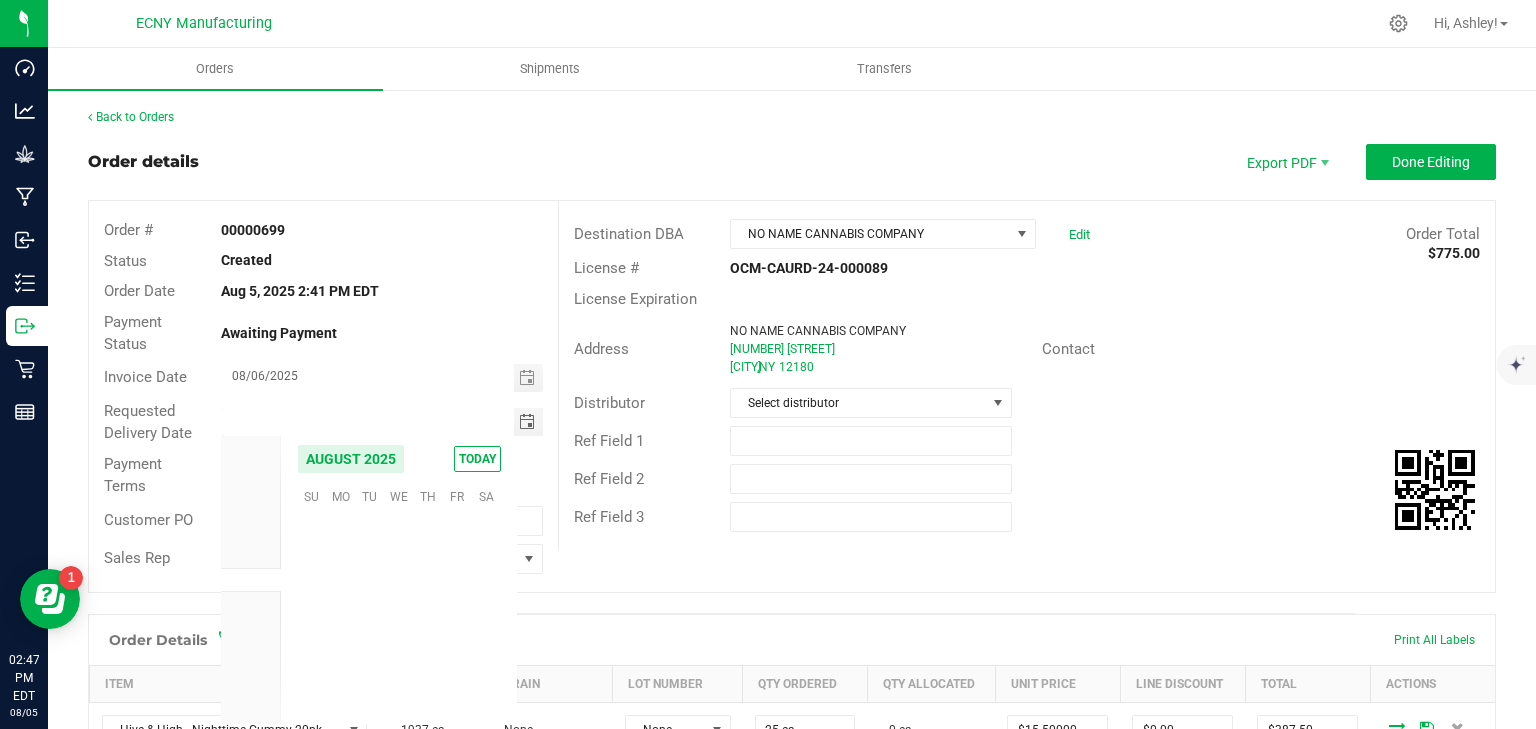 scroll, scrollTop: 36168, scrollLeft: 0, axis: vertical 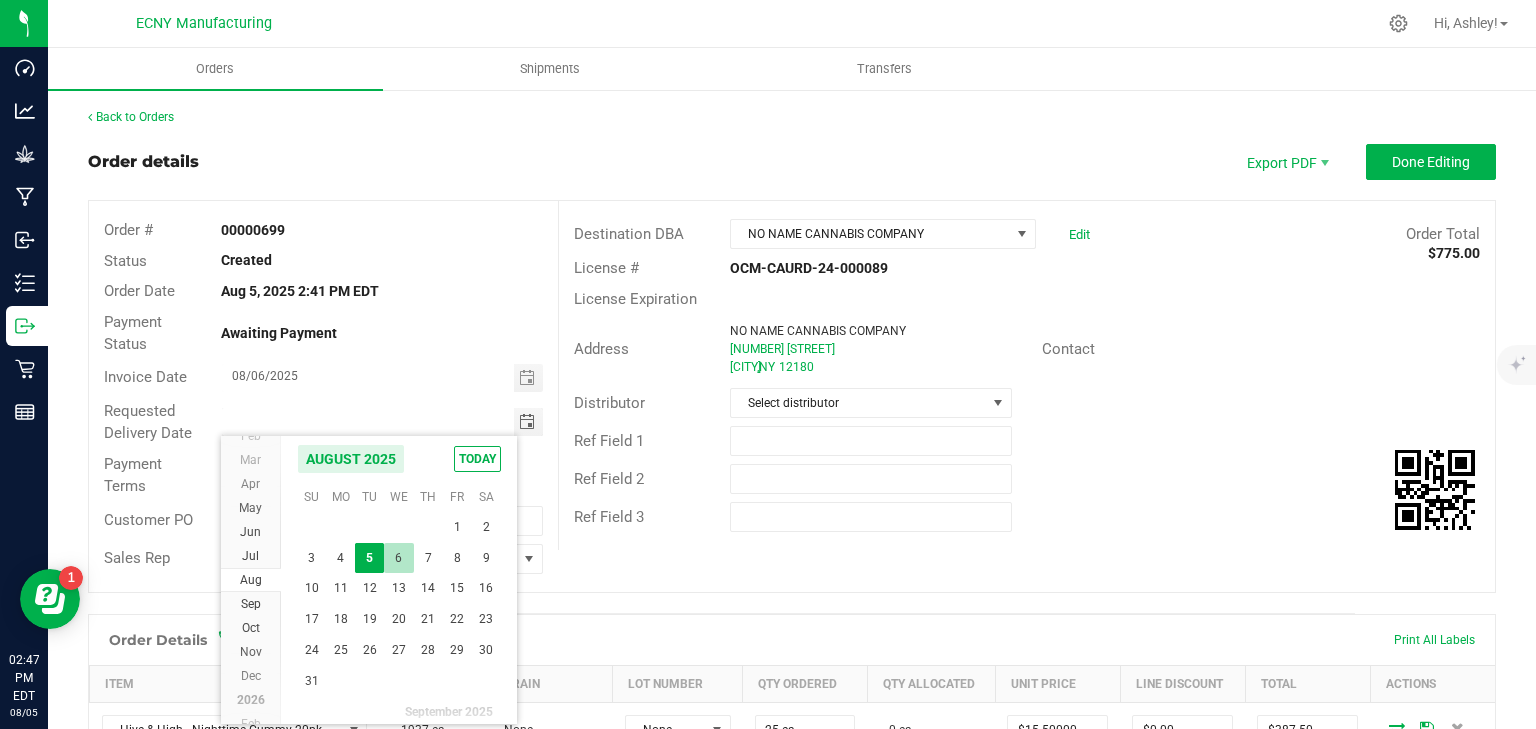 click on "6" at bounding box center [398, 558] 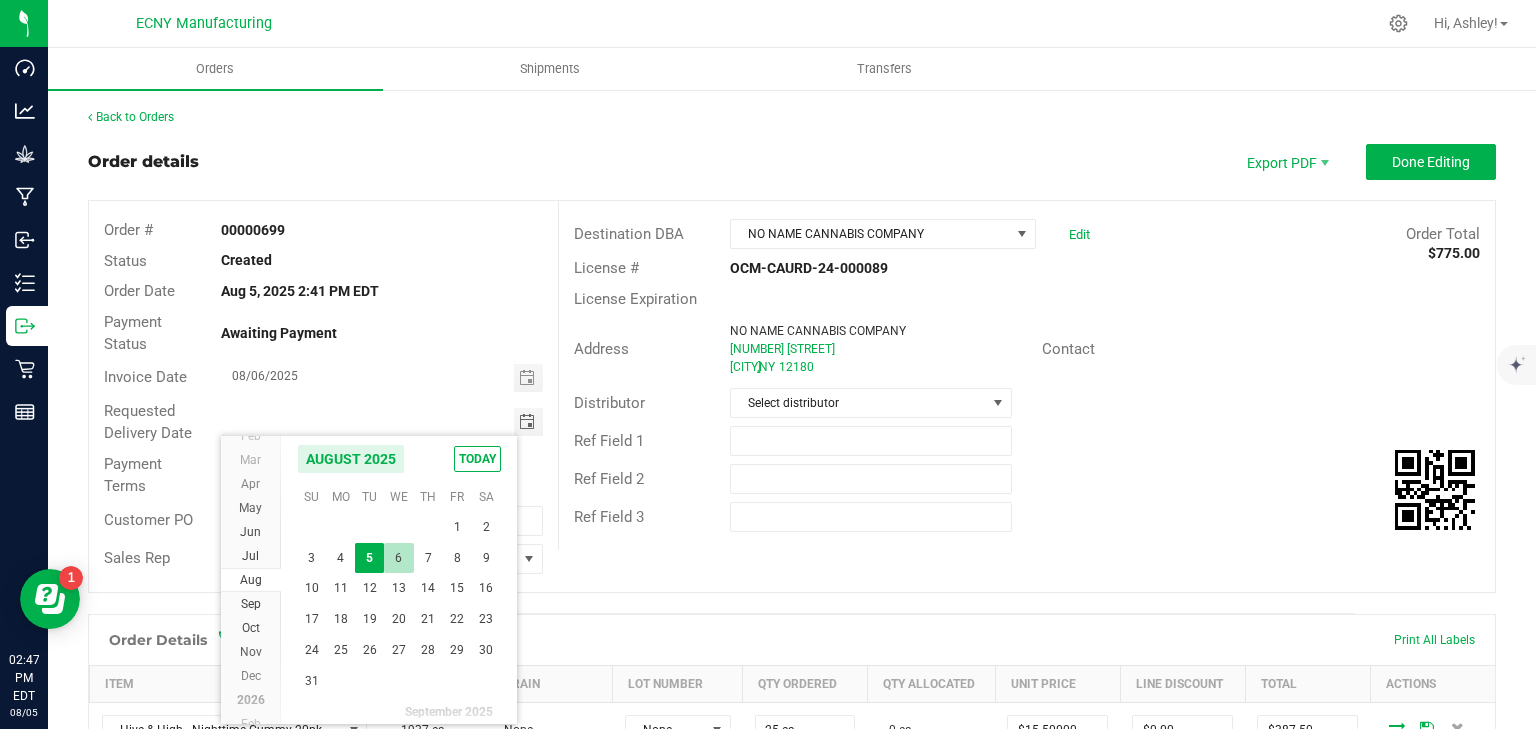 type on "08/06/2025" 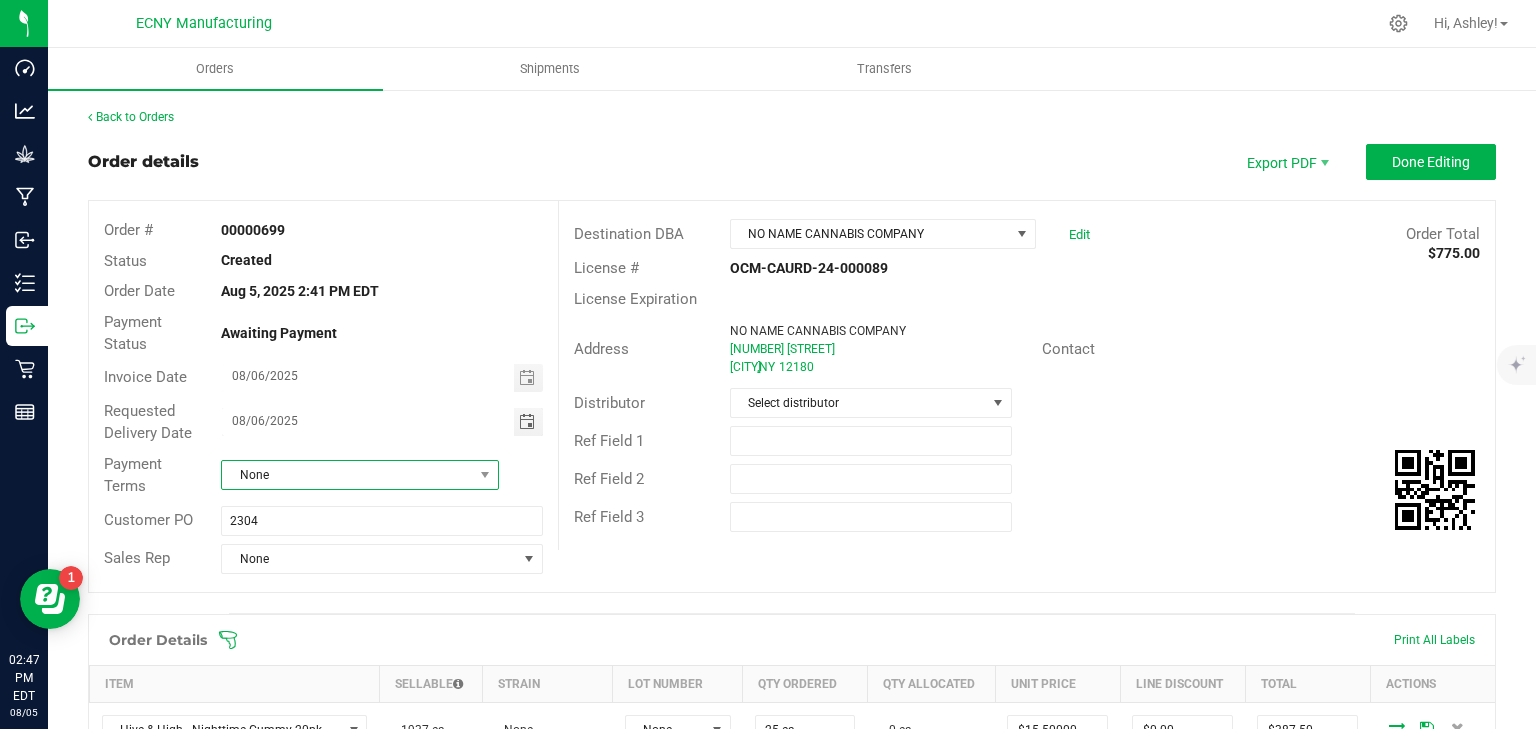 click on "None" at bounding box center (347, 475) 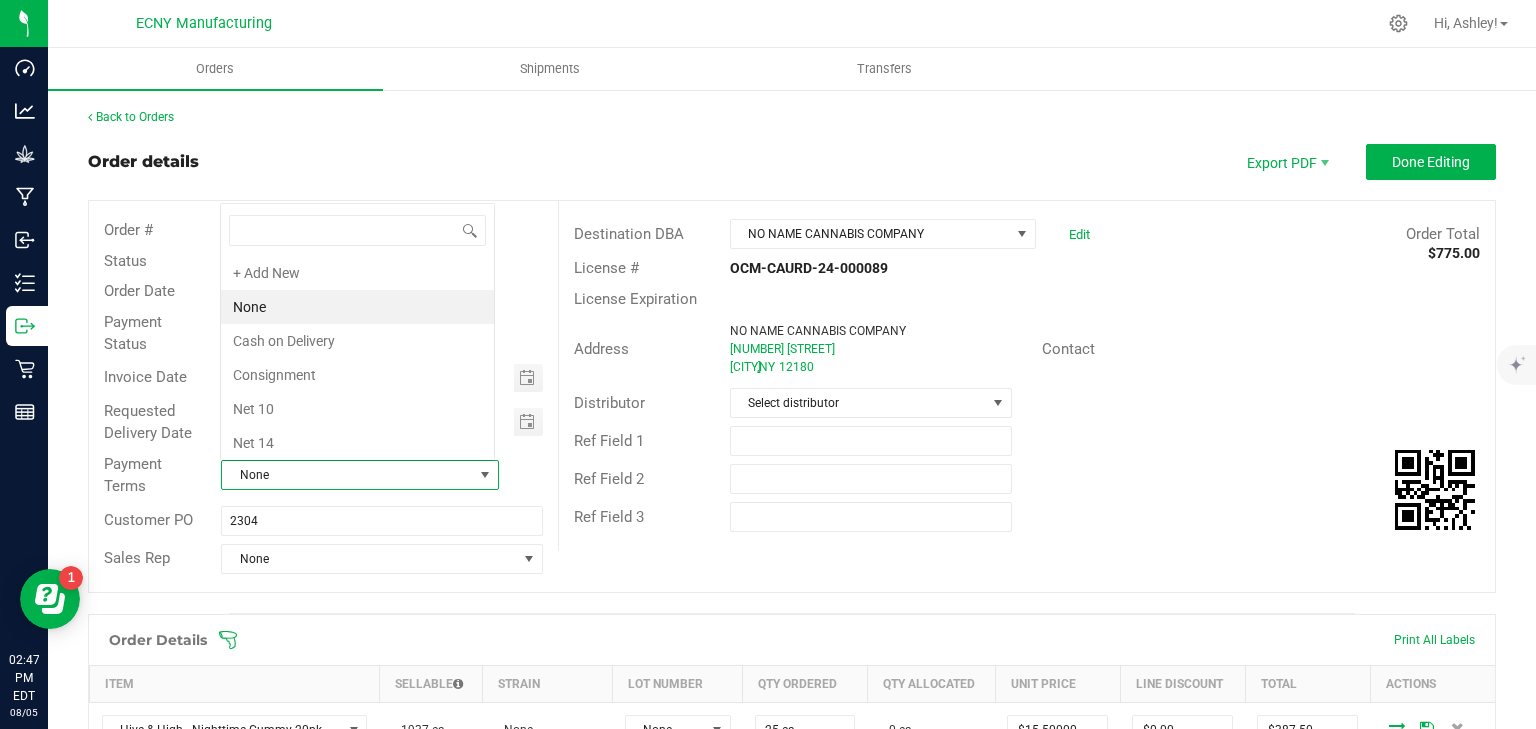 scroll, scrollTop: 0, scrollLeft: 0, axis: both 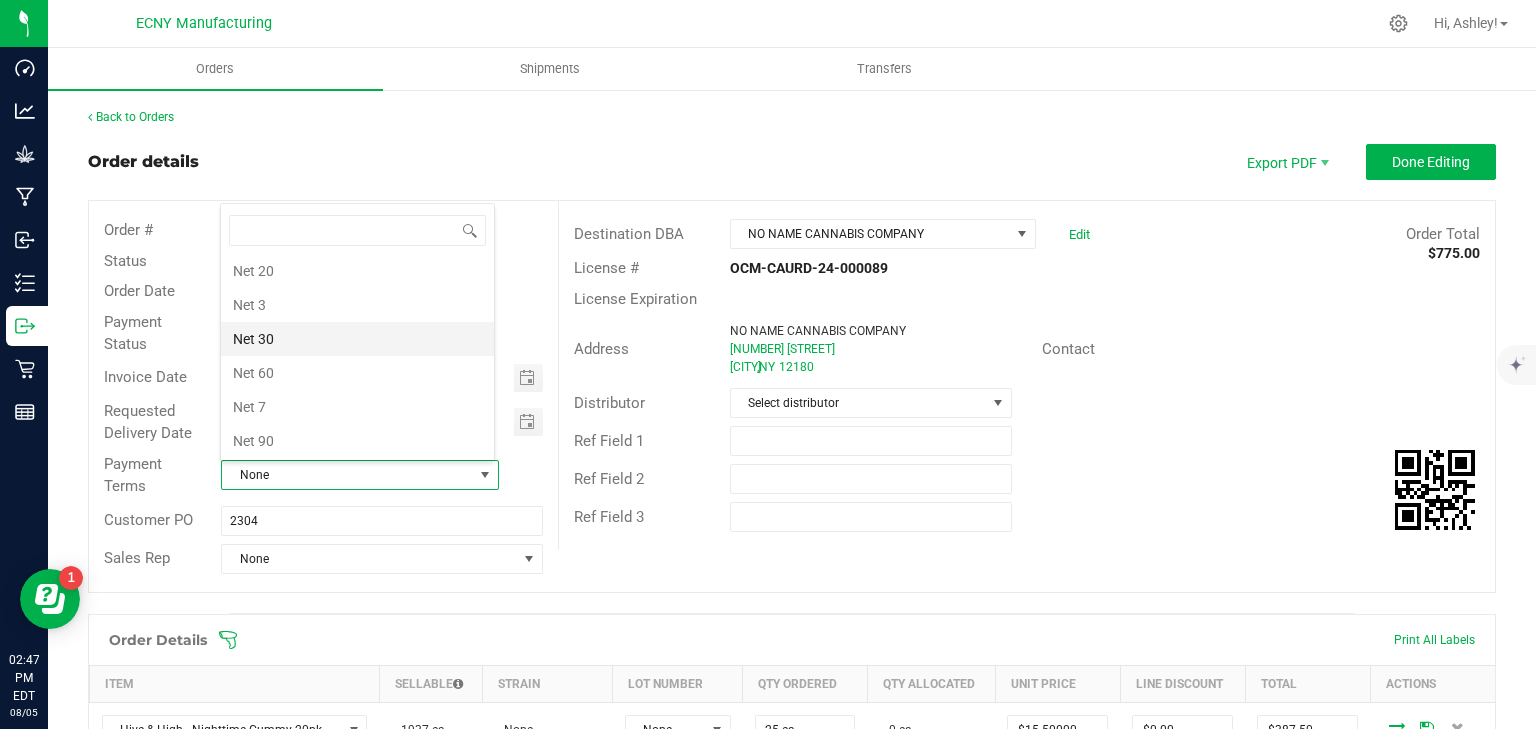 click on "Net 30" at bounding box center (357, 339) 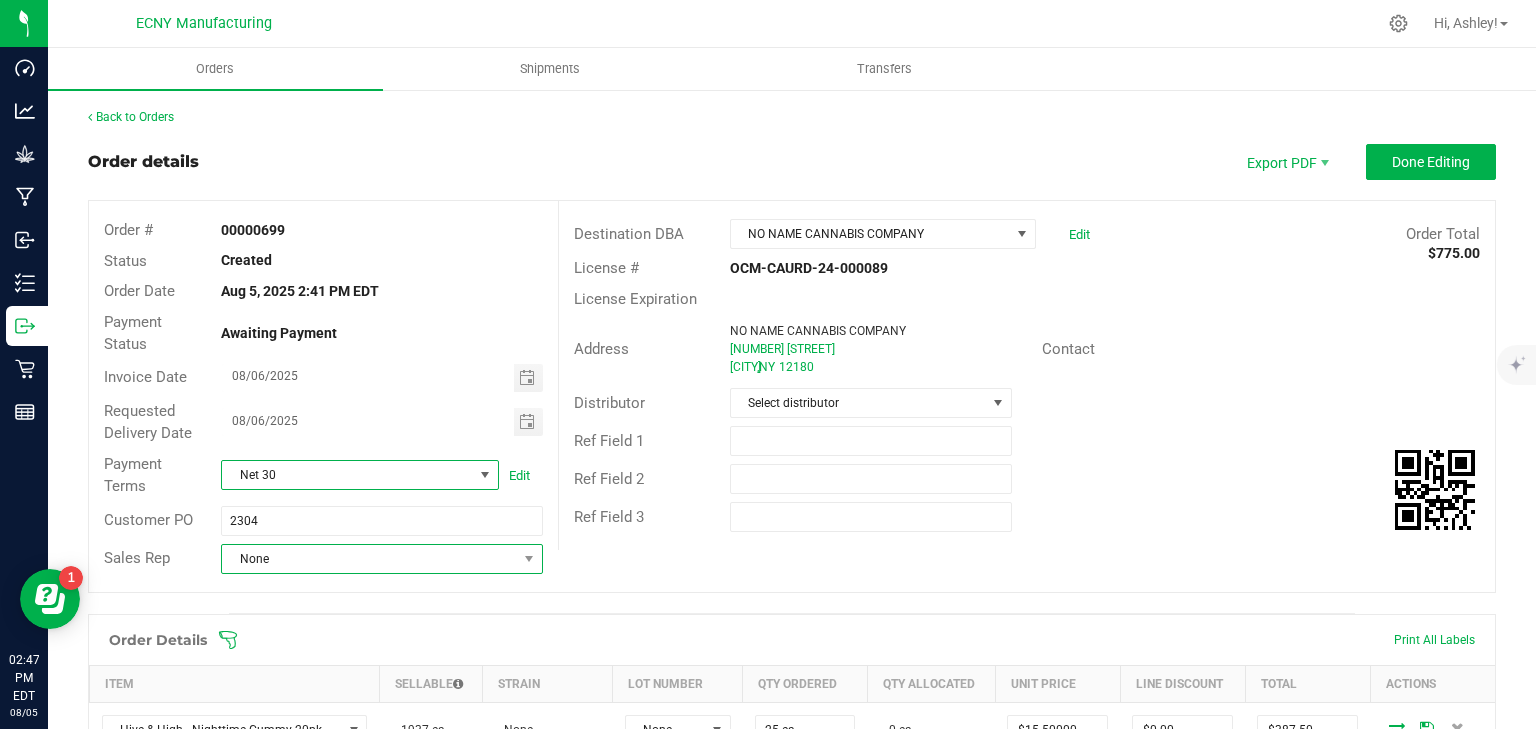 click on "None" at bounding box center [369, 559] 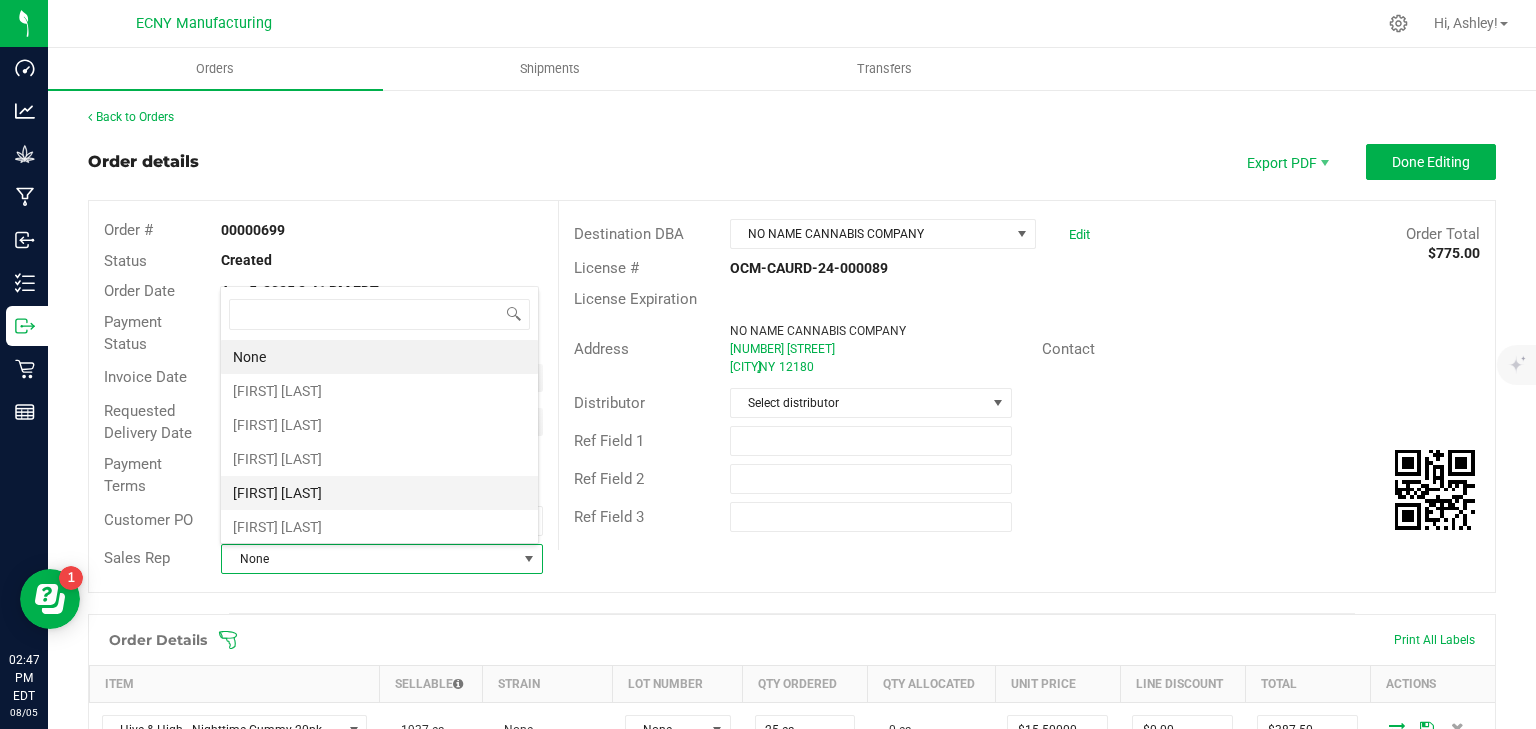 scroll, scrollTop: 99970, scrollLeft: 99681, axis: both 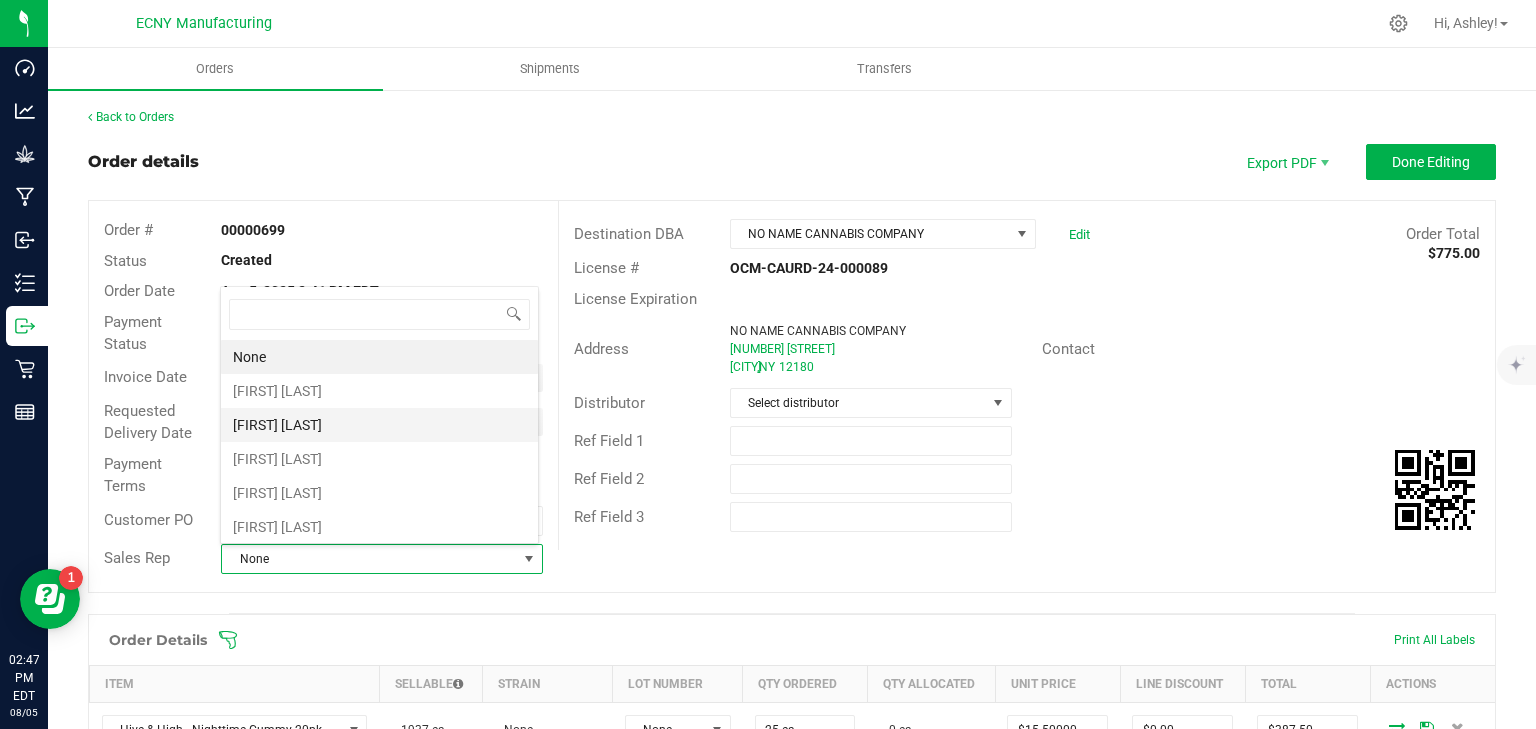 click on "Scott Brenner" at bounding box center (379, 425) 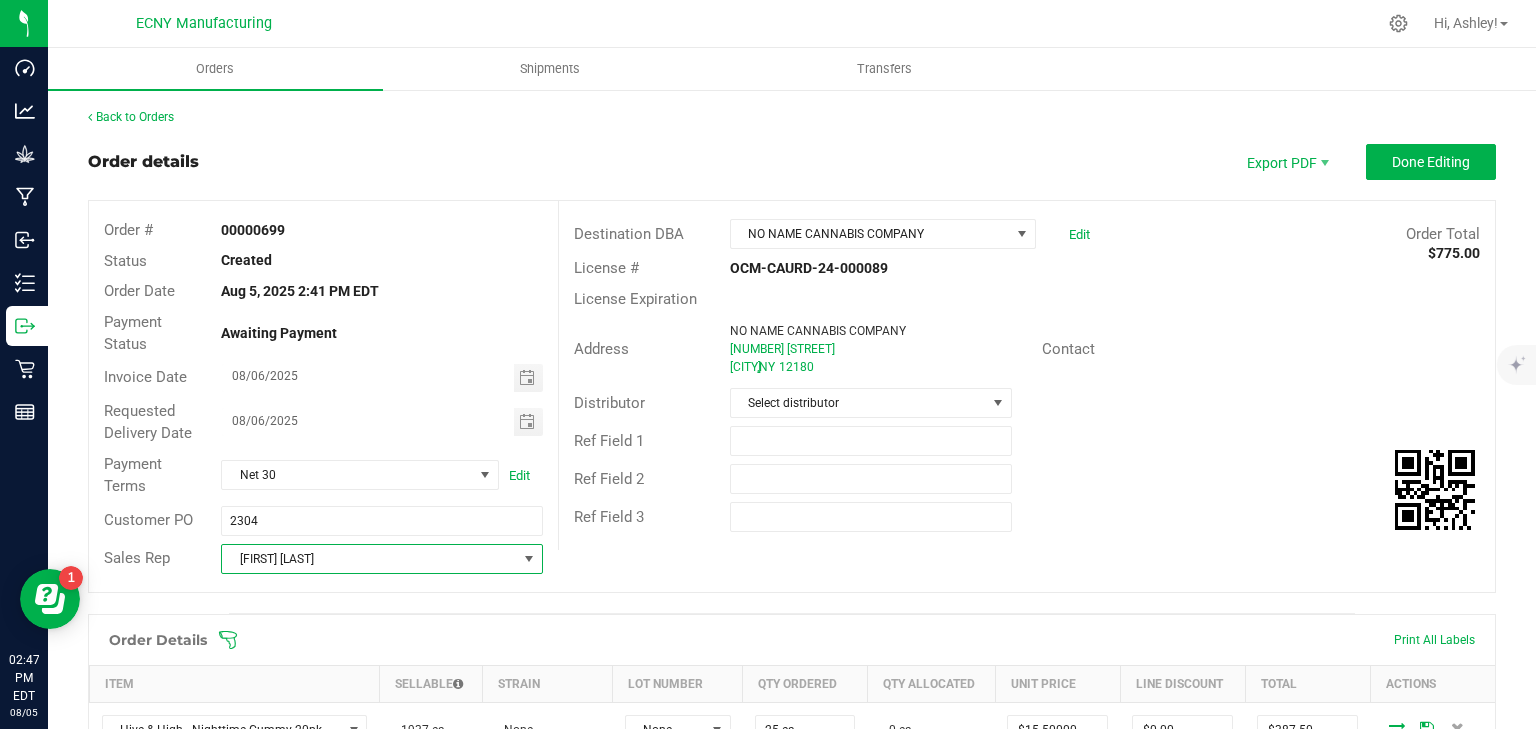 click on "Customer PO  2304" at bounding box center (323, 521) 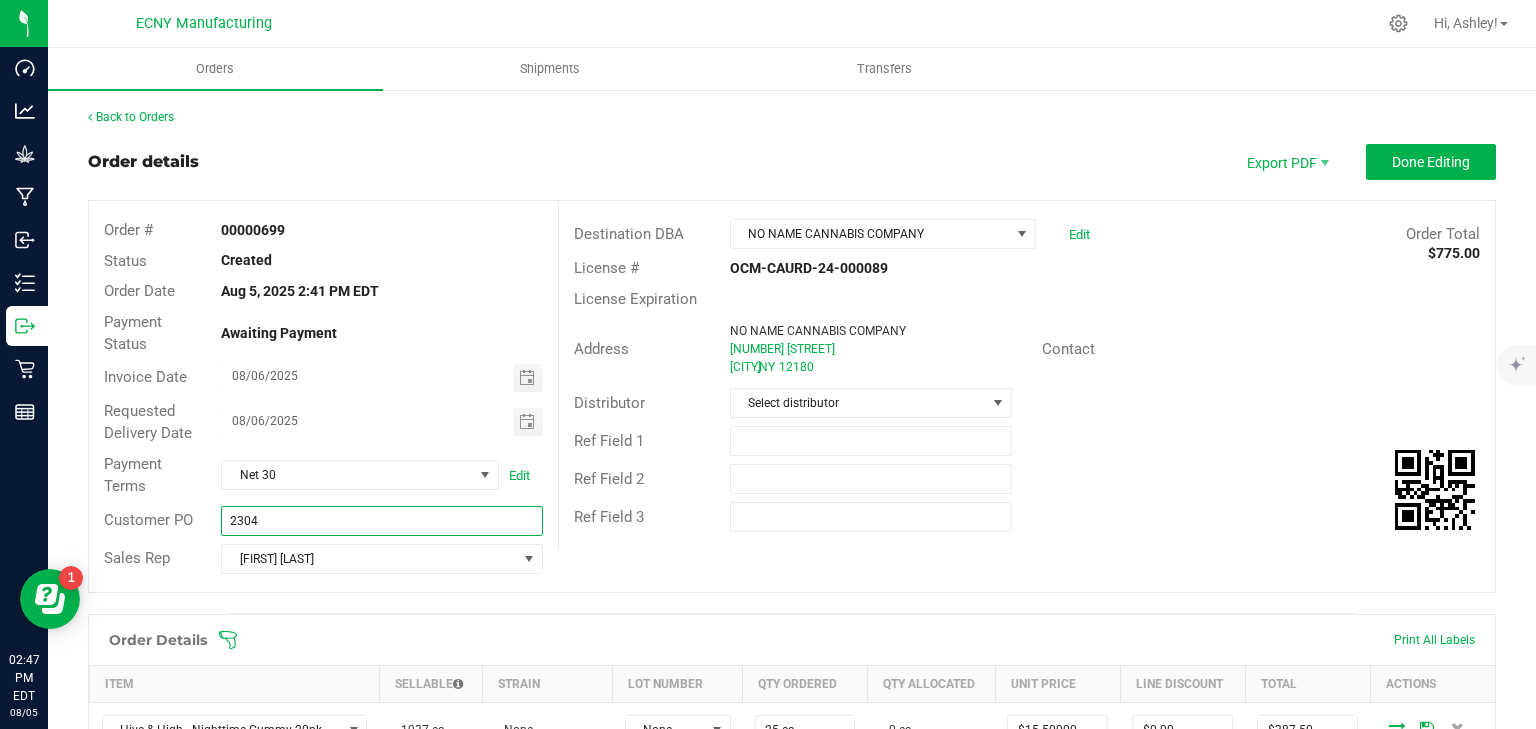 click on "2304" at bounding box center [381, 521] 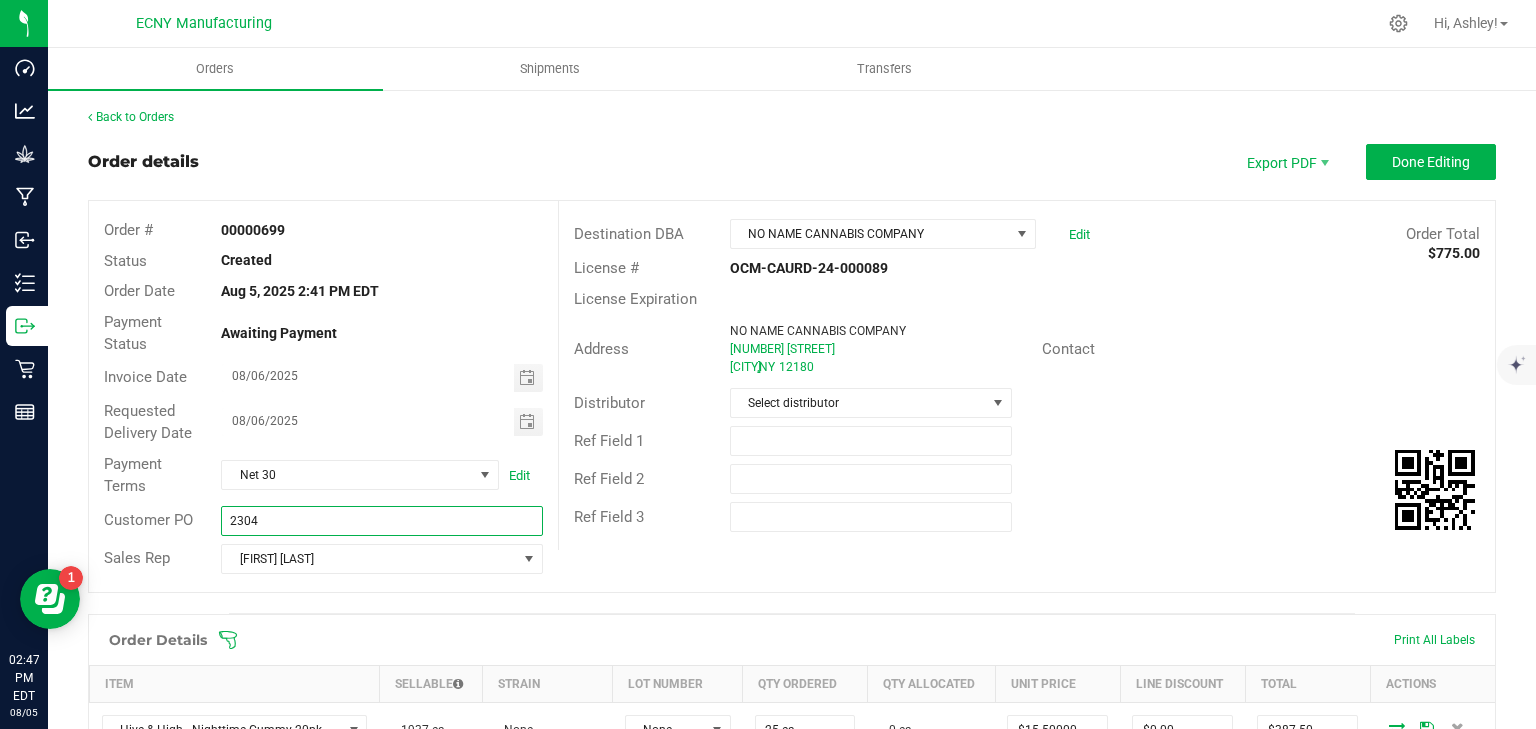 click on "2304" at bounding box center [381, 521] 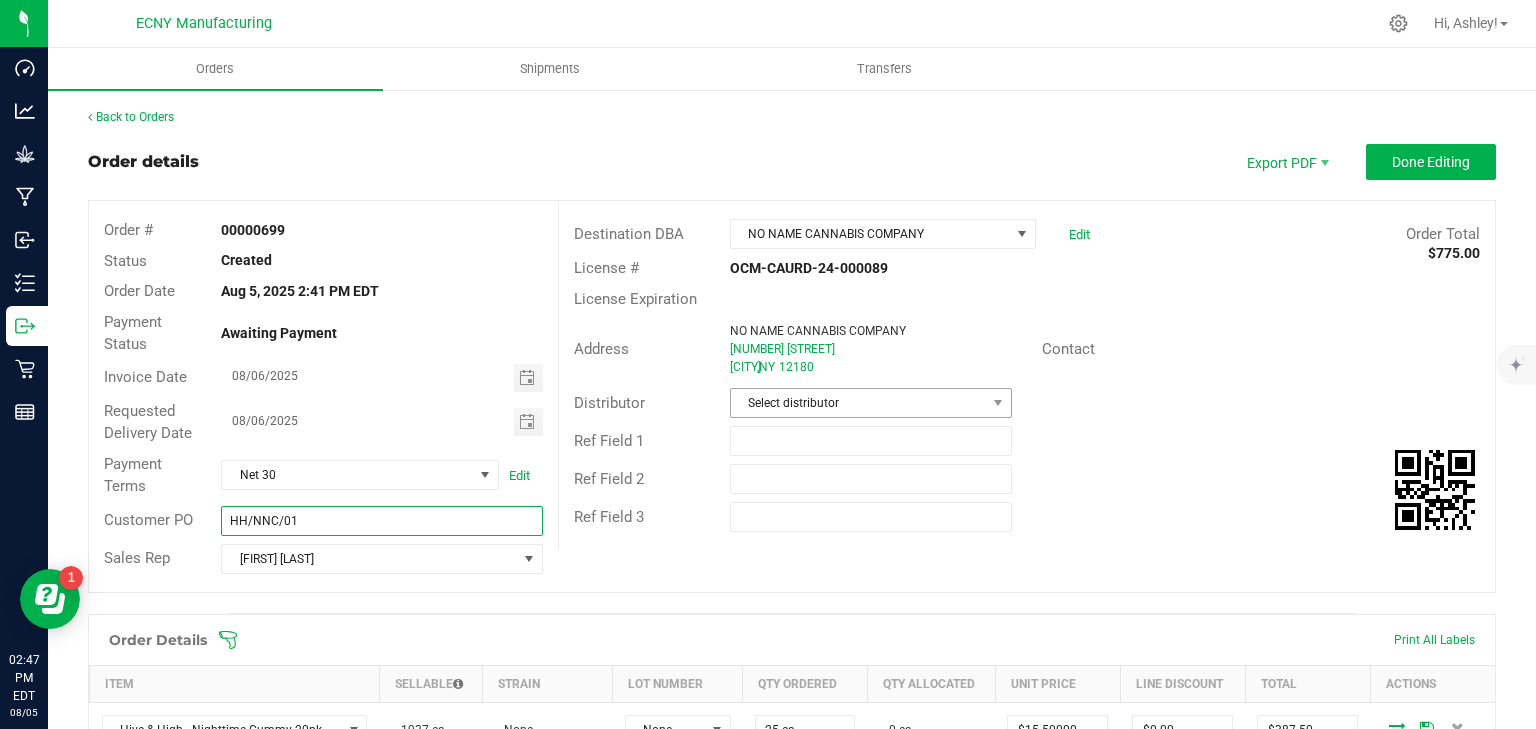 type on "HH/NNC/01" 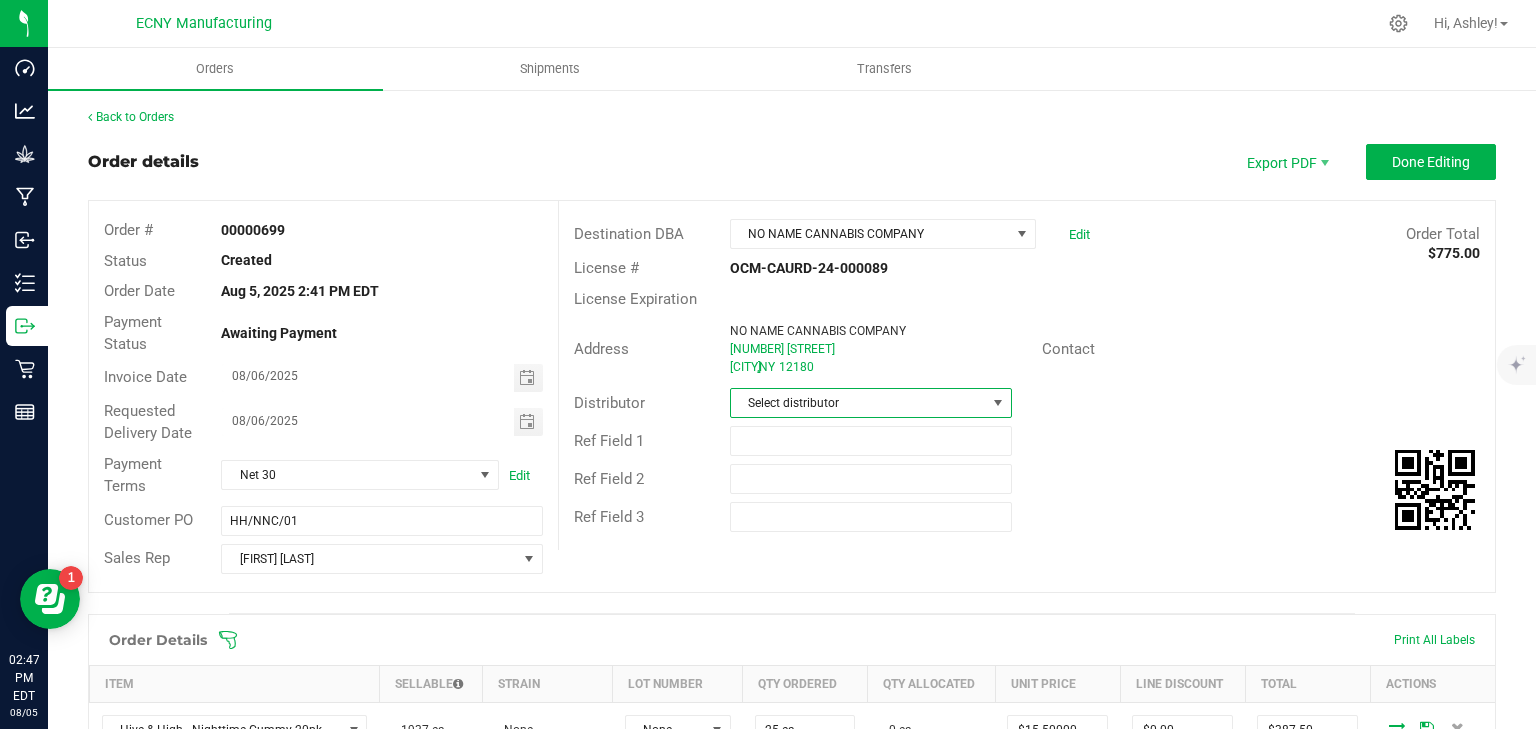 click on "Select distributor" at bounding box center (871, 403) 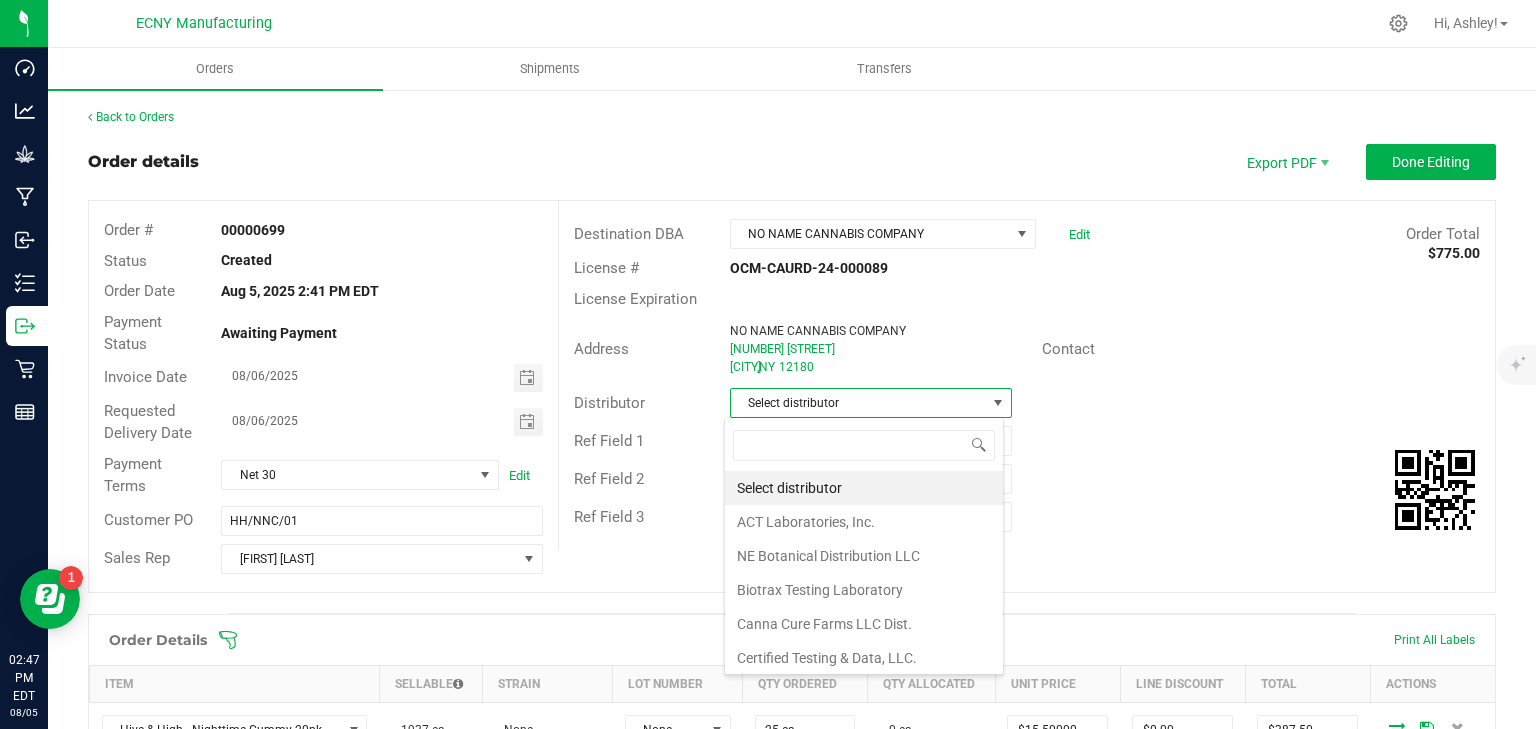 click on "Select distributor" at bounding box center [858, 403] 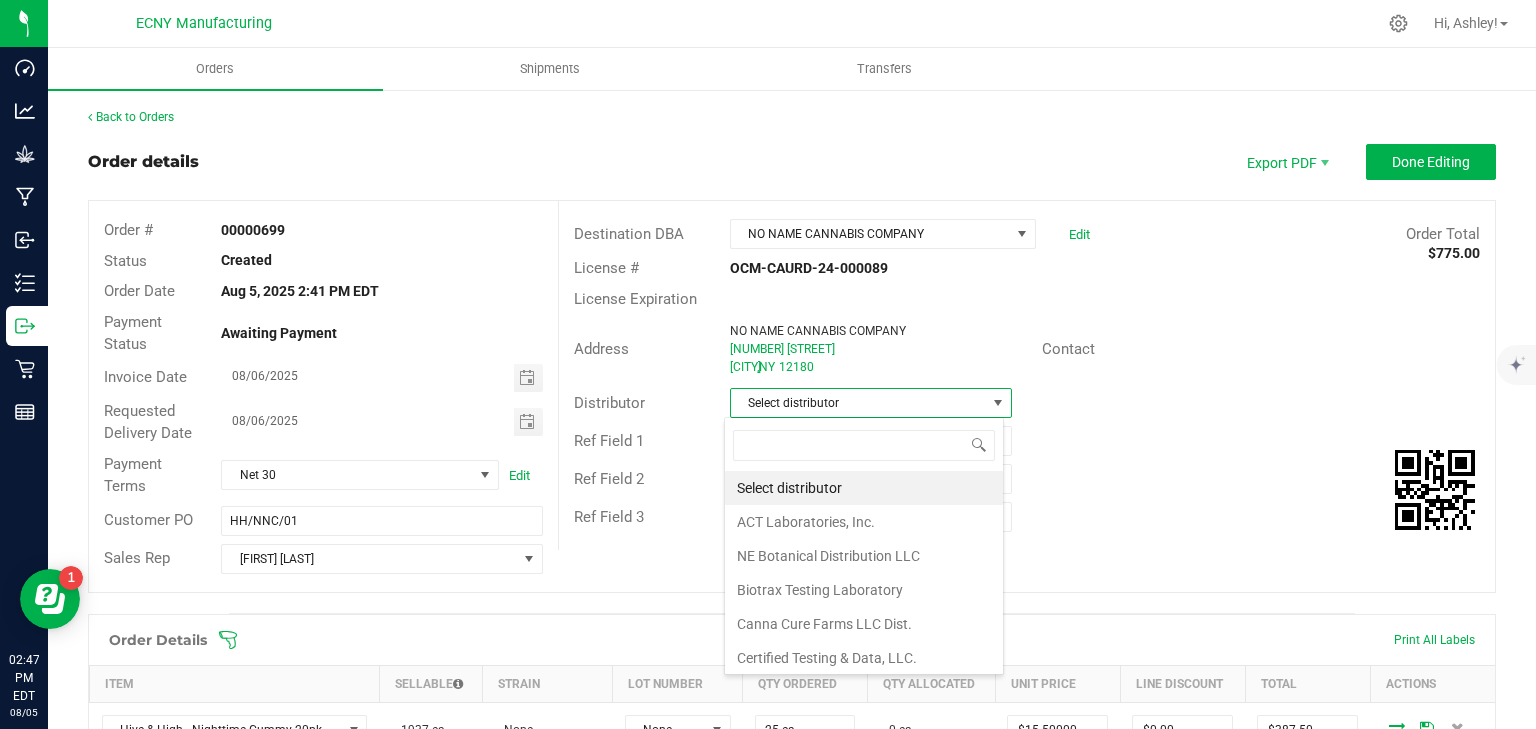 scroll, scrollTop: 0, scrollLeft: 0, axis: both 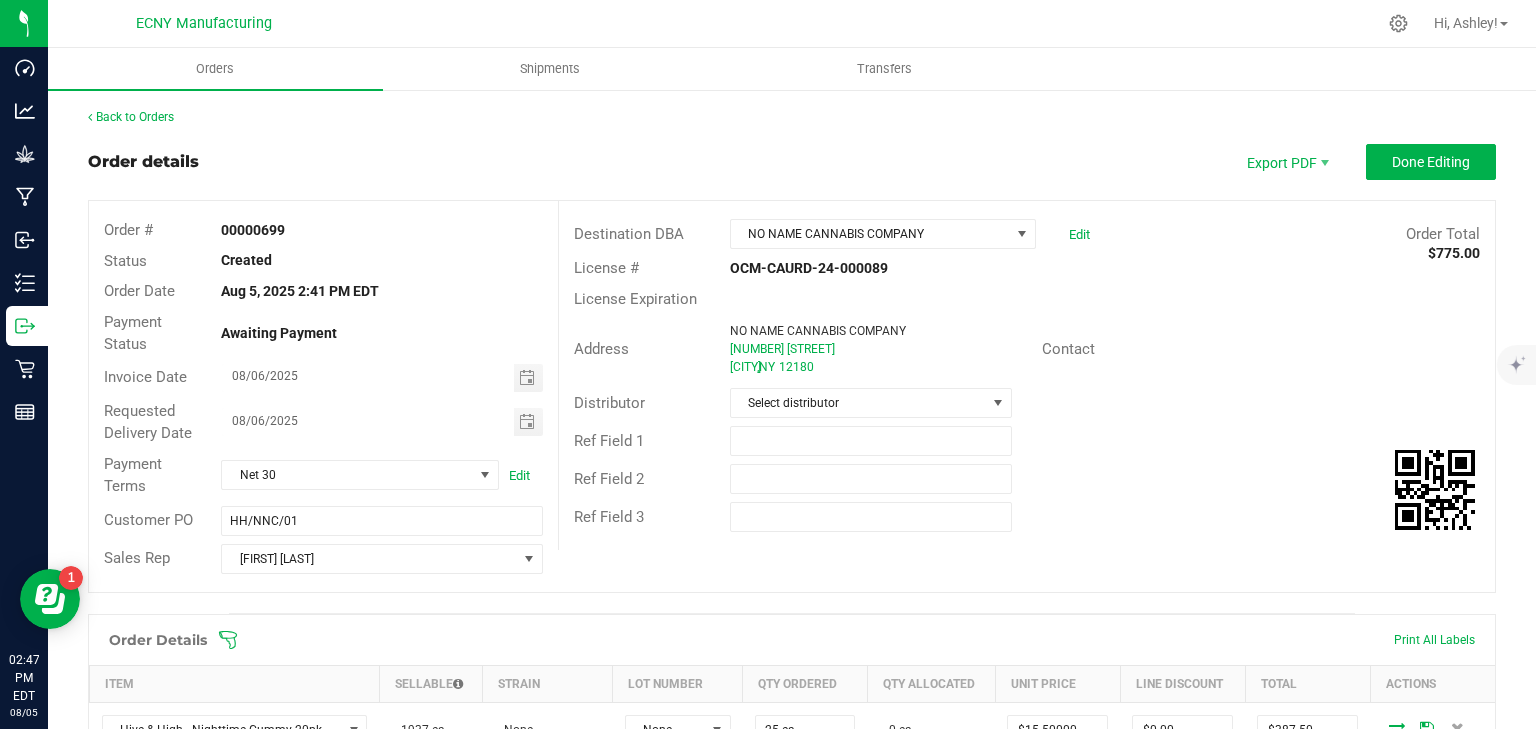 click on "Distributor  Select distributor" at bounding box center [1027, 403] 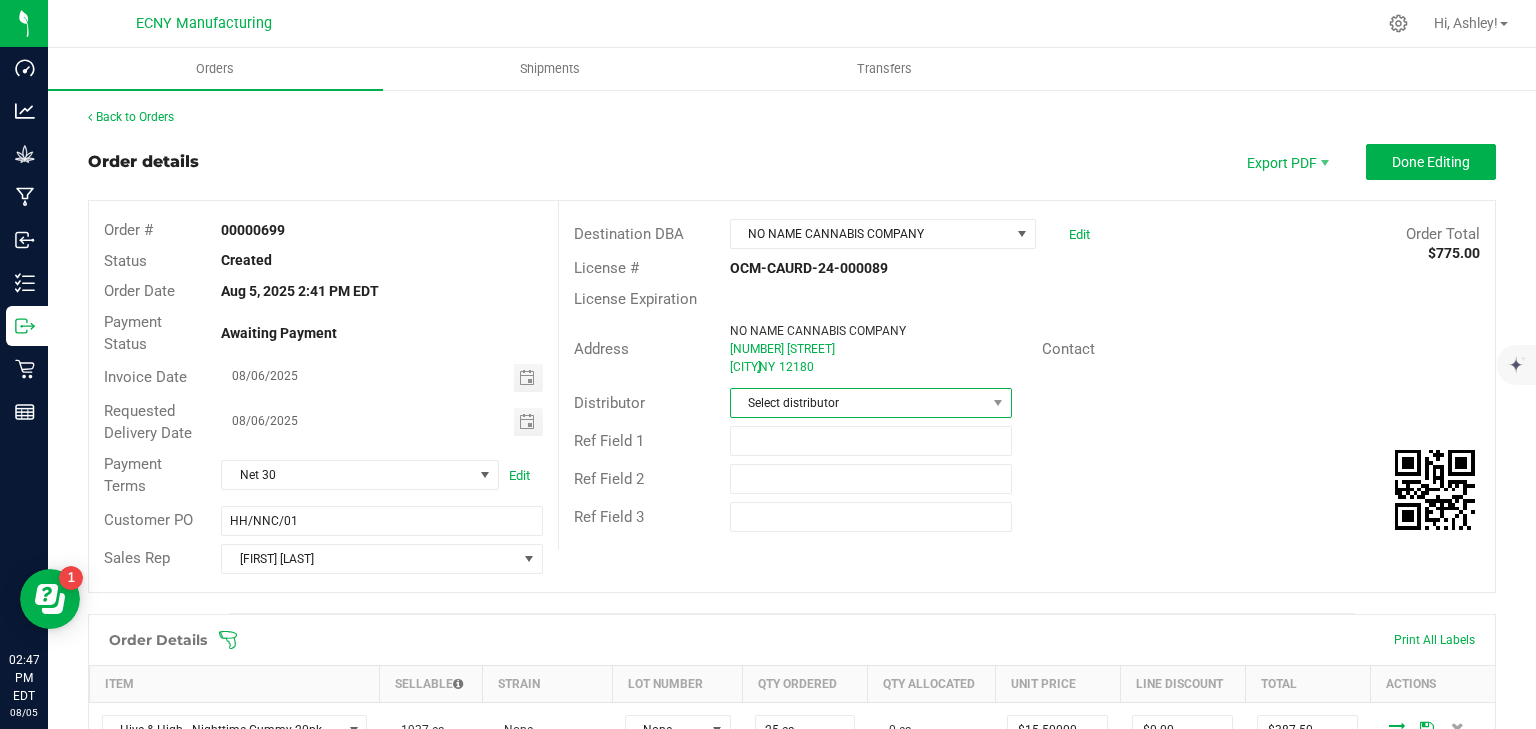 click on "Select distributor" at bounding box center [858, 403] 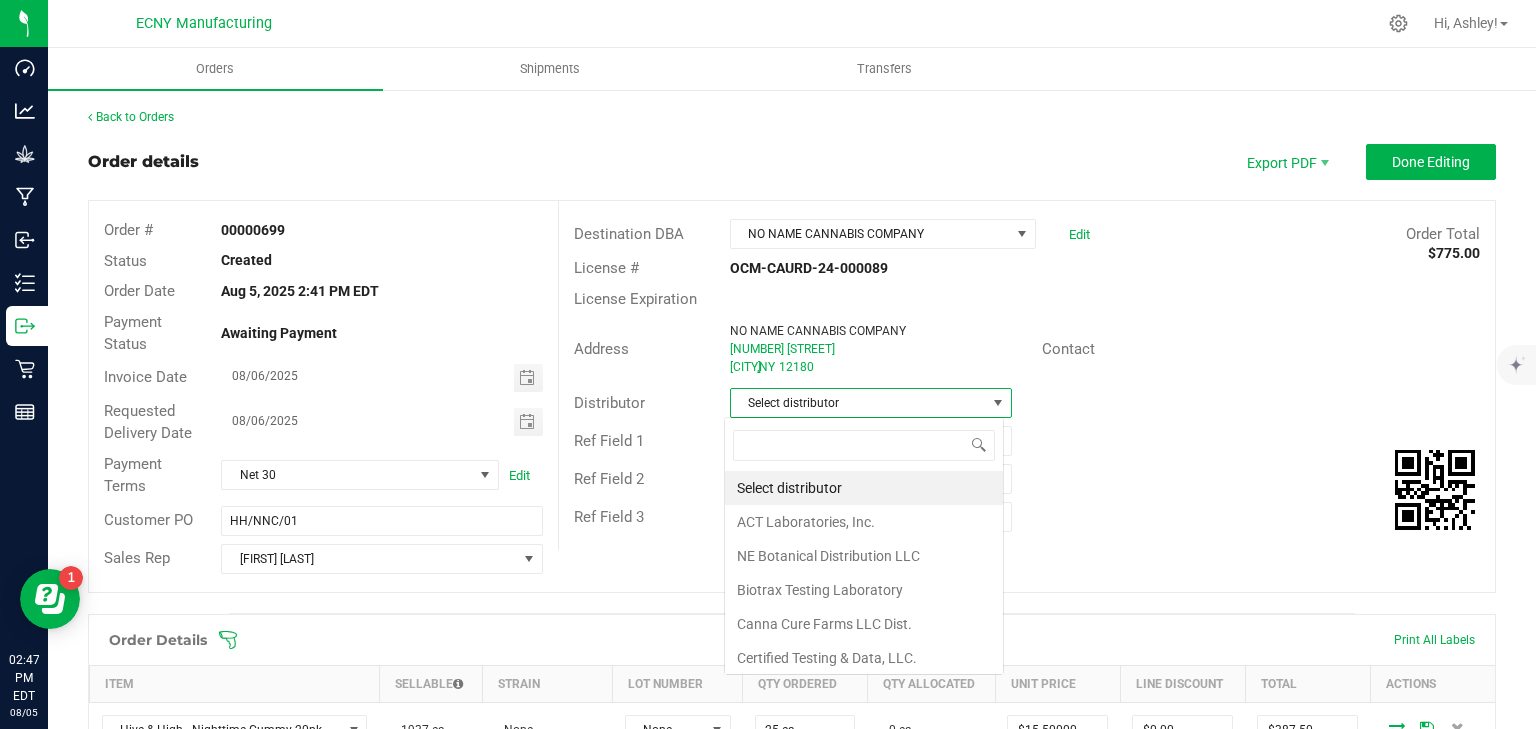 scroll, scrollTop: 99970, scrollLeft: 99720, axis: both 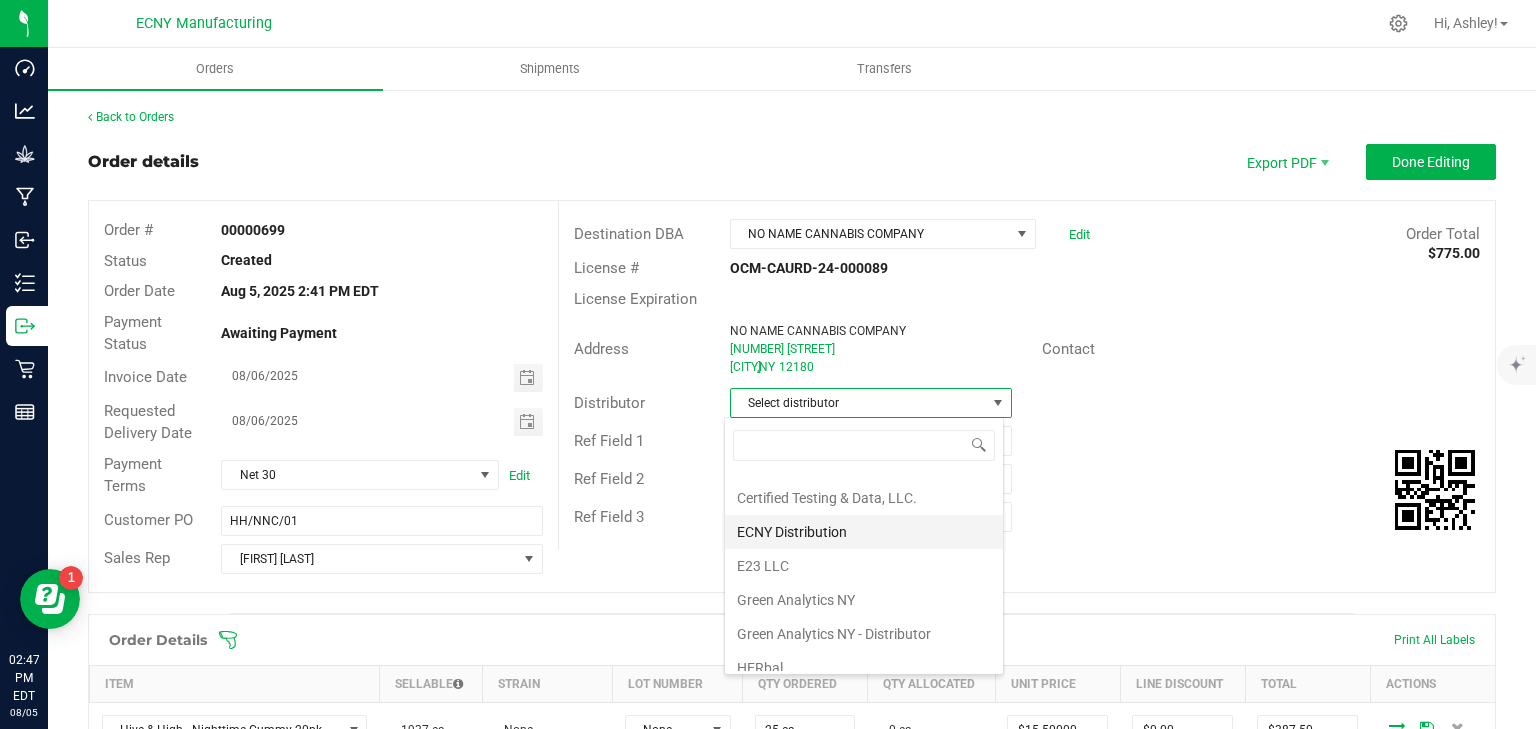 click on "ECNY Distribution" at bounding box center [864, 532] 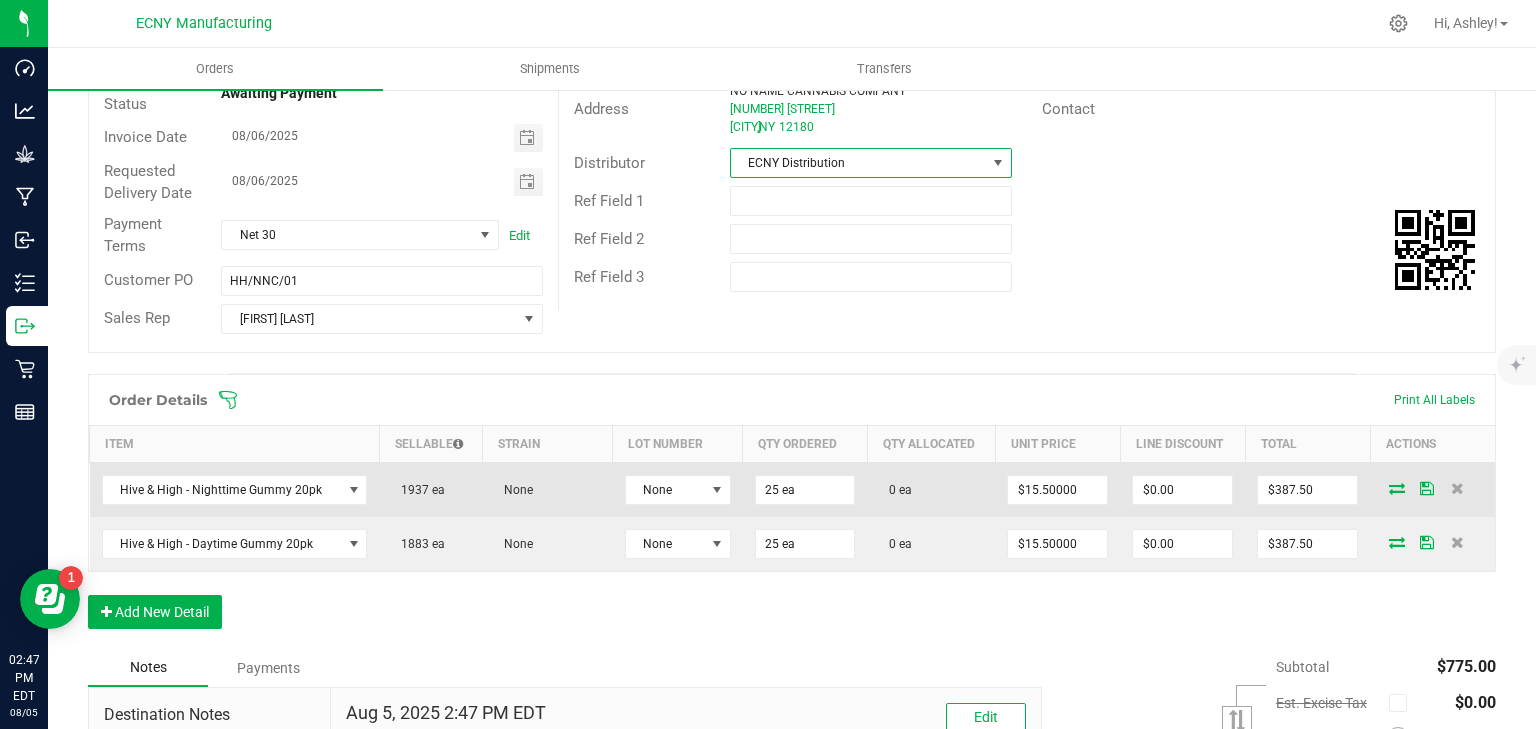 scroll, scrollTop: 320, scrollLeft: 0, axis: vertical 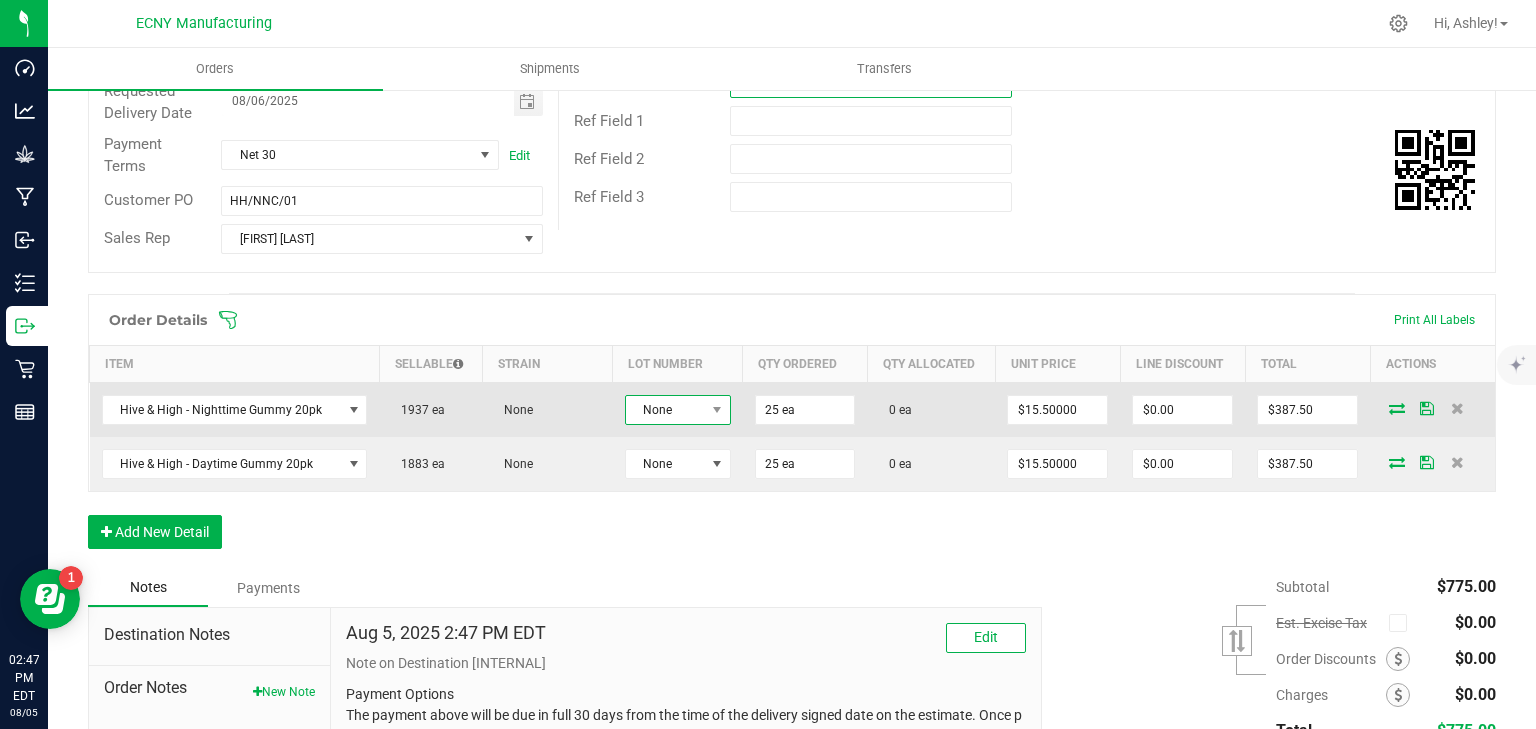 click on "None" at bounding box center [665, 410] 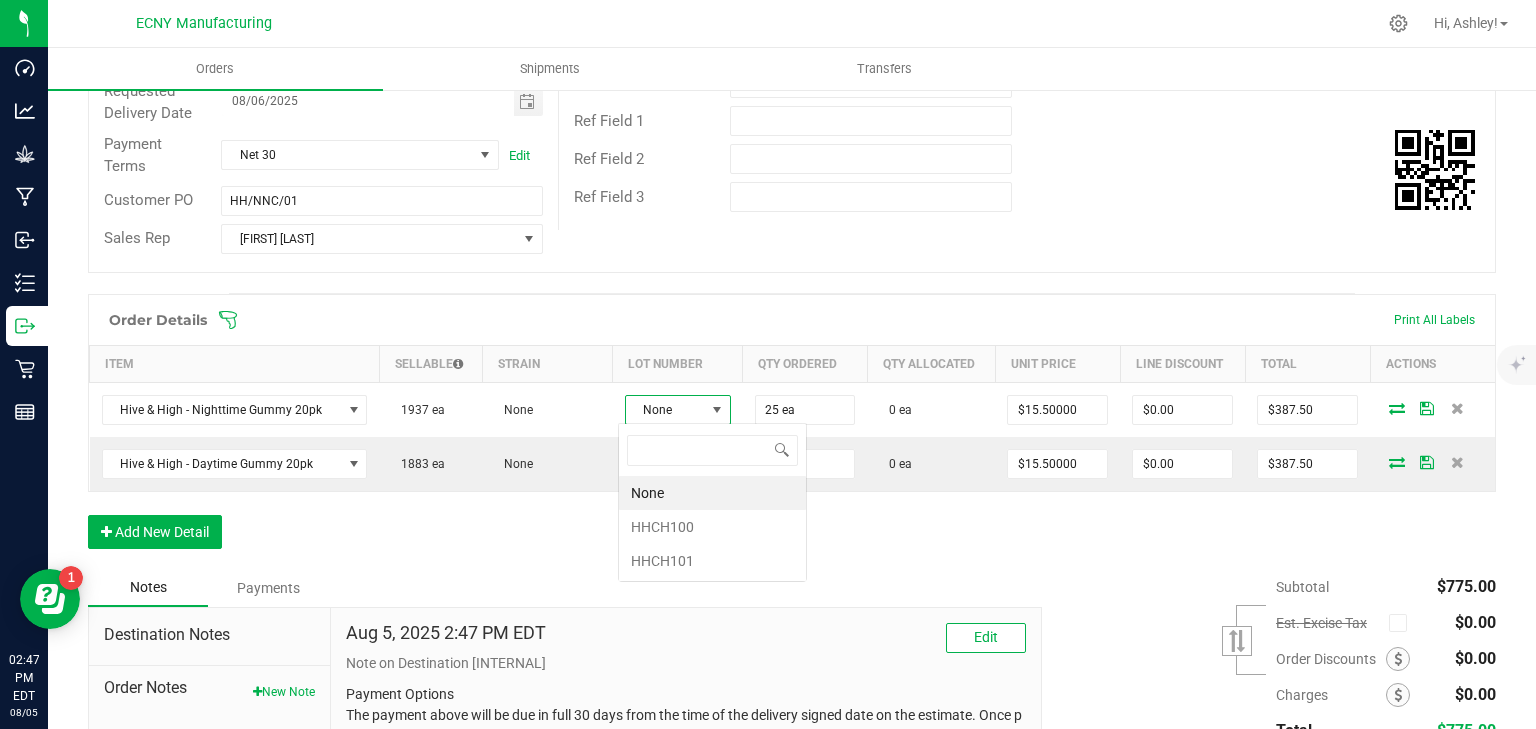 scroll, scrollTop: 99970, scrollLeft: 99894, axis: both 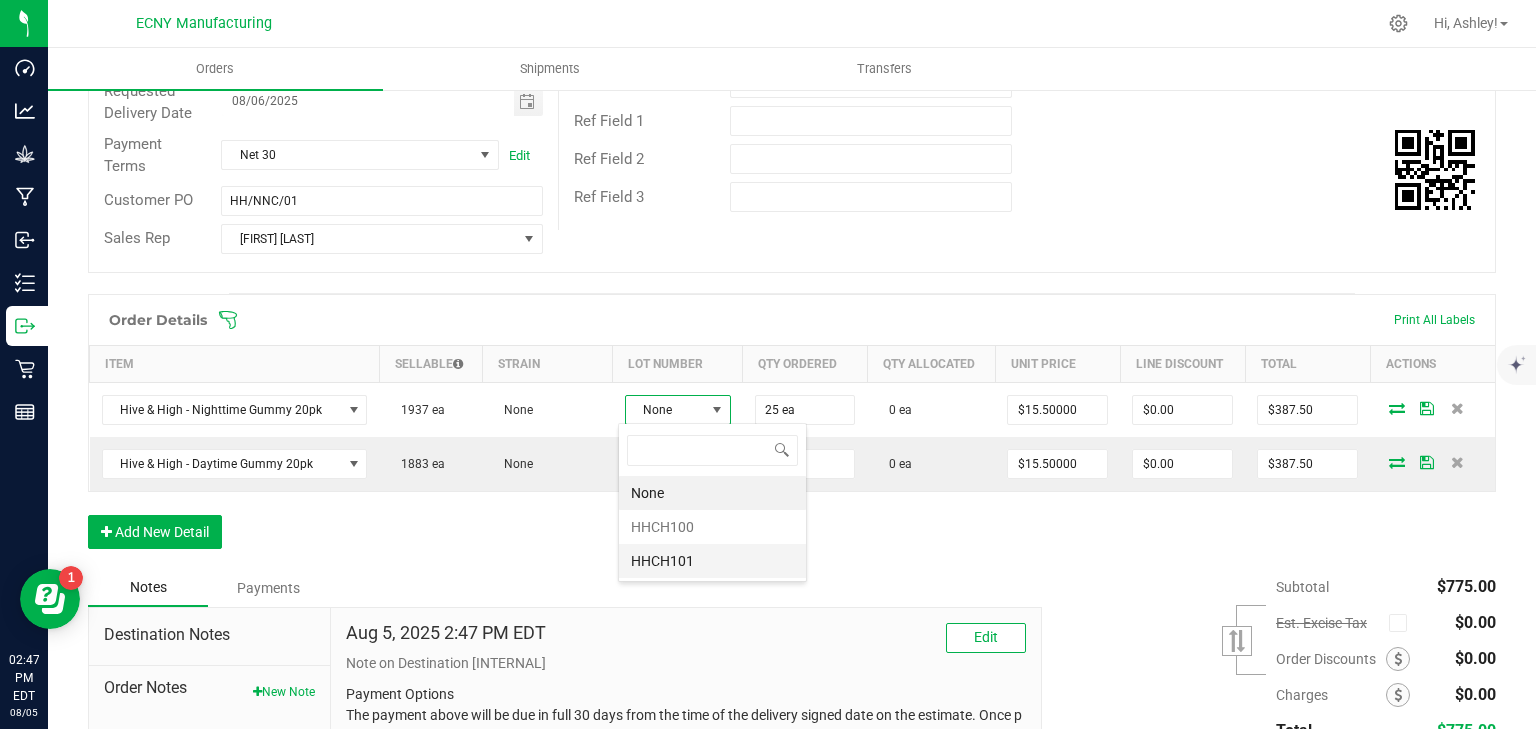 click on "HHCH101" at bounding box center (712, 561) 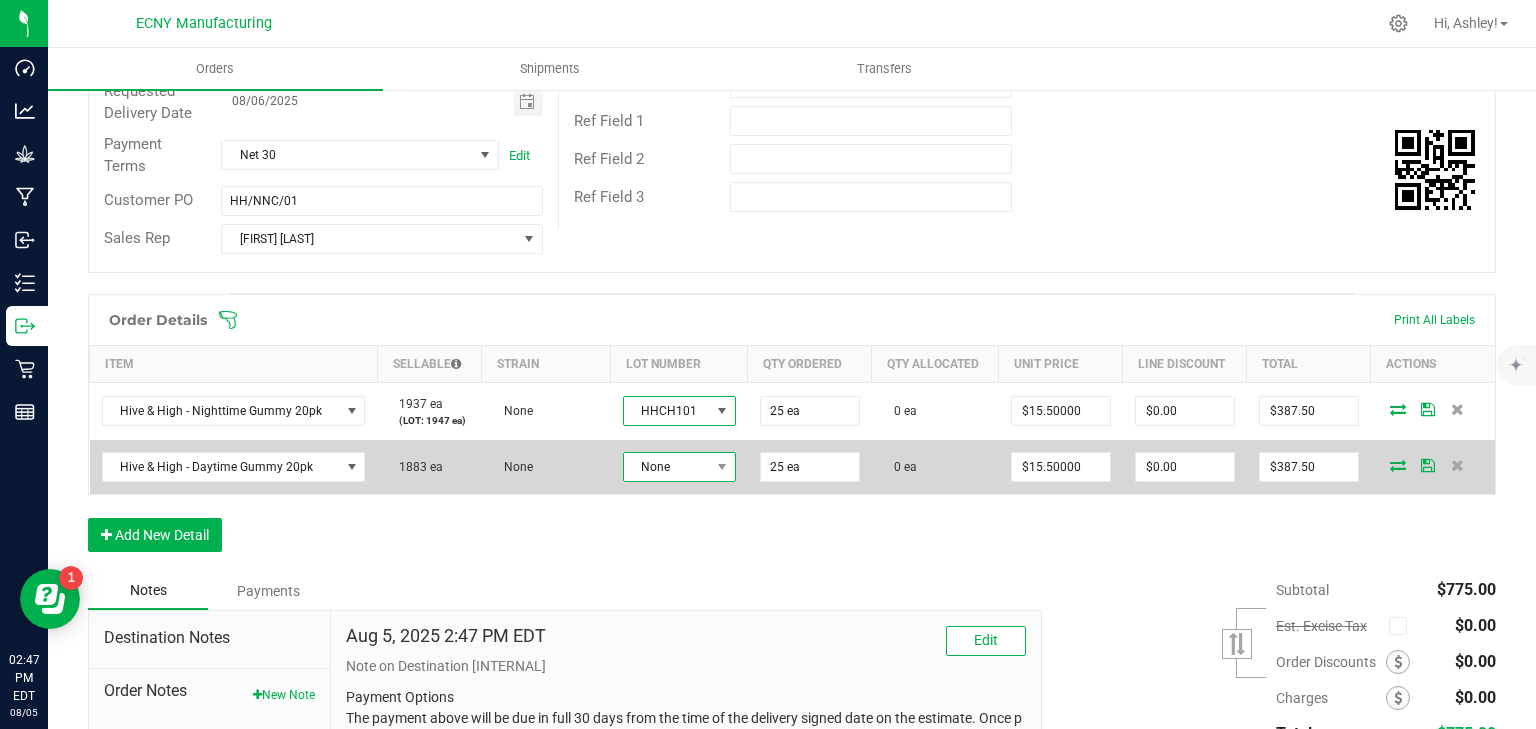 click on "None" at bounding box center (667, 467) 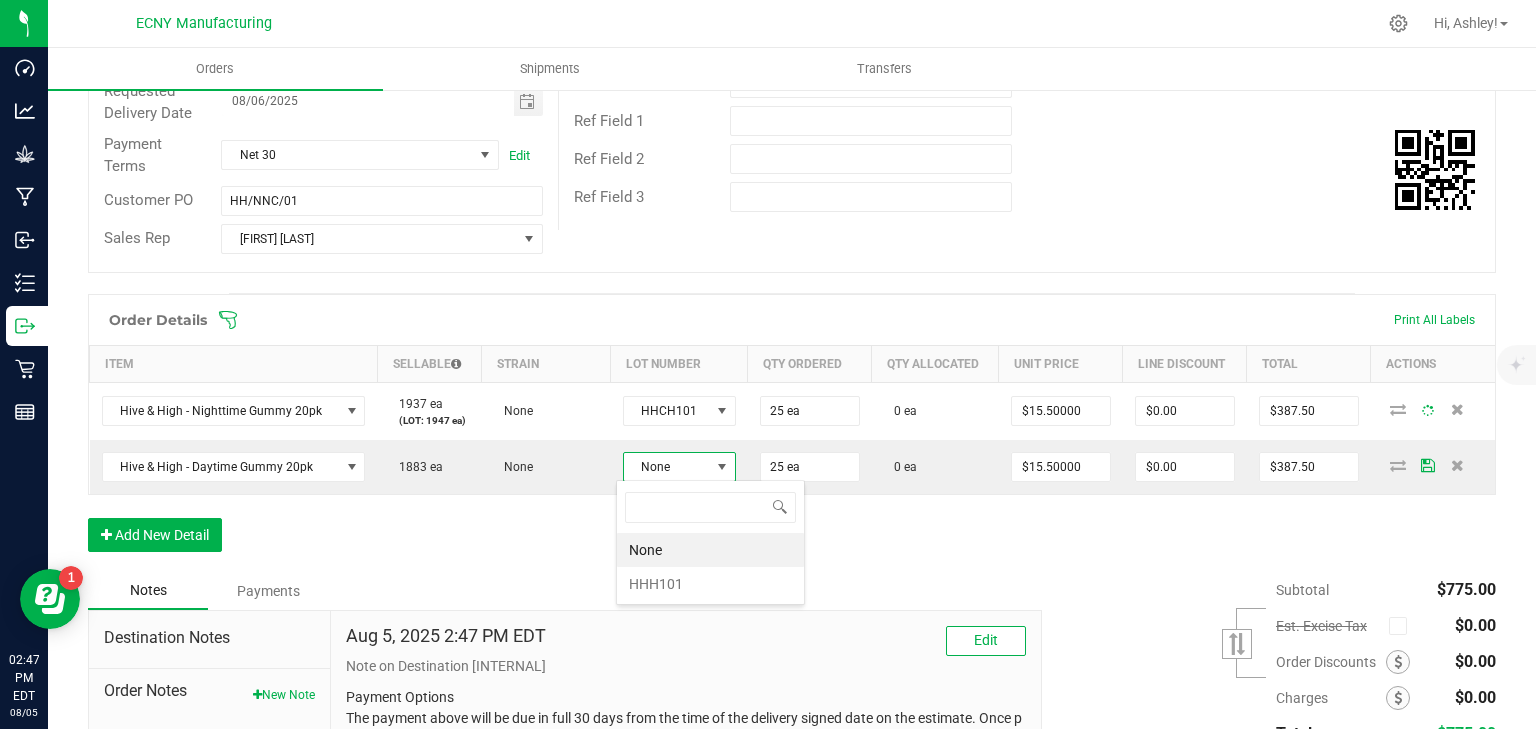 scroll, scrollTop: 99970, scrollLeft: 99890, axis: both 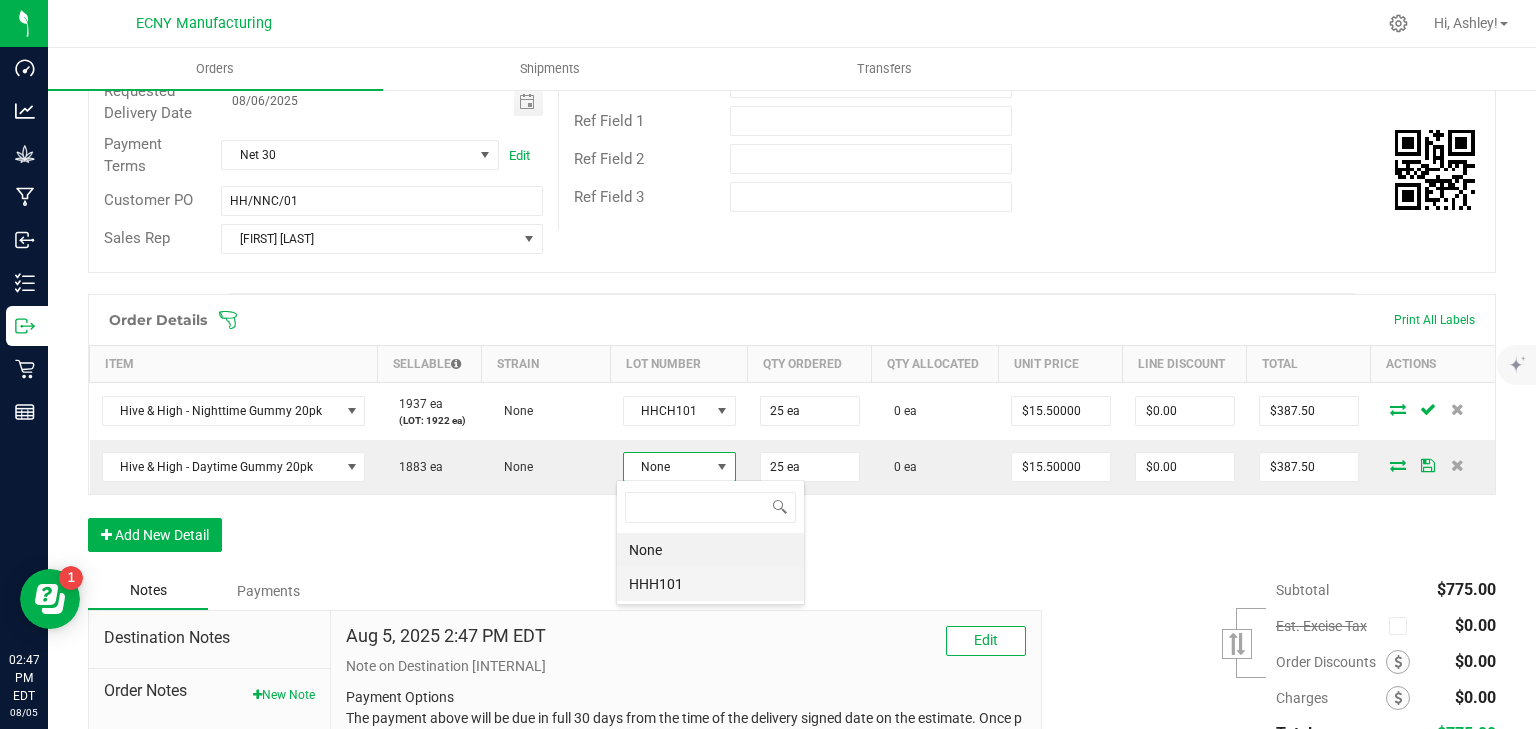 click on "HHH101" at bounding box center [710, 584] 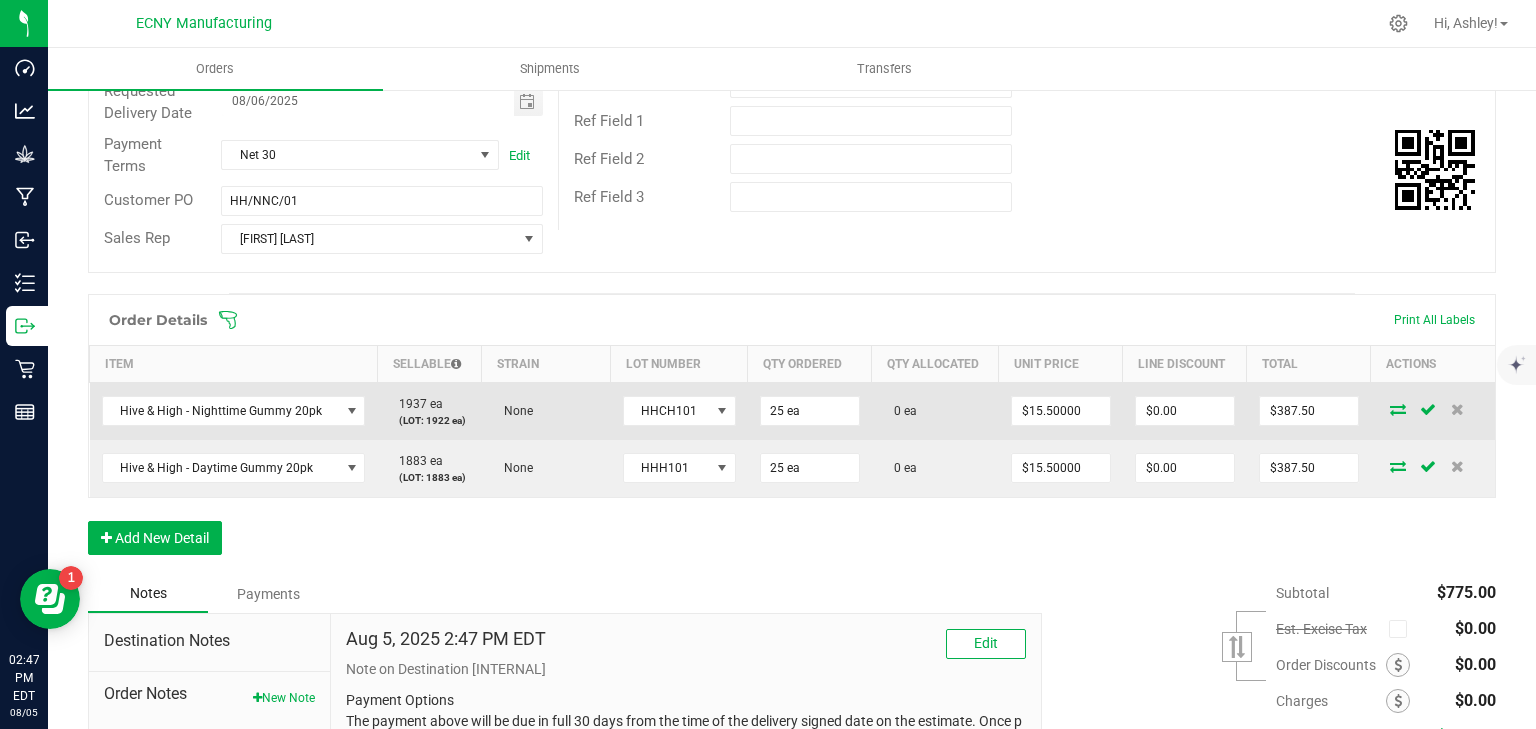 click at bounding box center (1398, 409) 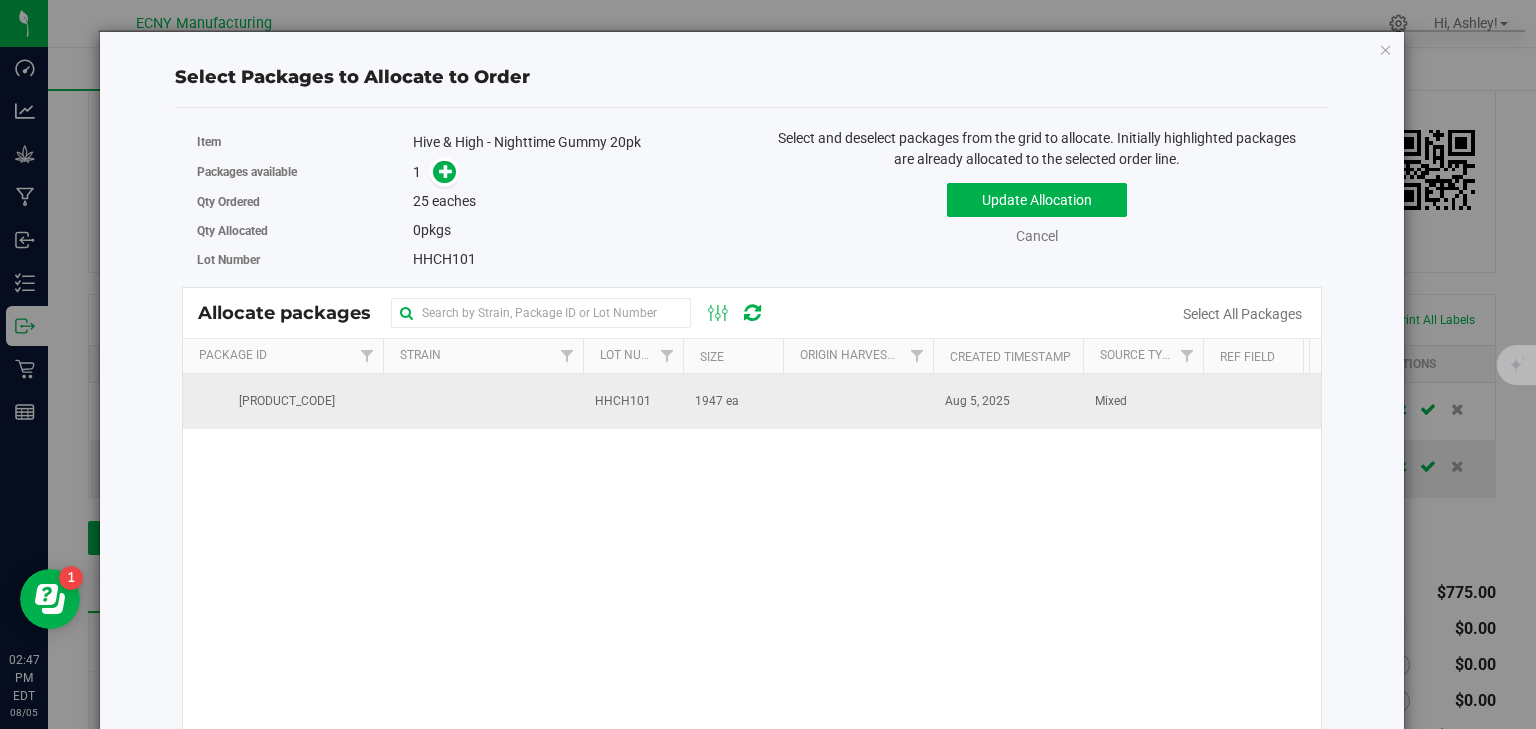 click on "1947 ea" at bounding box center [733, 401] 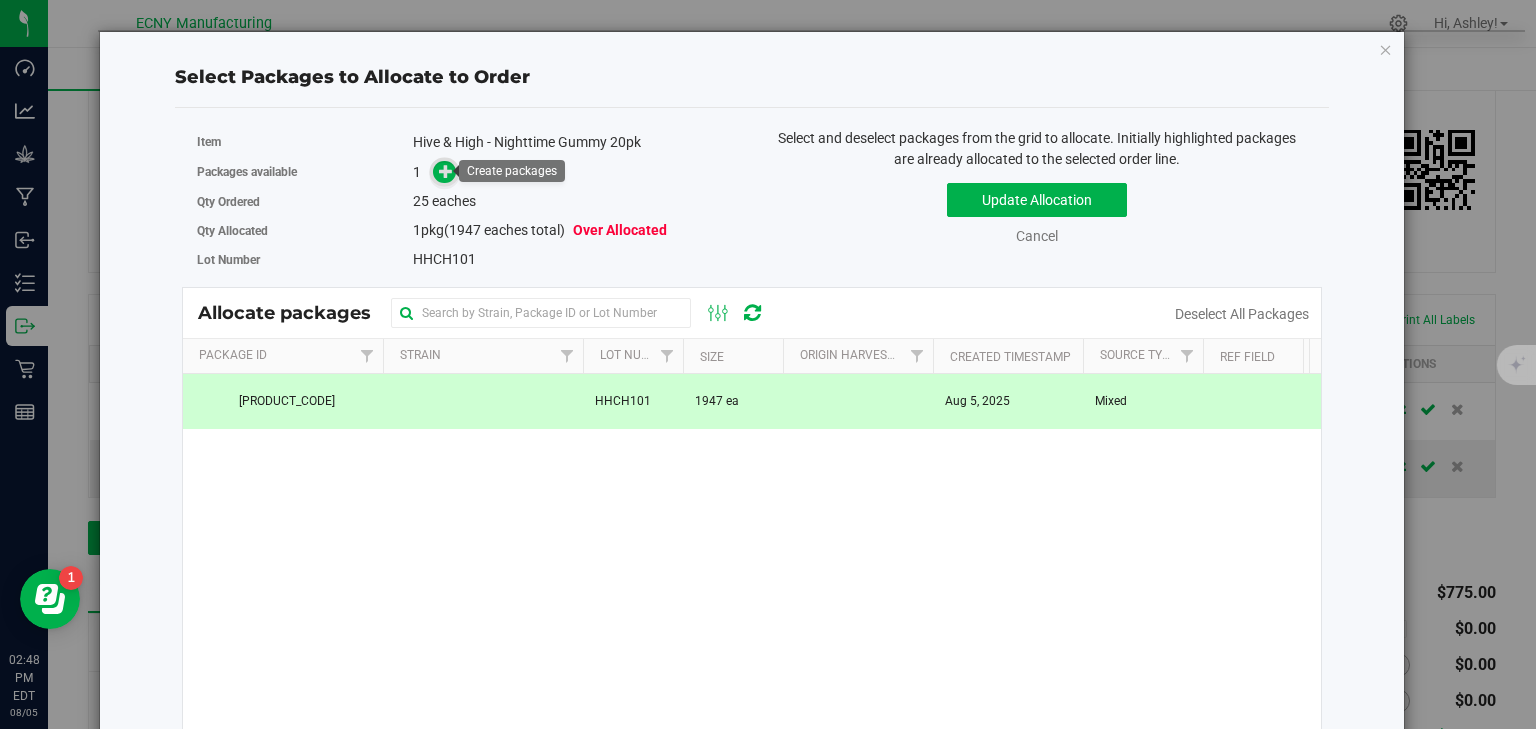 click at bounding box center [446, 171] 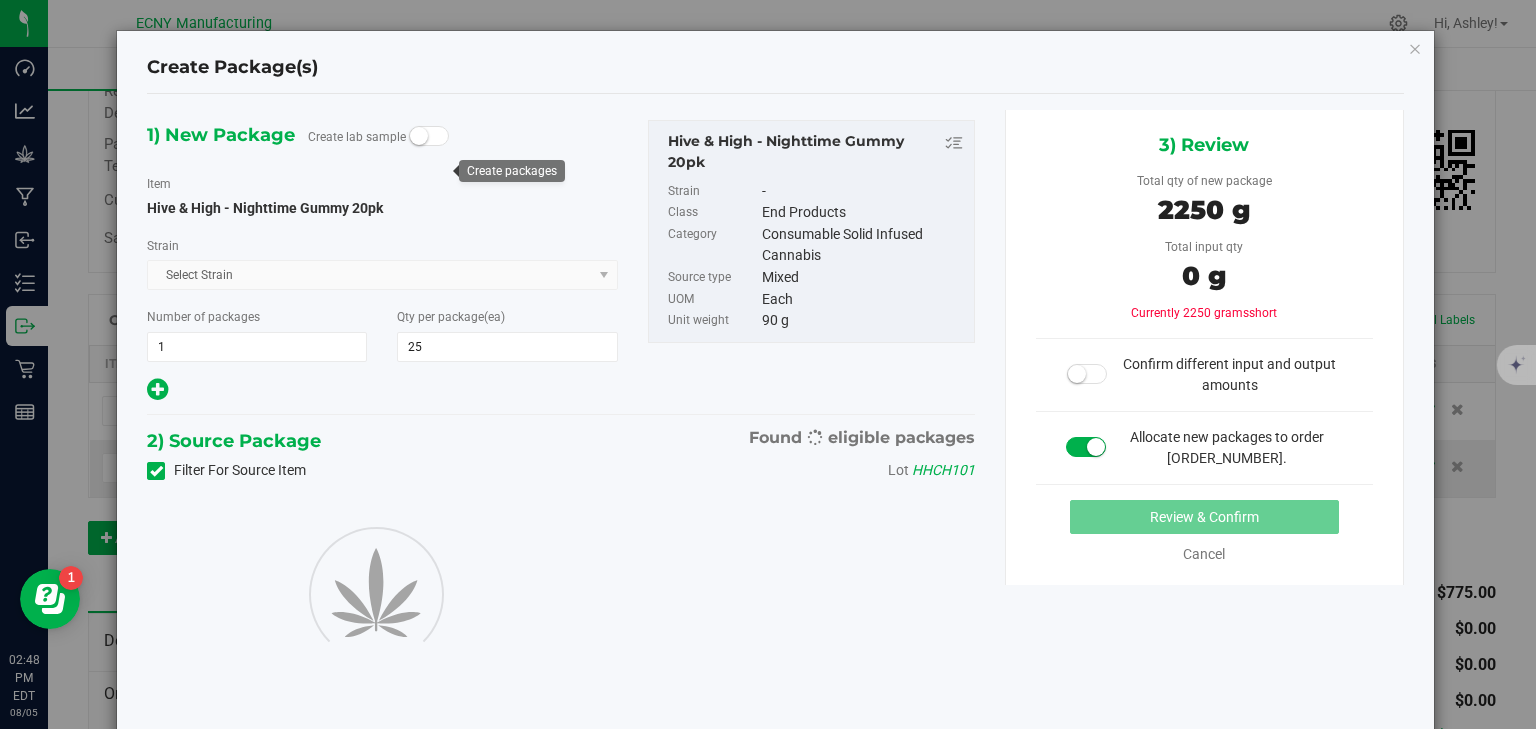type on "25" 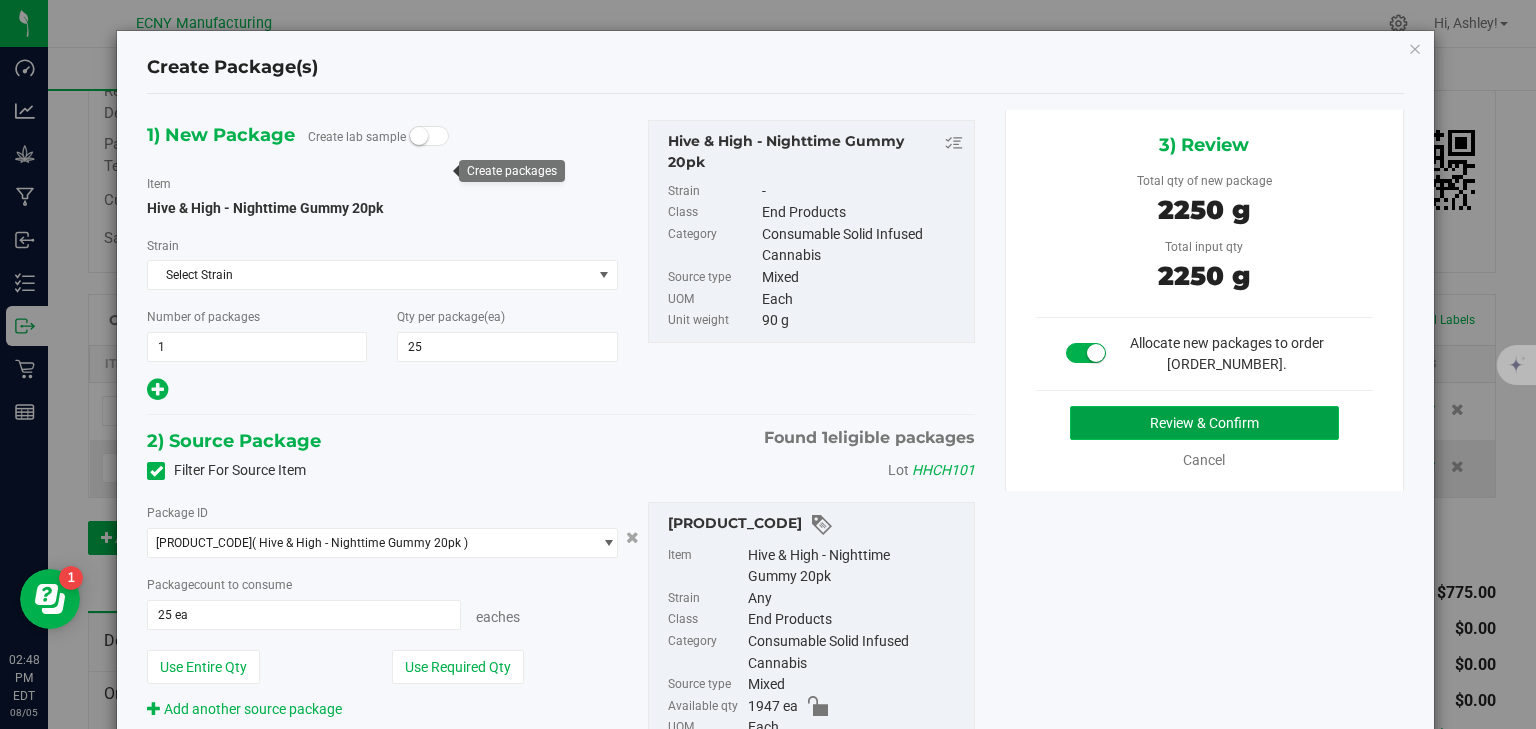 click on "Review & Confirm" at bounding box center [1204, 423] 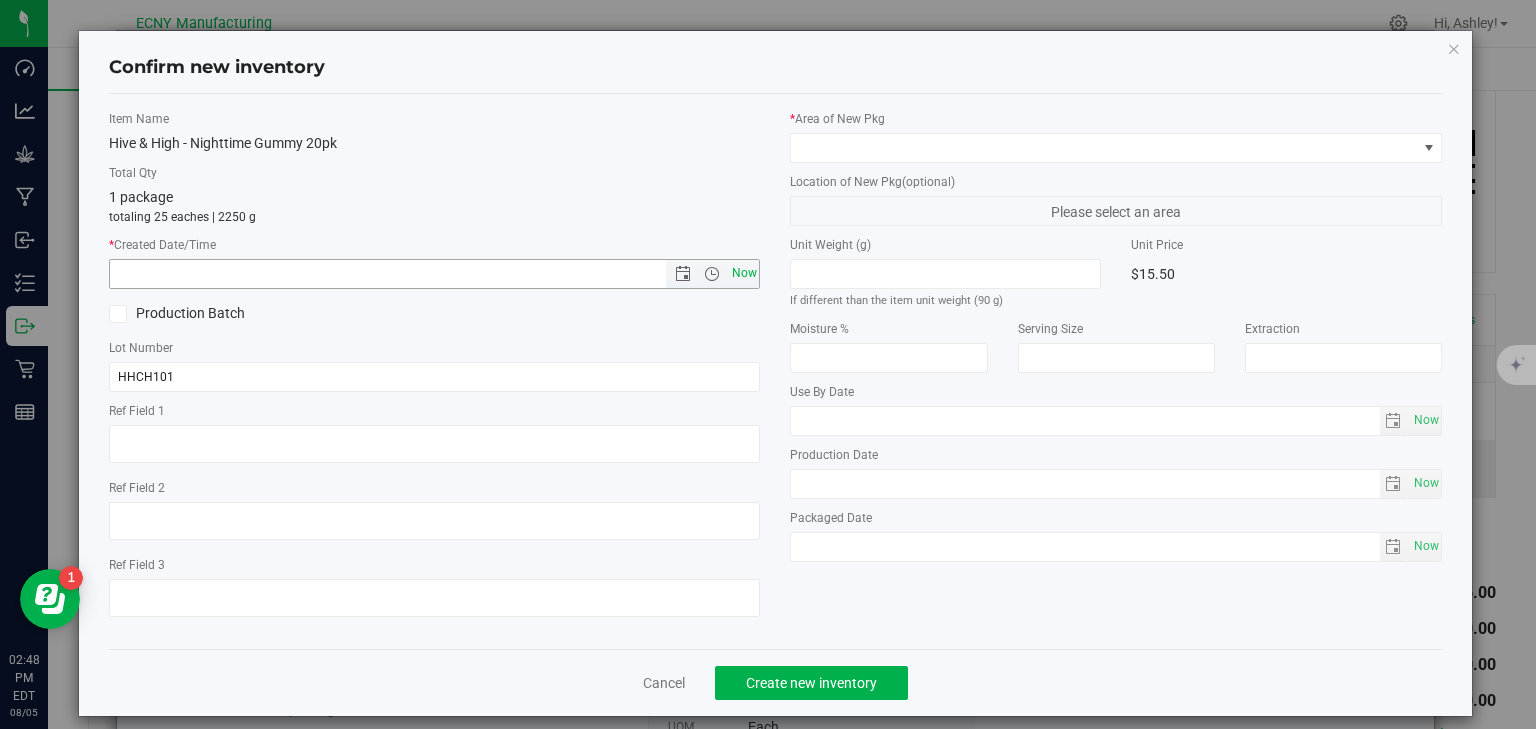 click on "Now" at bounding box center [744, 273] 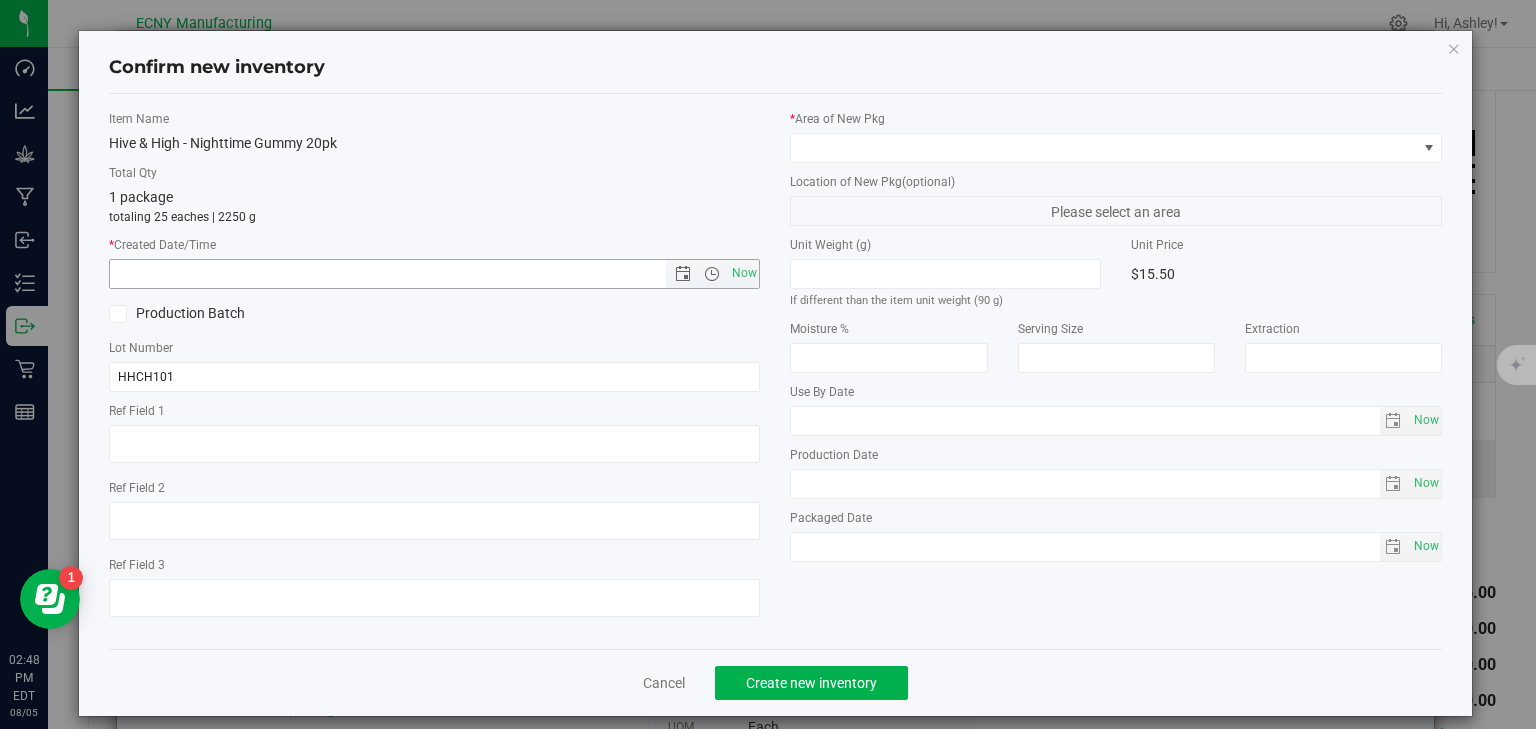type on "8/5/2025 2:48 PM" 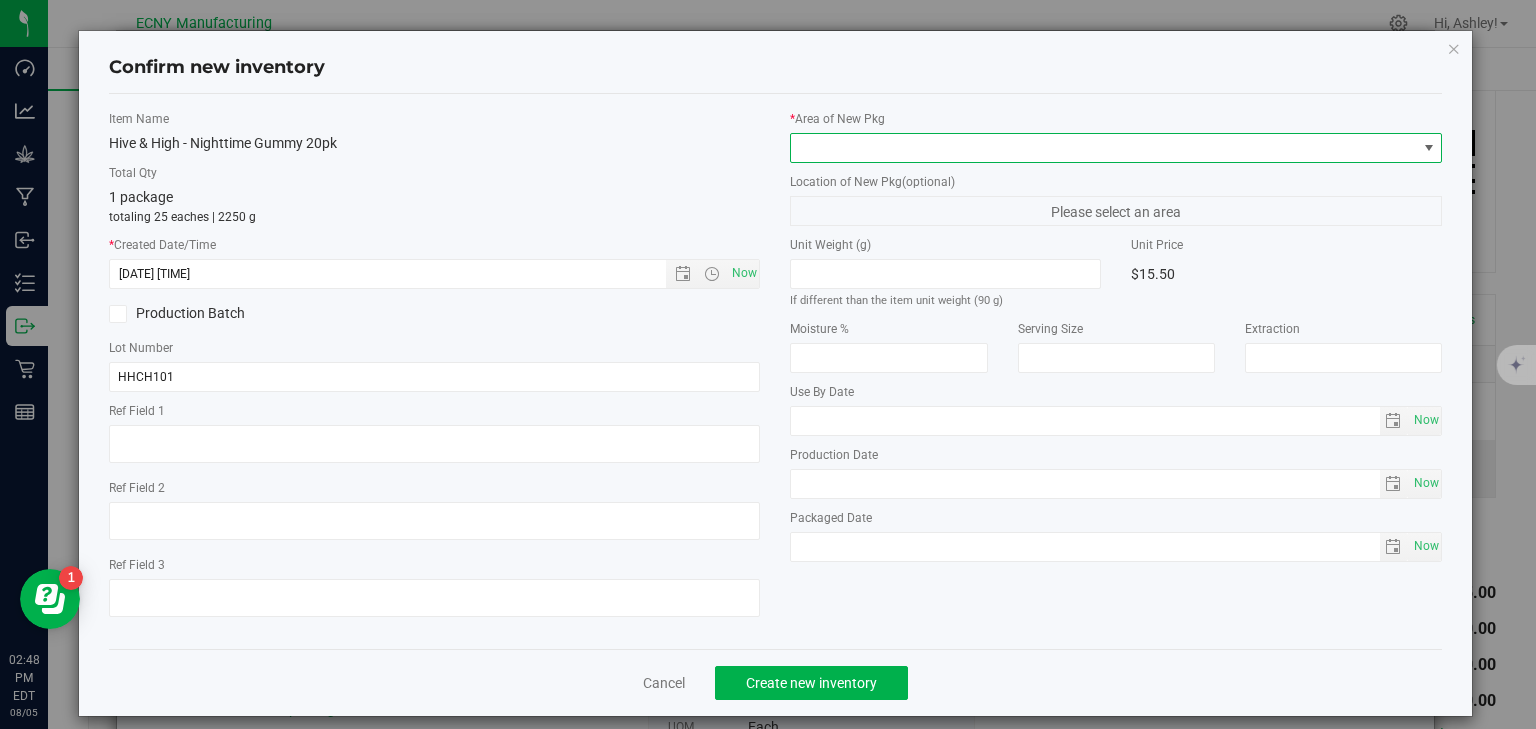 click at bounding box center (1103, 148) 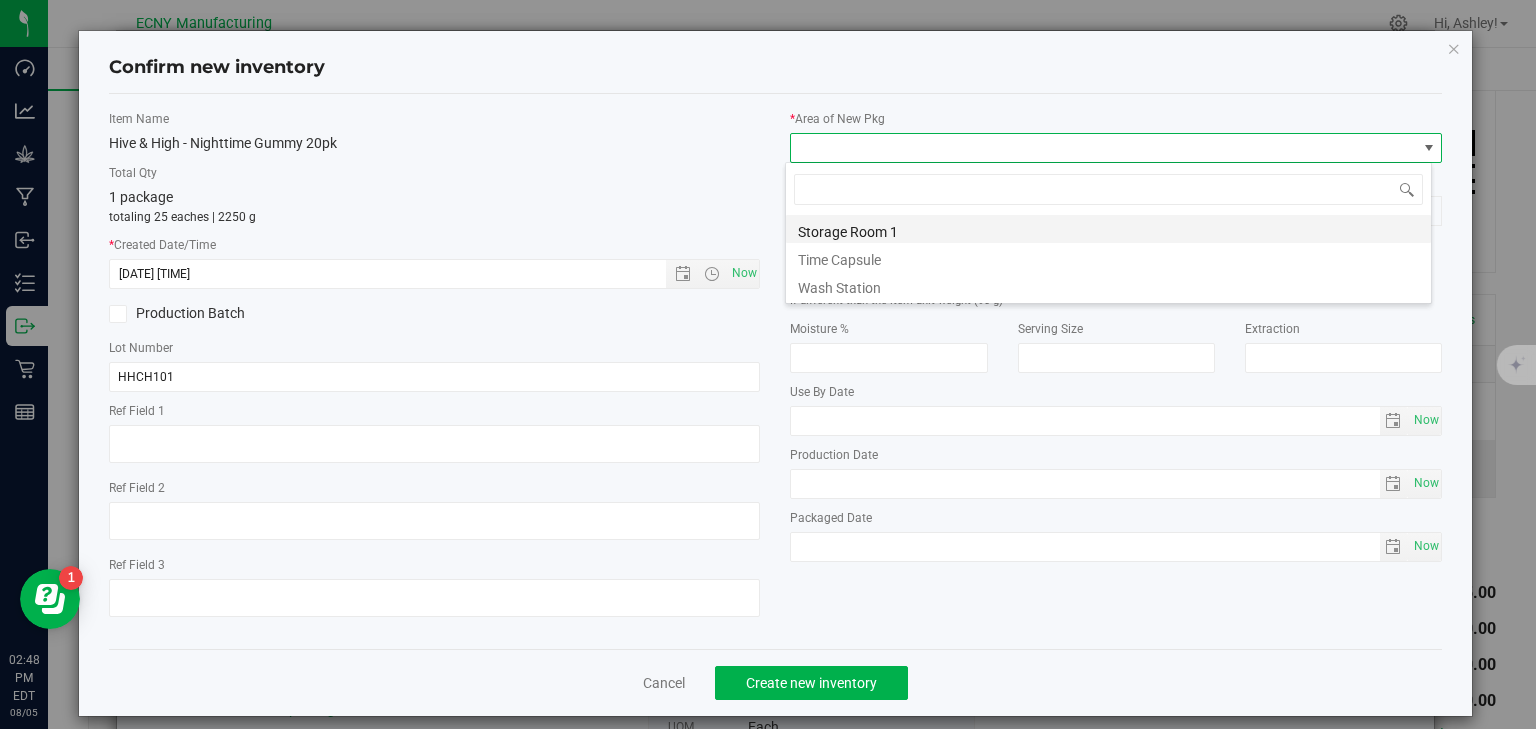 scroll, scrollTop: 99970, scrollLeft: 99353, axis: both 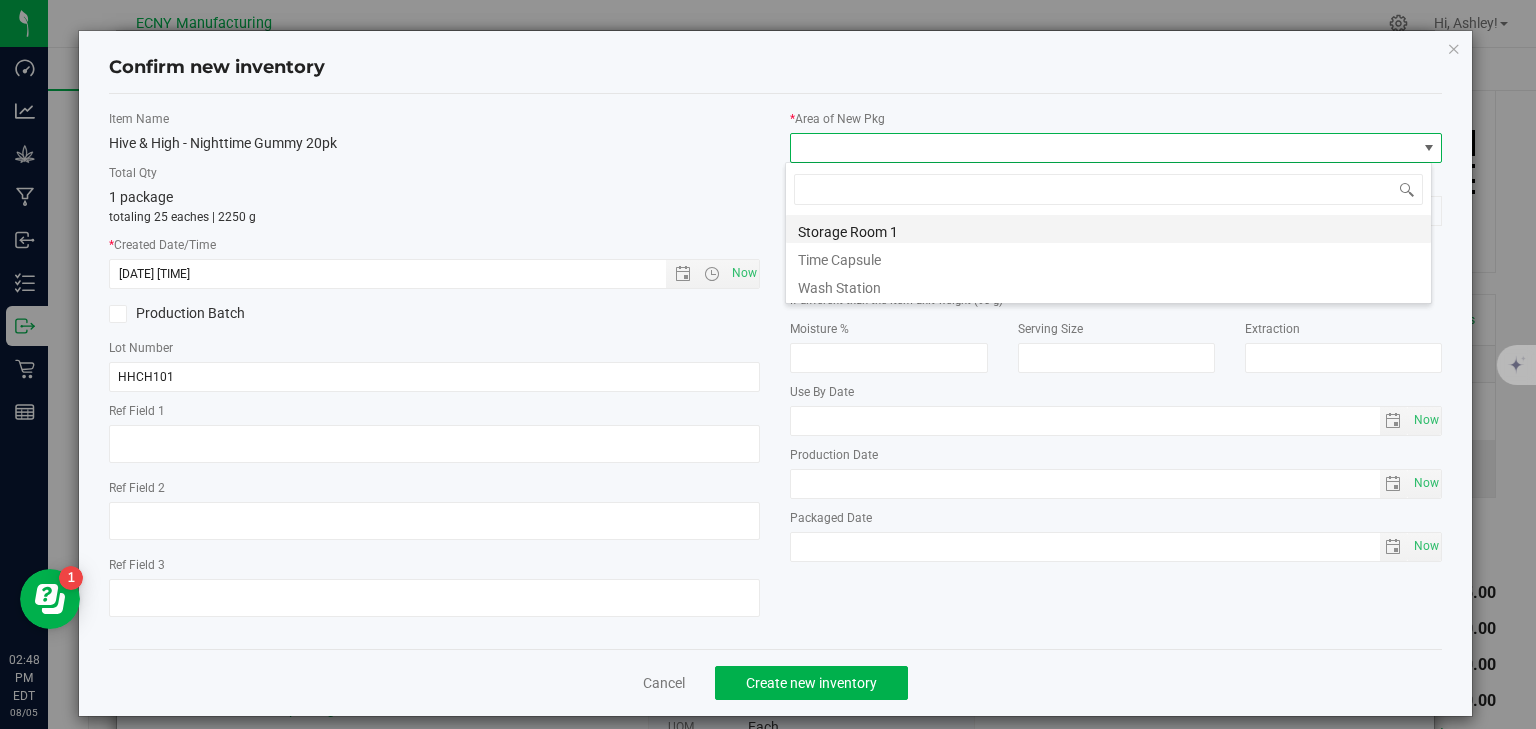 click on "Storage Room 1" at bounding box center (1108, 229) 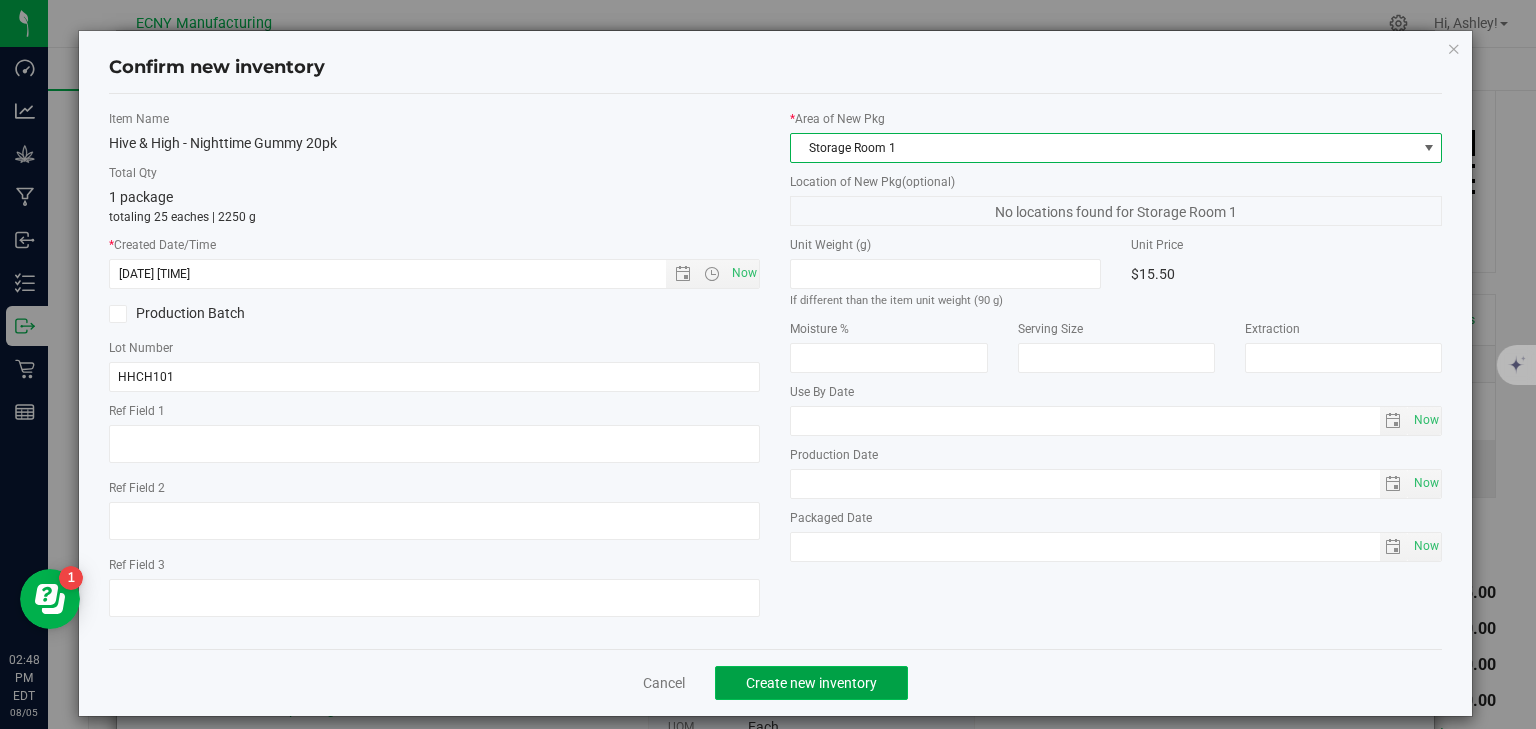 click on "Create new inventory" 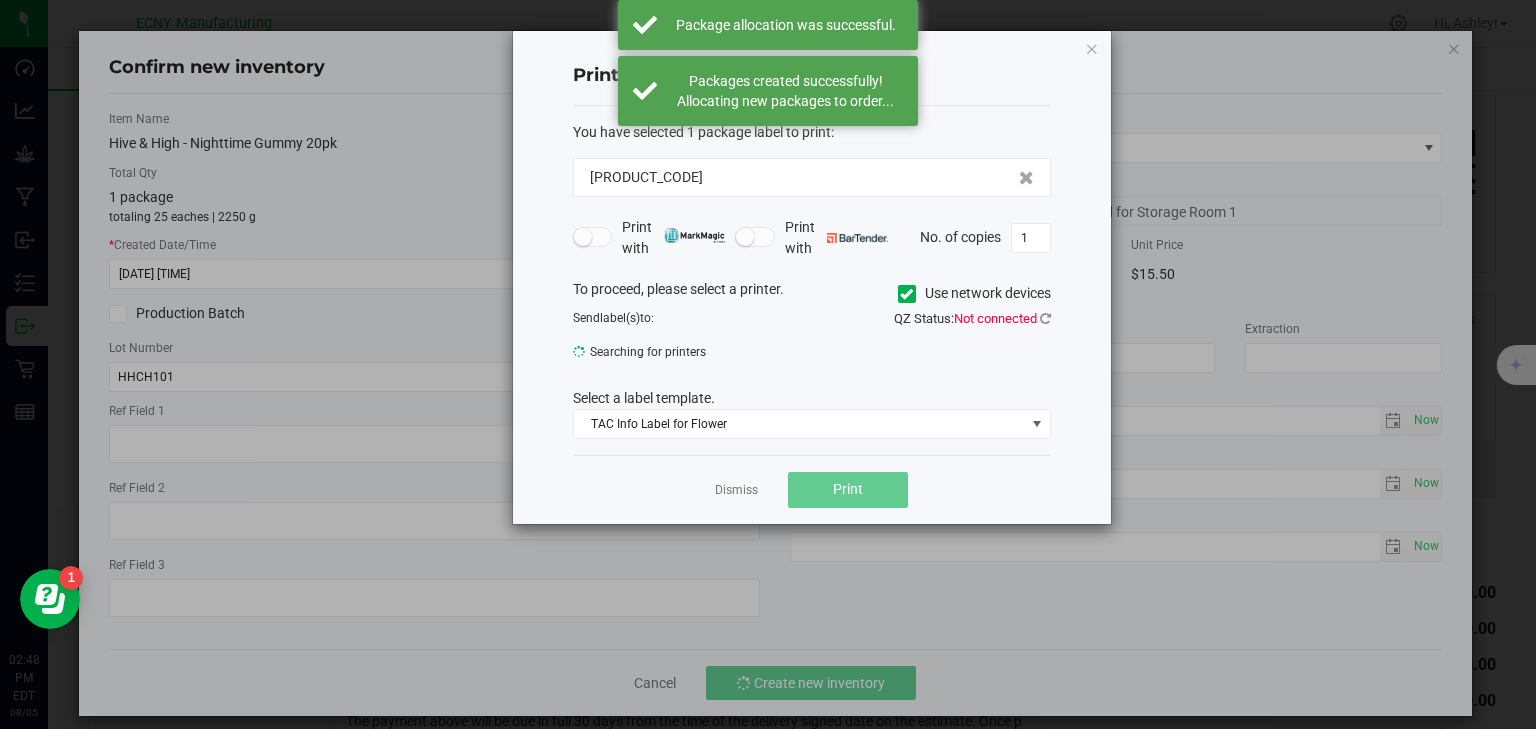 click on "Dismiss" 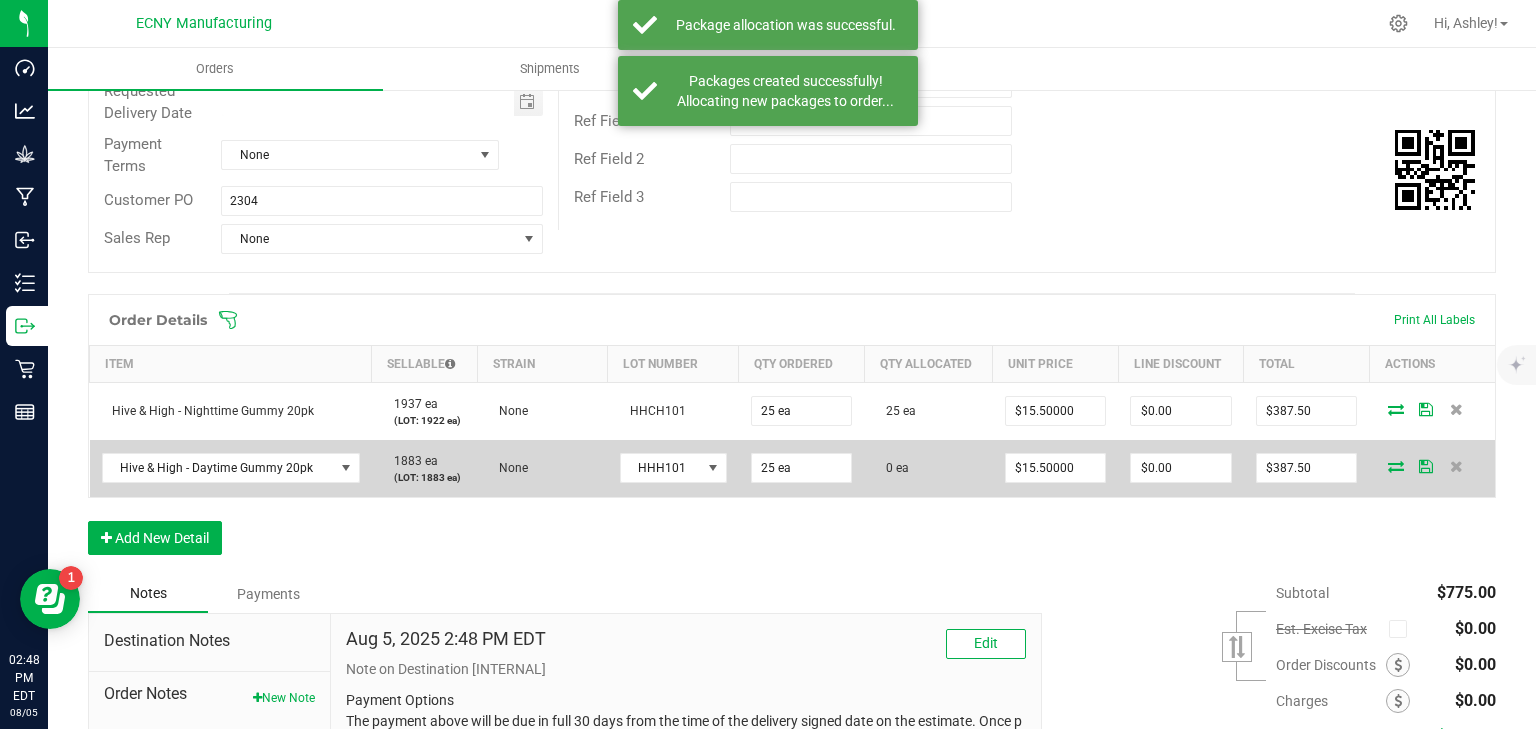 click at bounding box center [1396, 466] 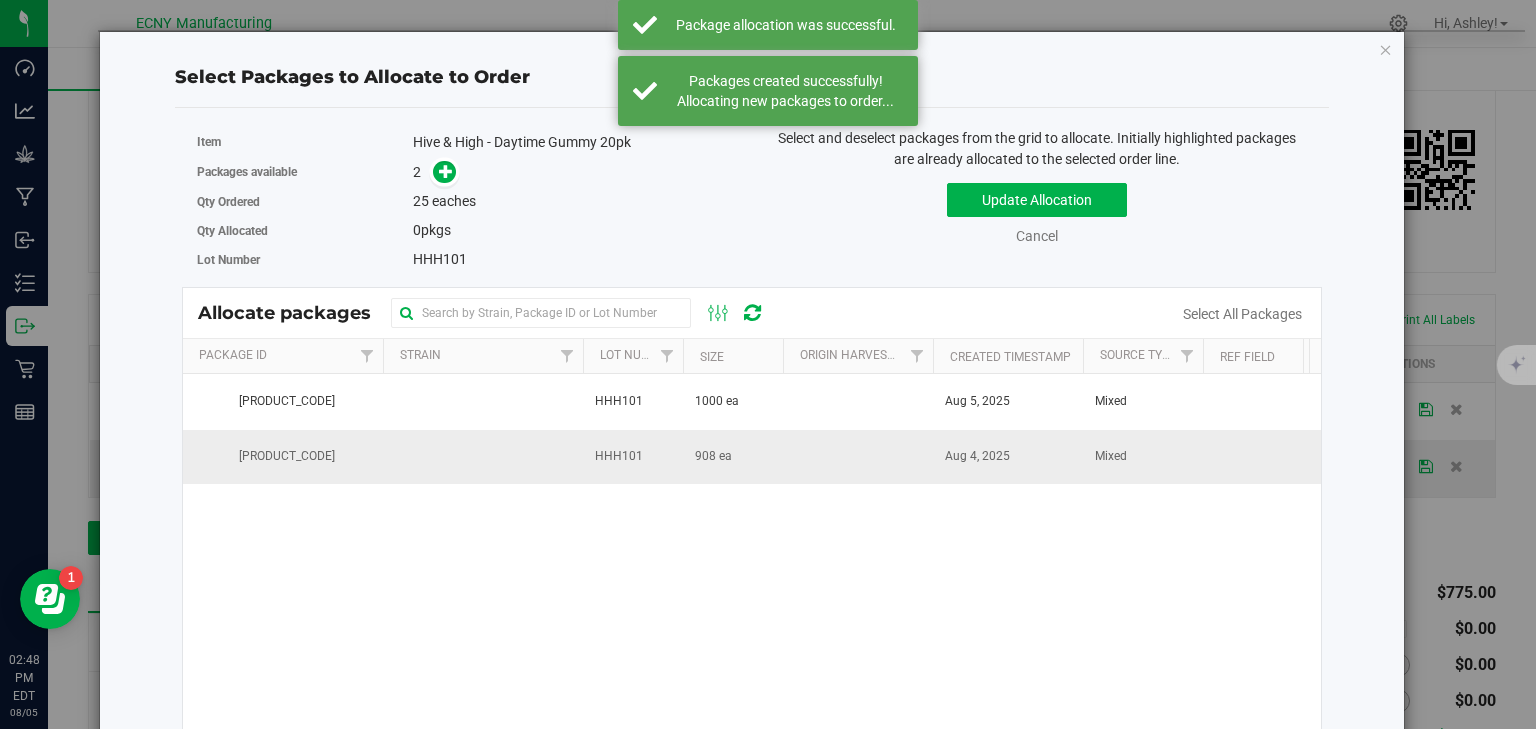 click on "908 ea" at bounding box center [733, 457] 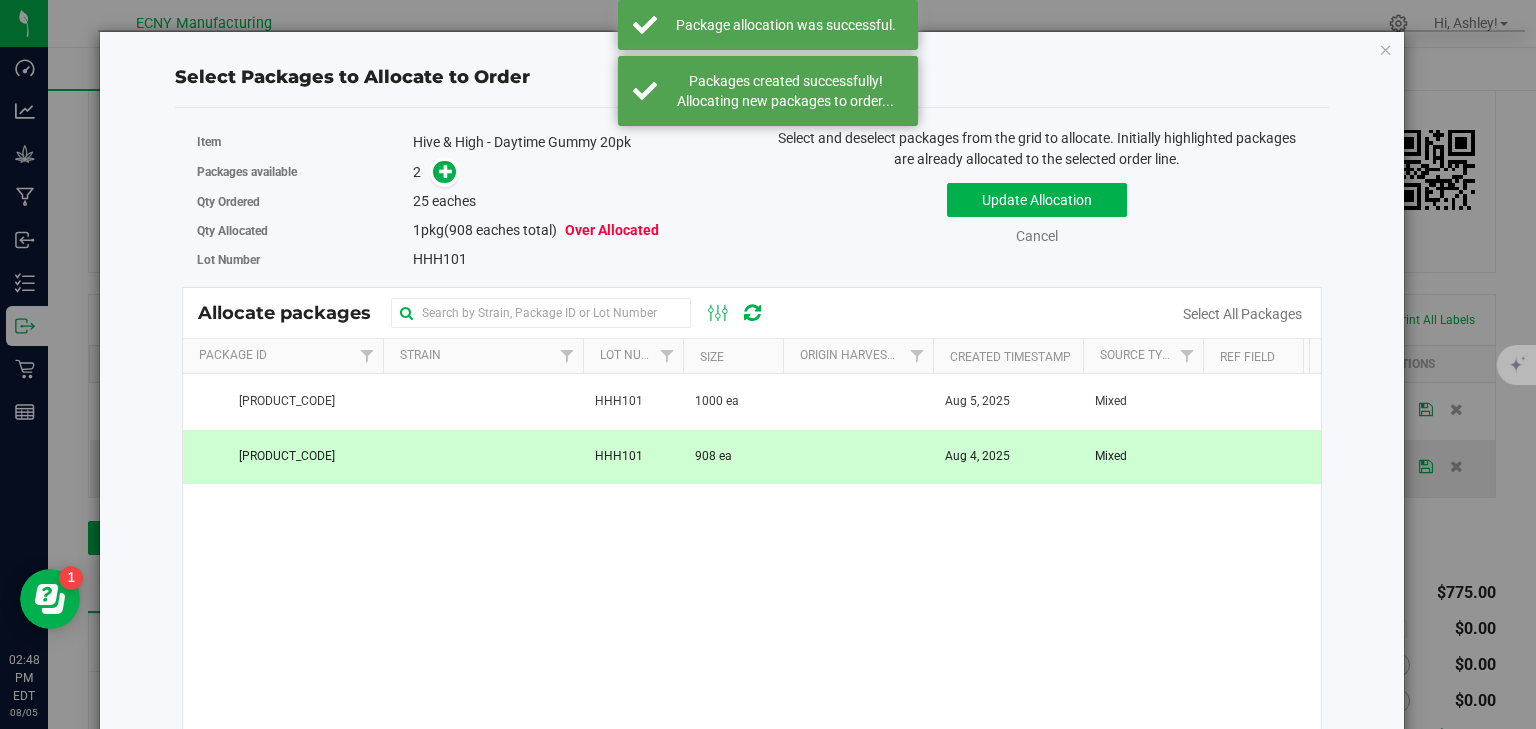 click at bounding box center [440, 171] 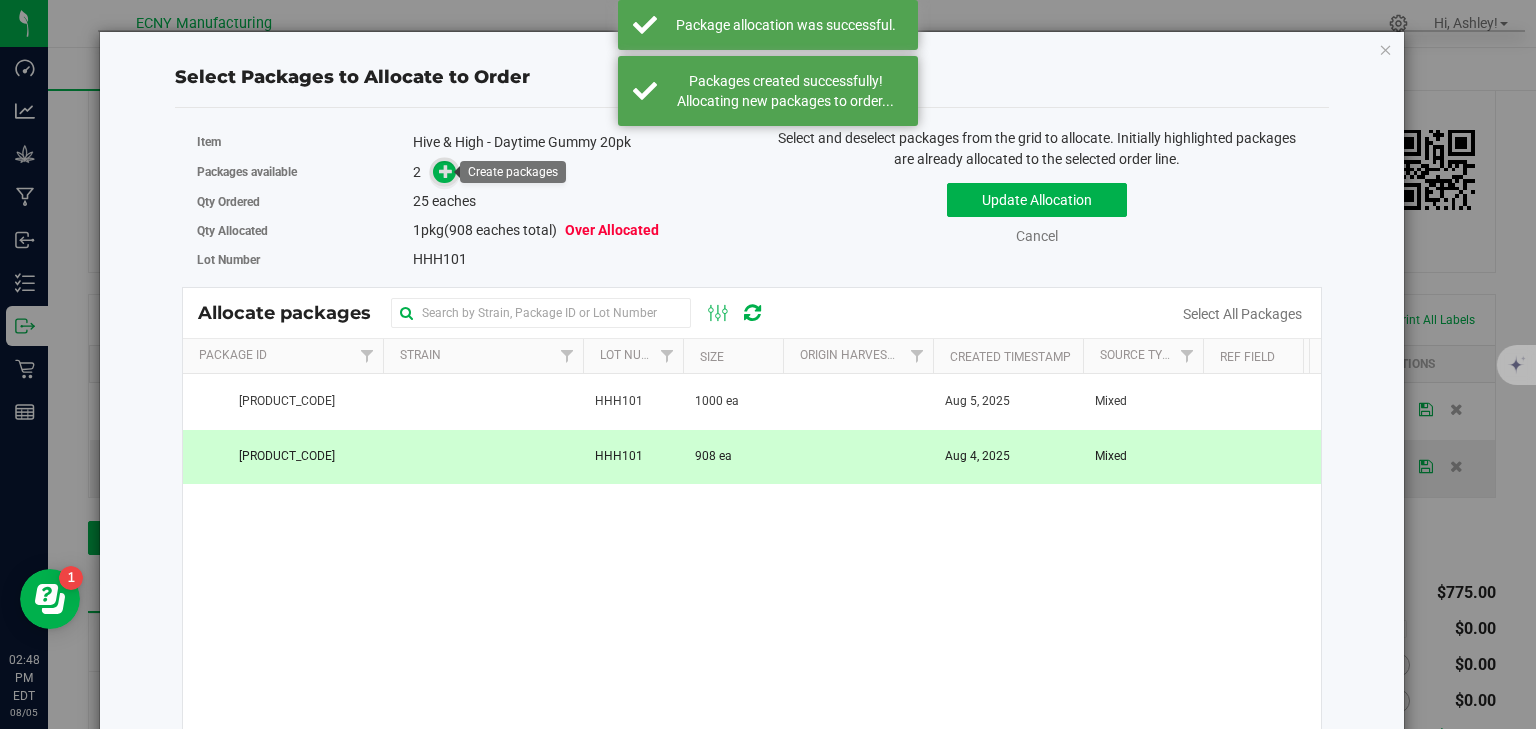 click at bounding box center (446, 170) 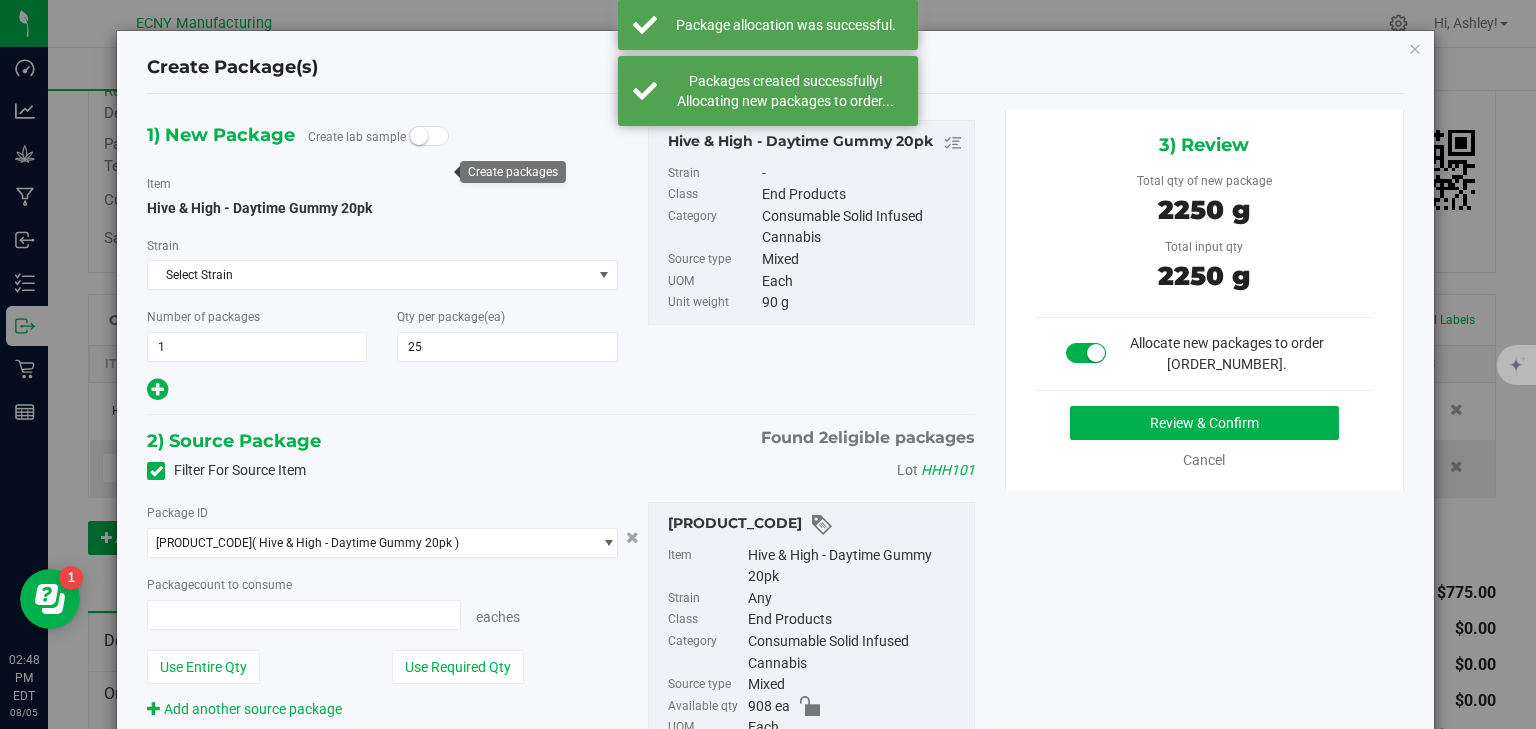 type on "25 ea" 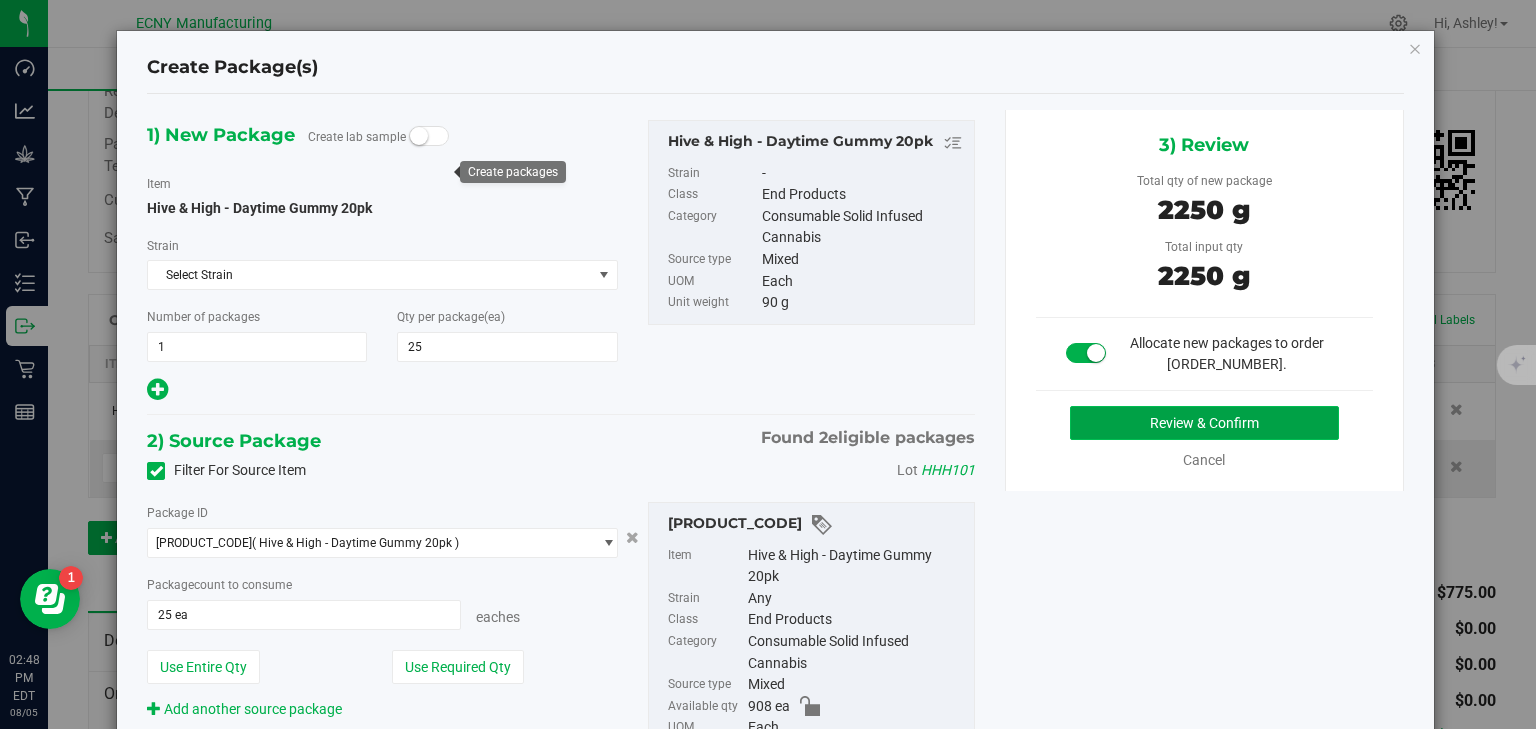 click on "Review & Confirm" at bounding box center [1204, 423] 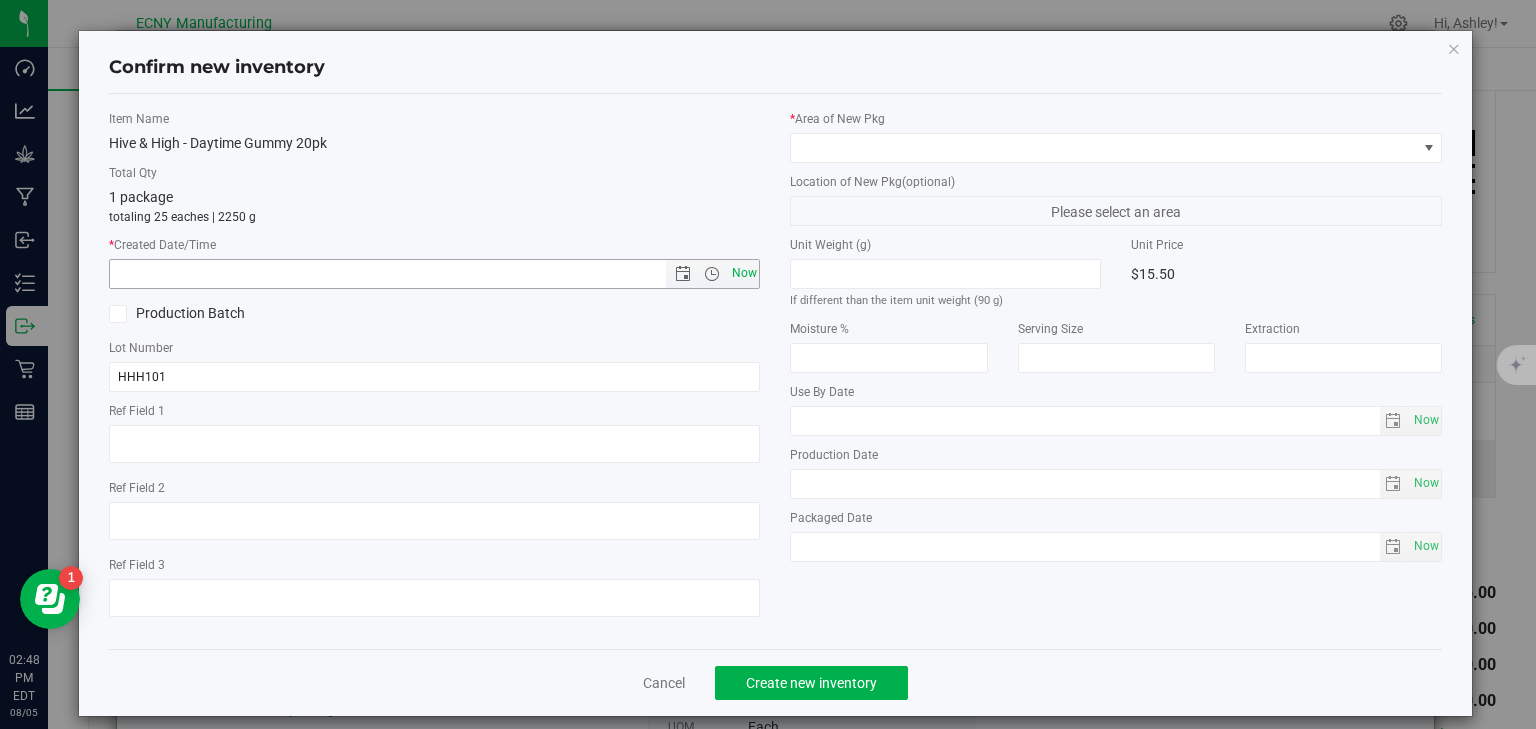 click on "Now" at bounding box center [744, 273] 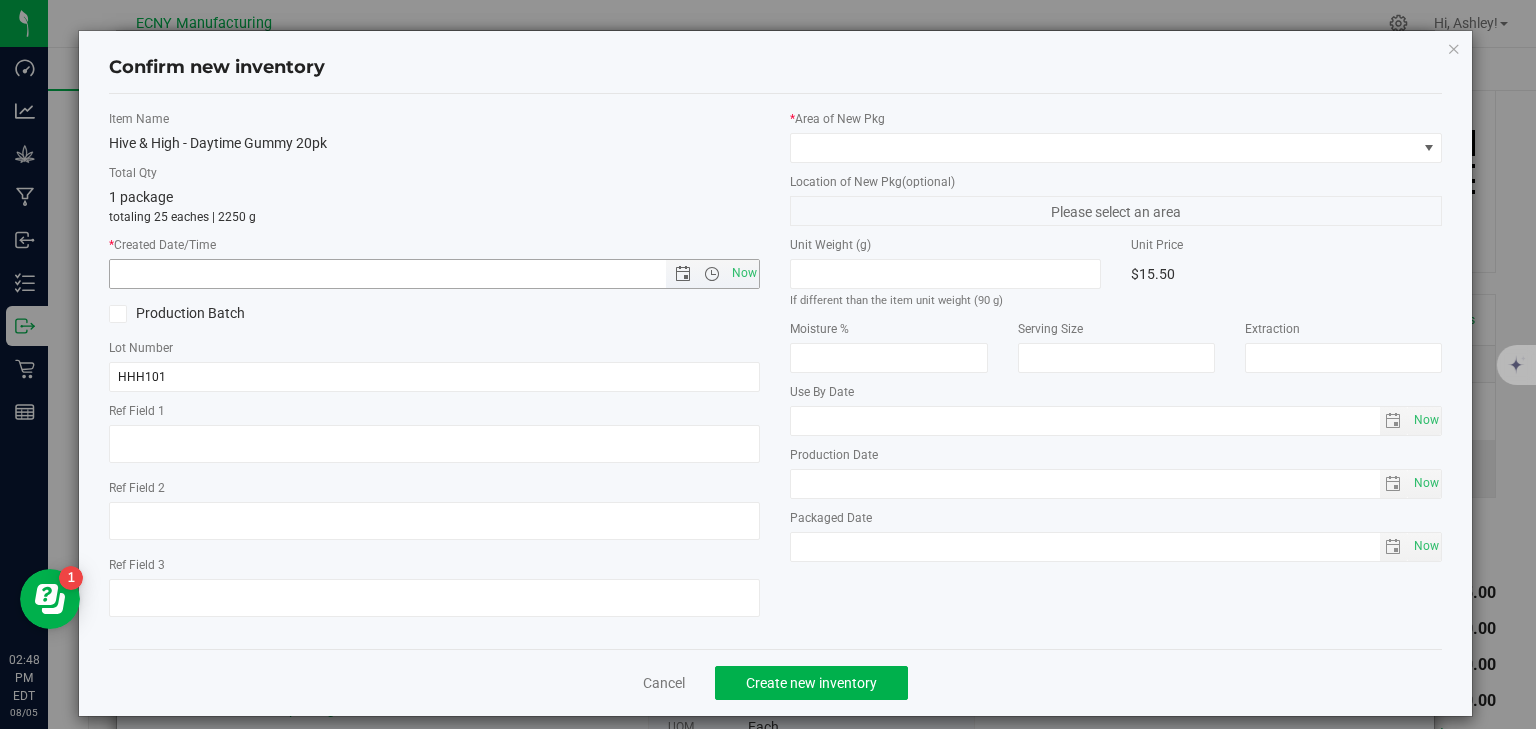 type on "8/5/2025 2:48 PM" 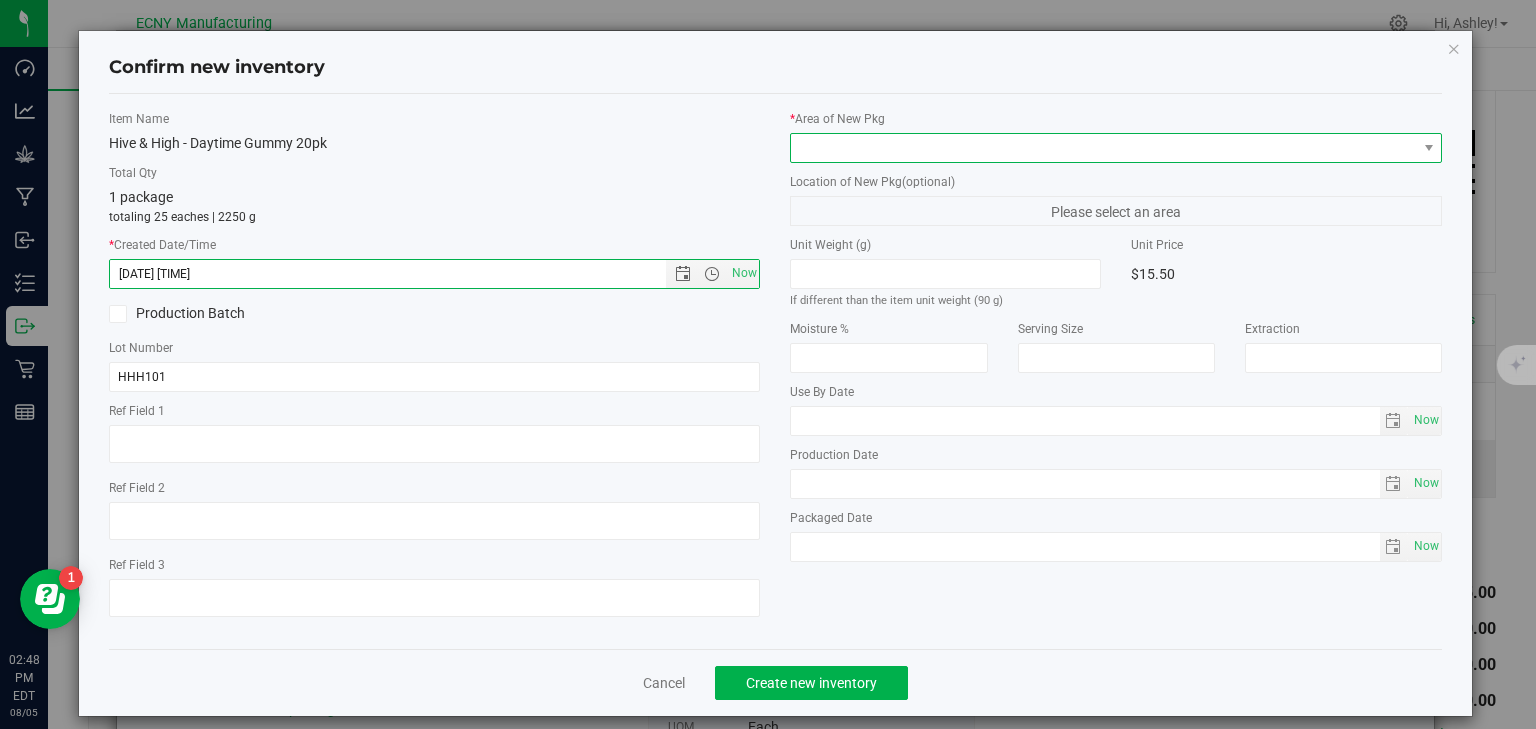 click at bounding box center (1103, 148) 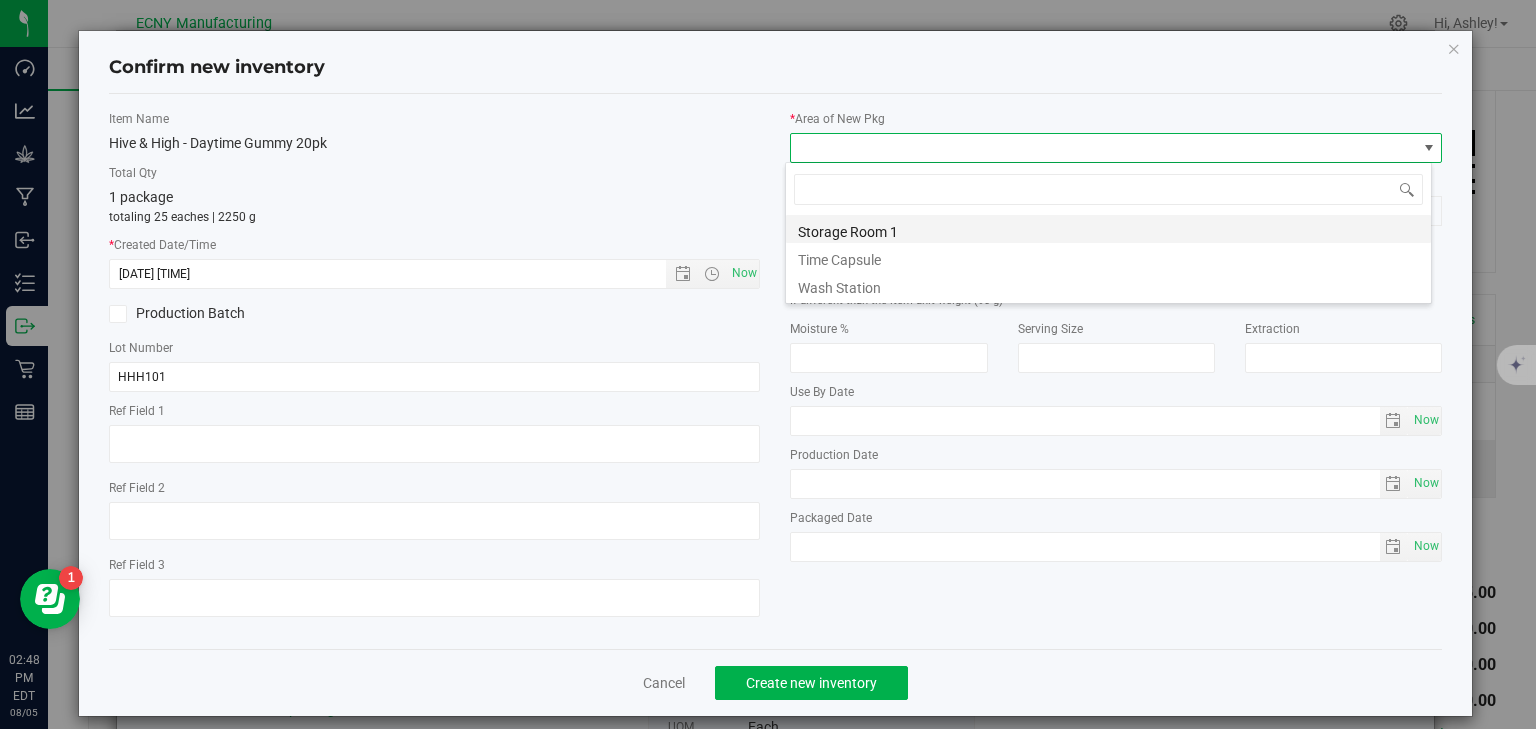 scroll, scrollTop: 99970, scrollLeft: 99353, axis: both 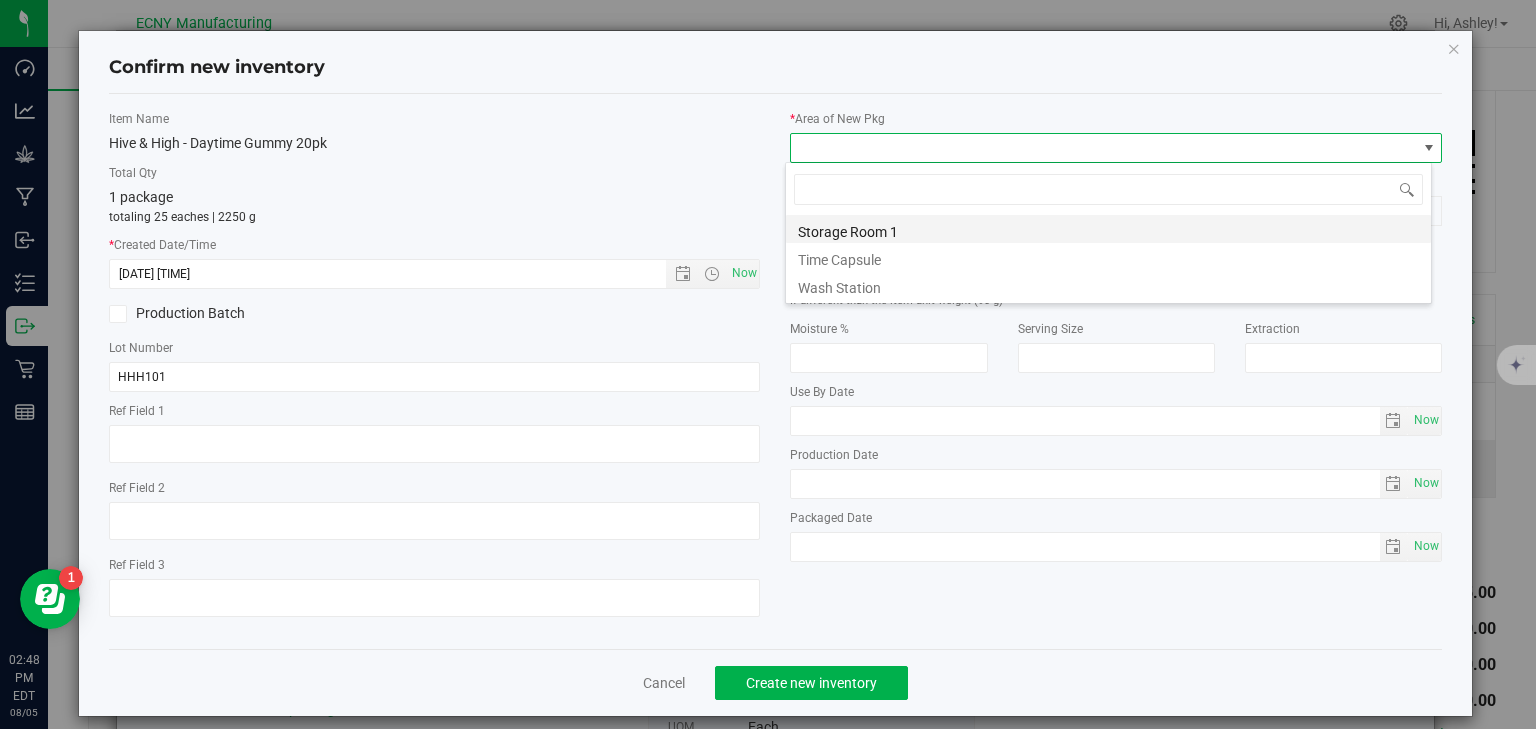 click on "Storage Room 1" at bounding box center (1108, 229) 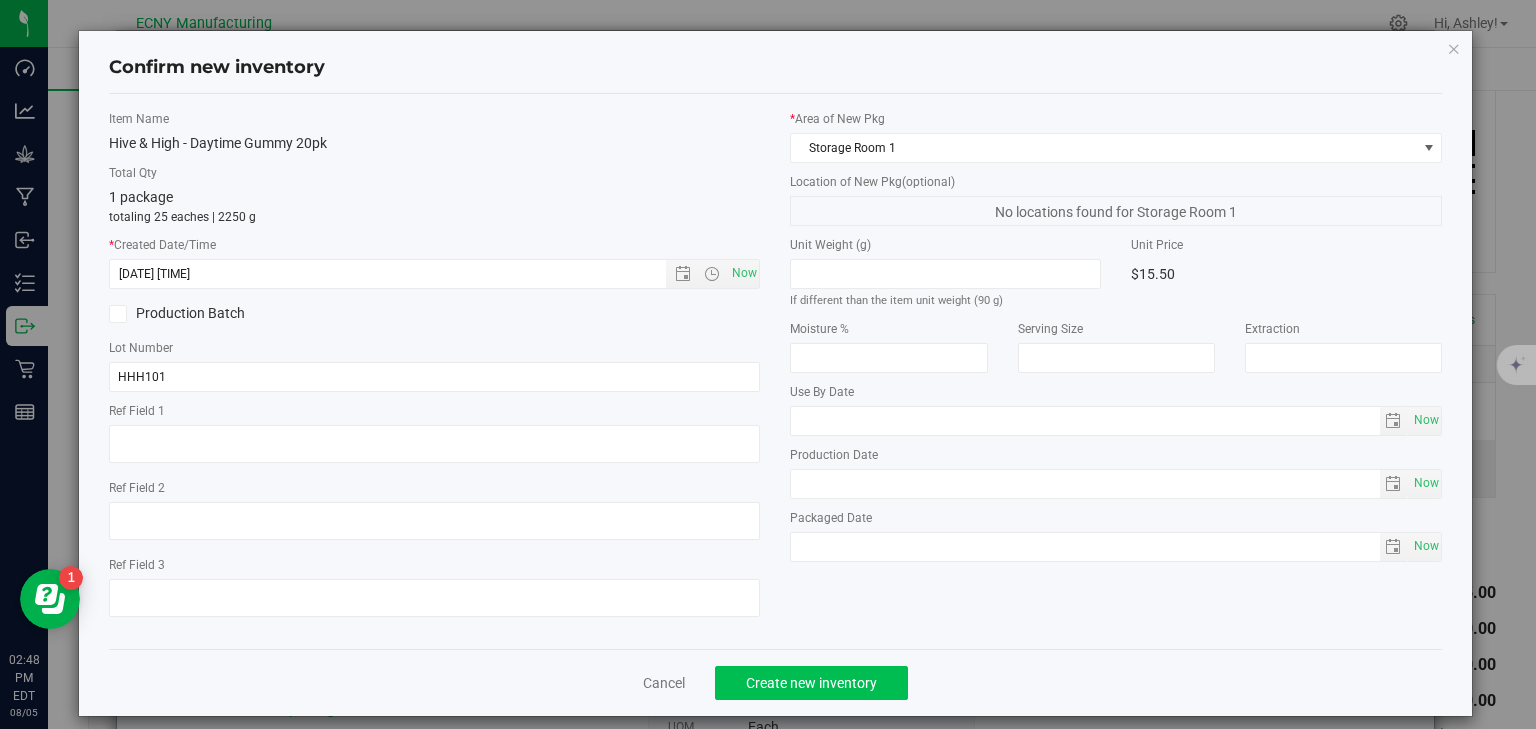 click on "Cancel
Create new inventory" at bounding box center [776, 682] 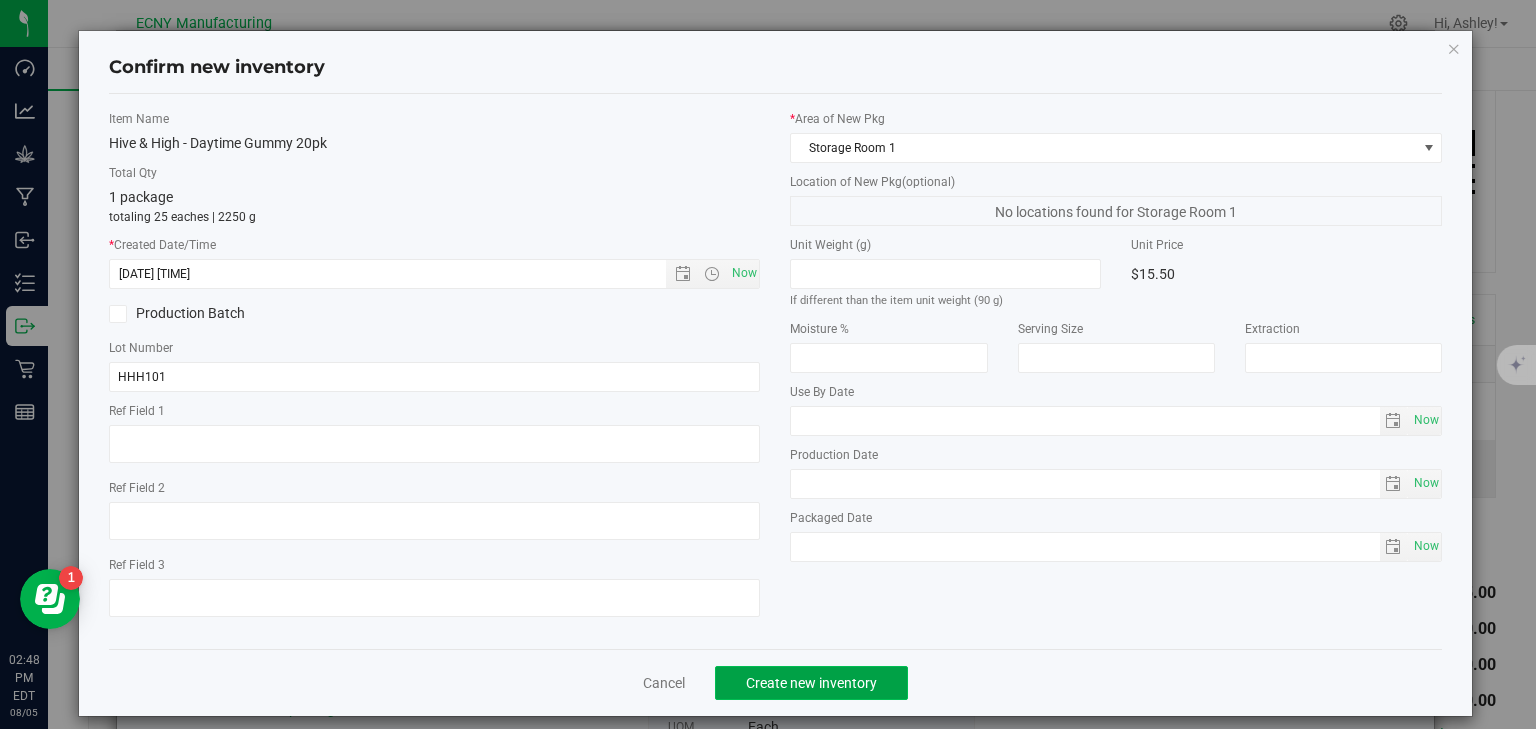 click on "Create new inventory" 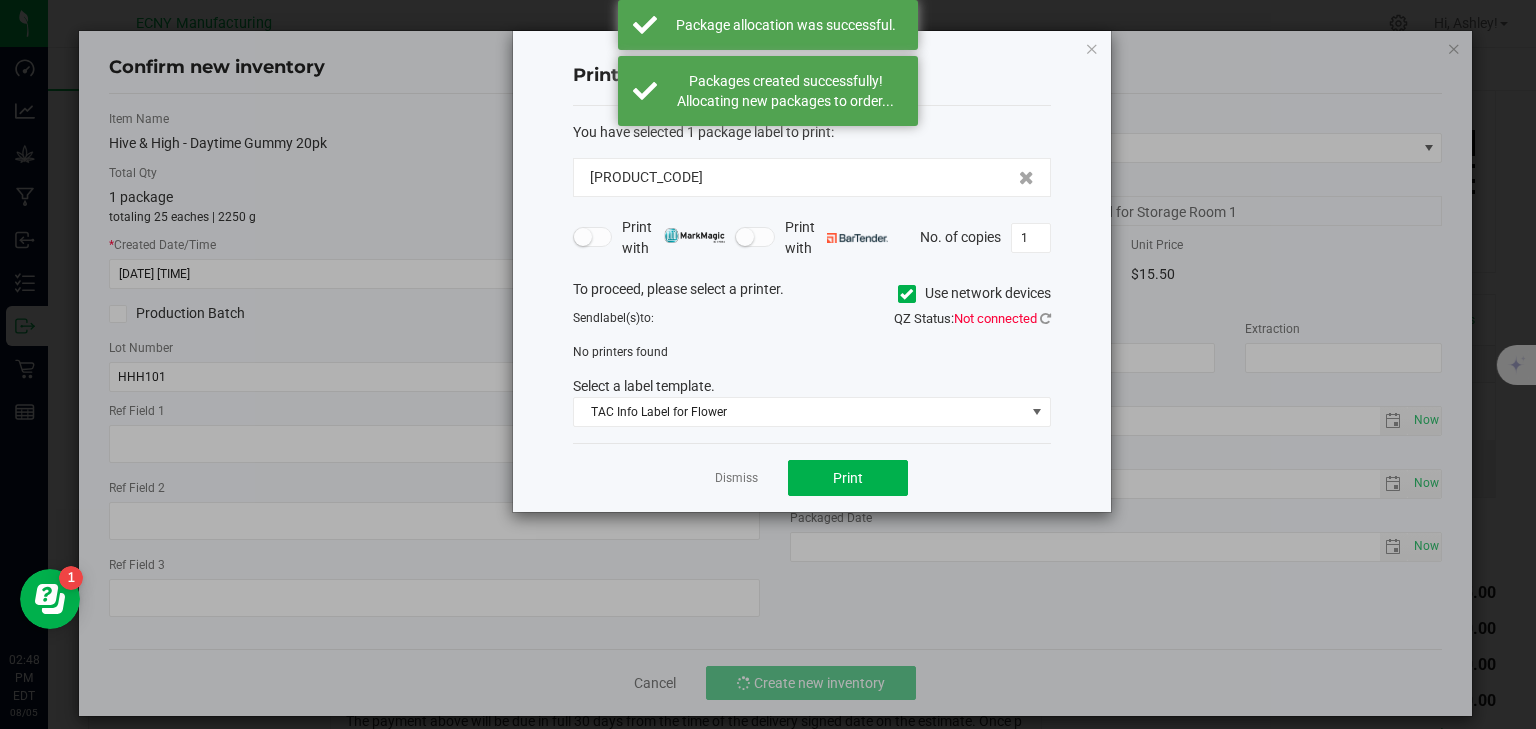 click on "Dismiss" 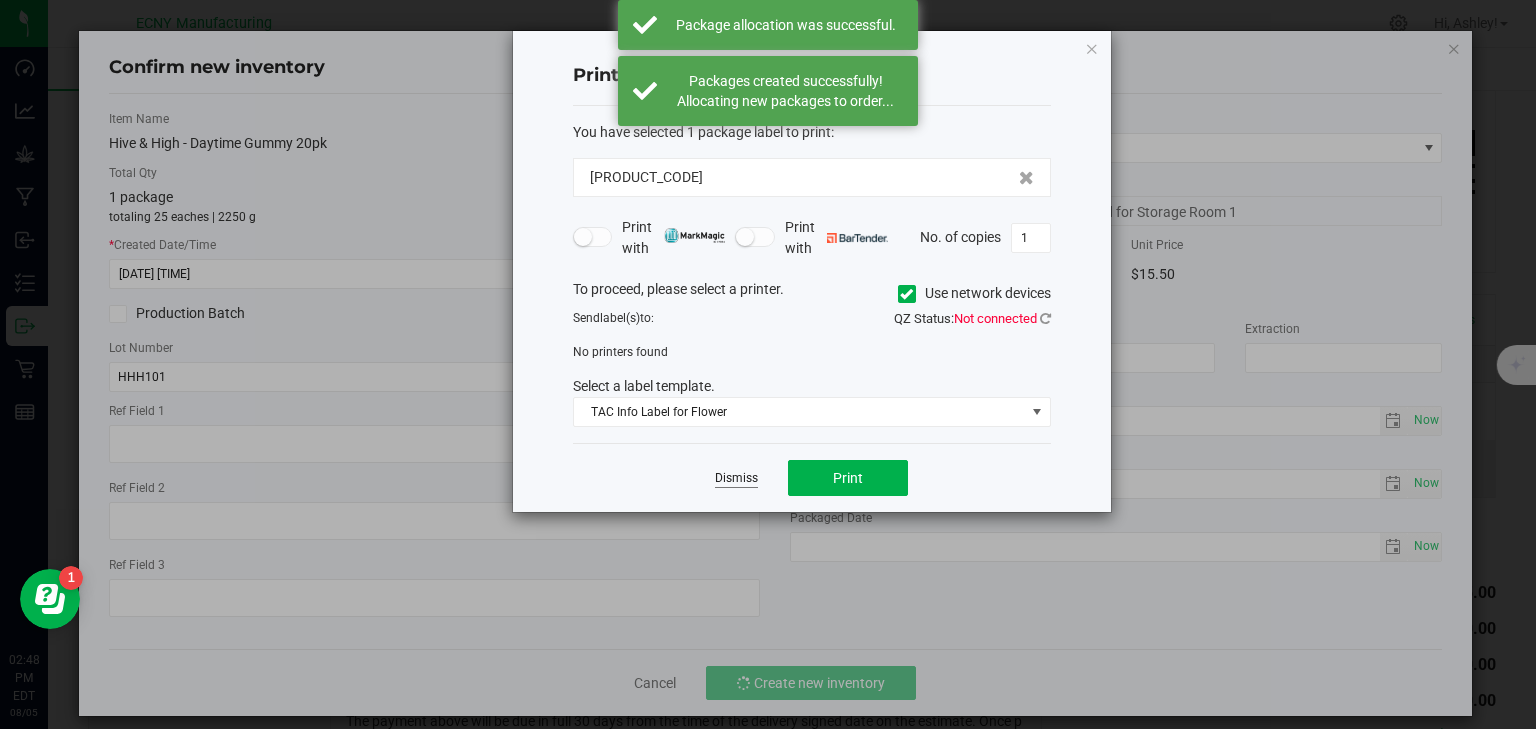click on "Dismiss" 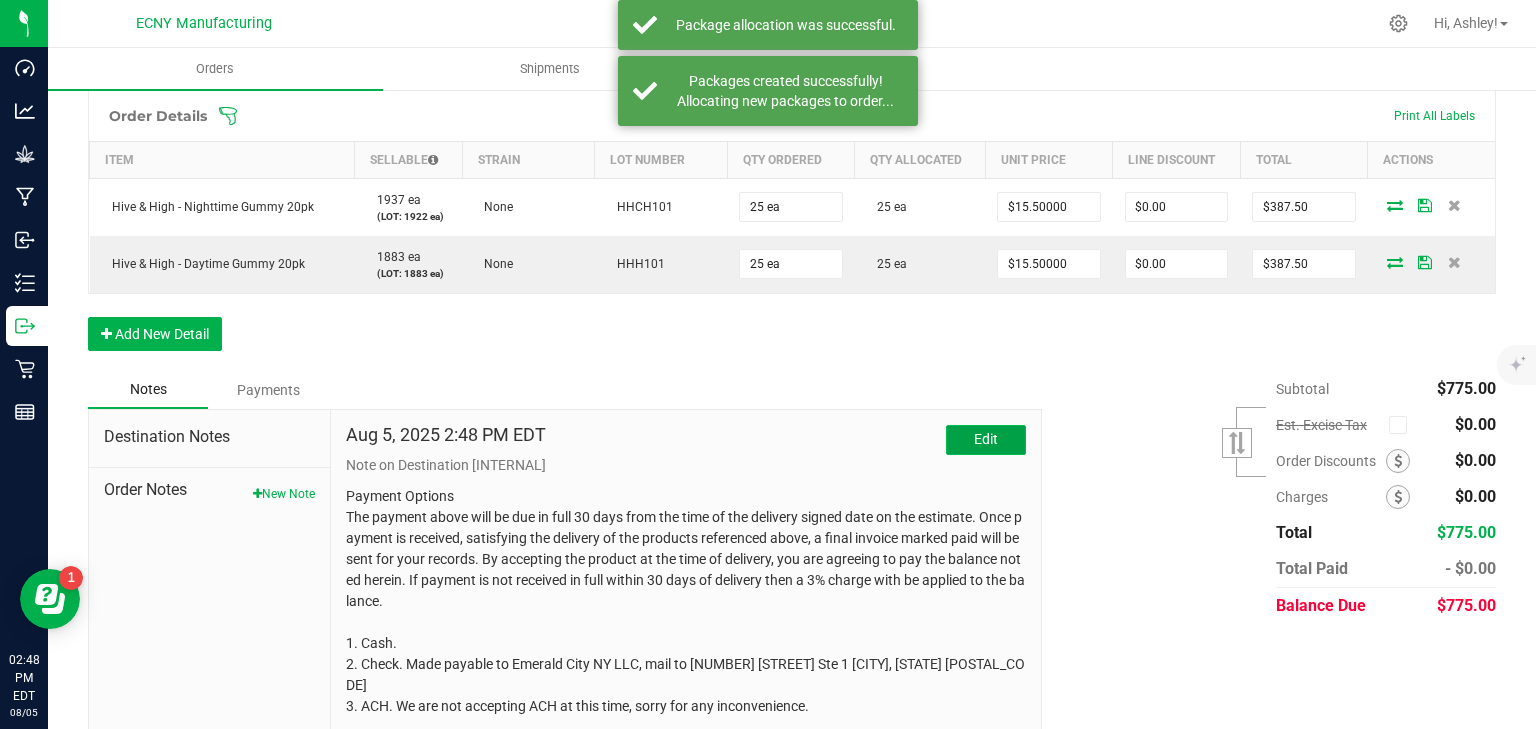 click on "Edit" at bounding box center (986, 439) 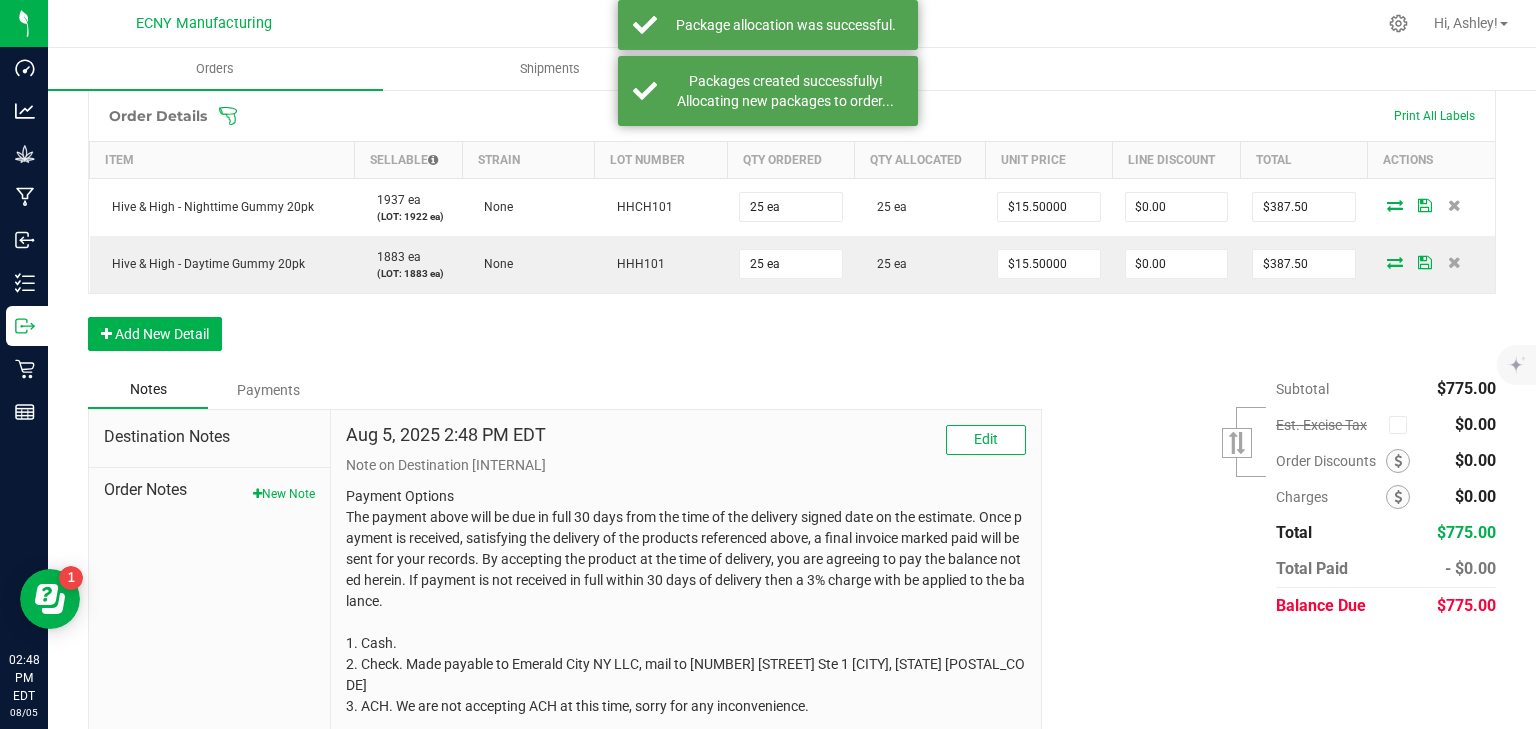 scroll 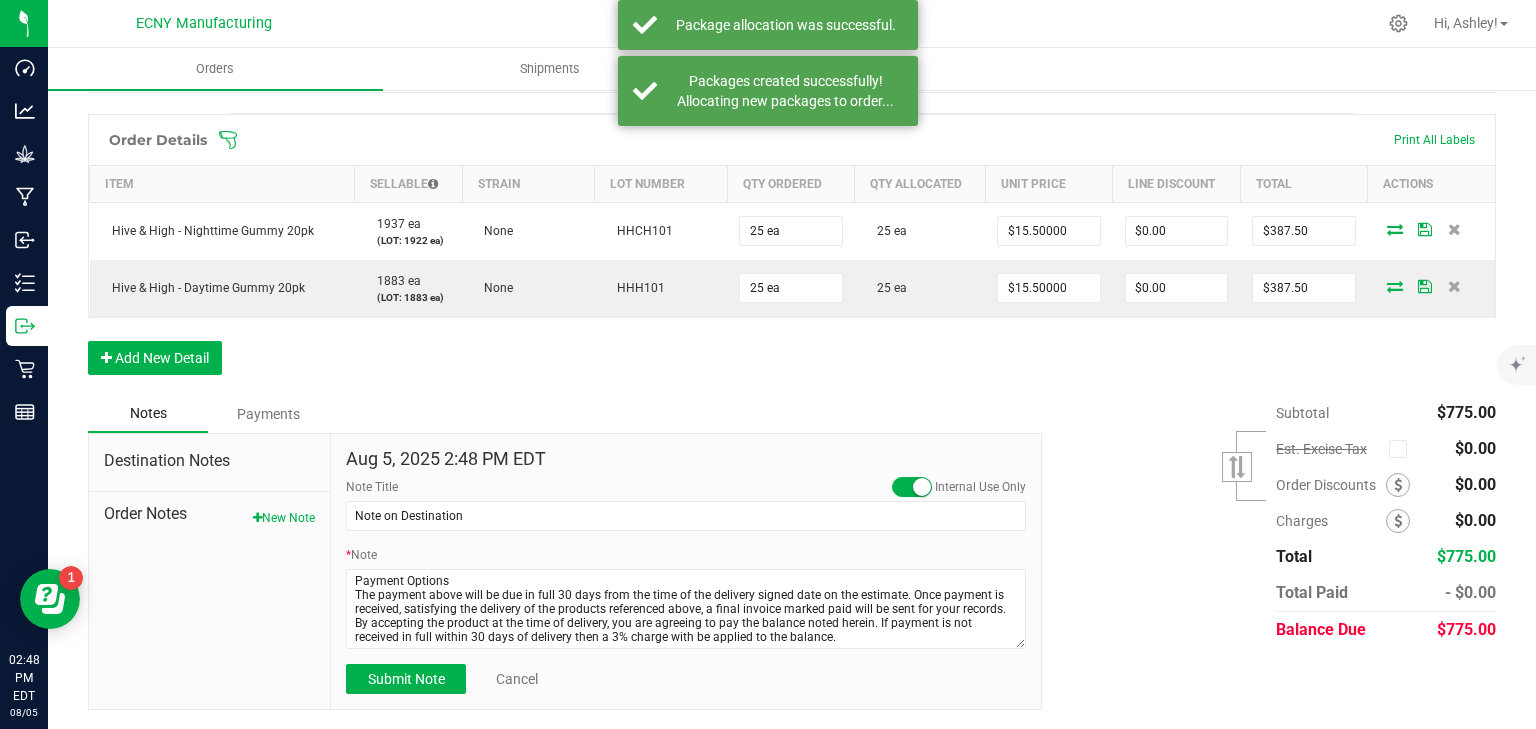click at bounding box center [912, 487] 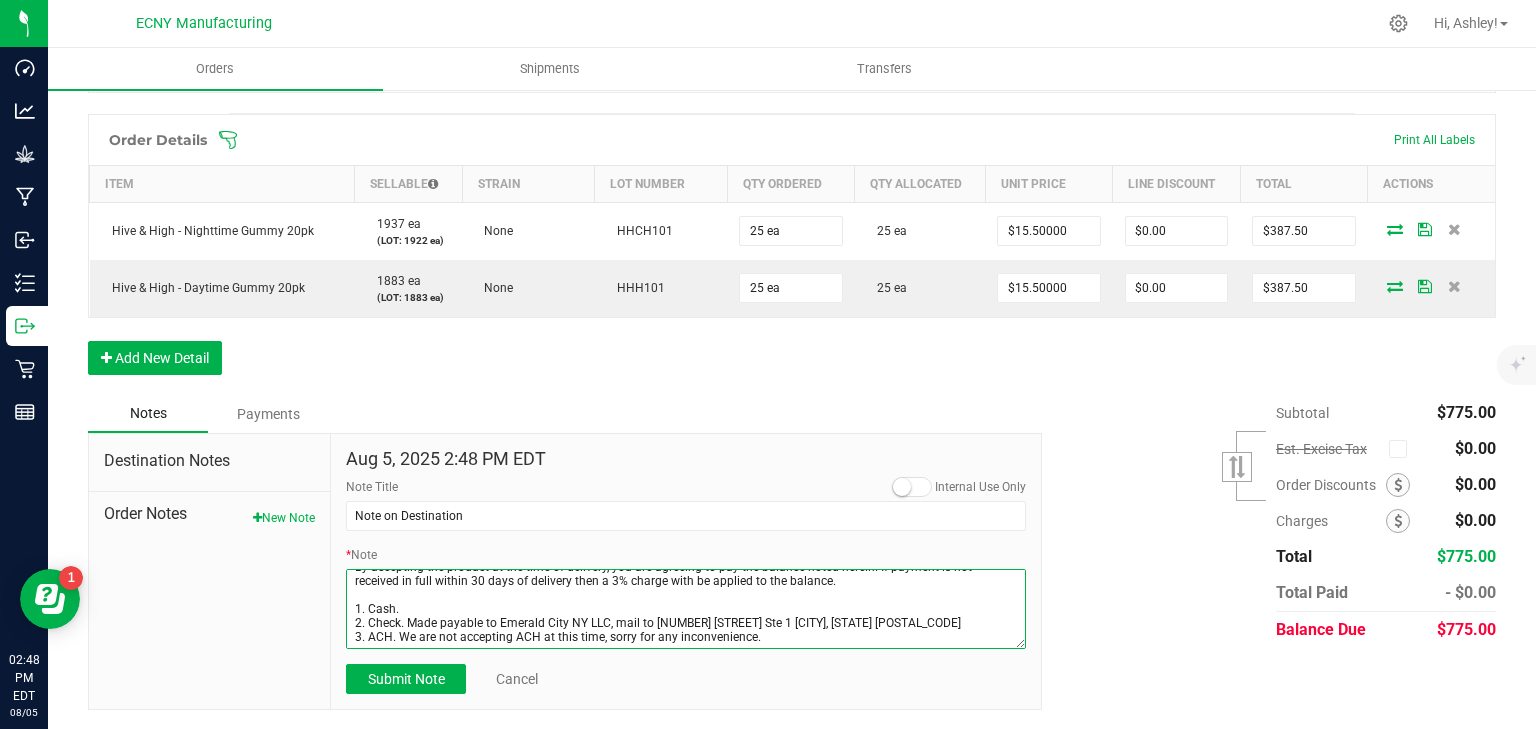 click on "*
Note" at bounding box center [686, 609] 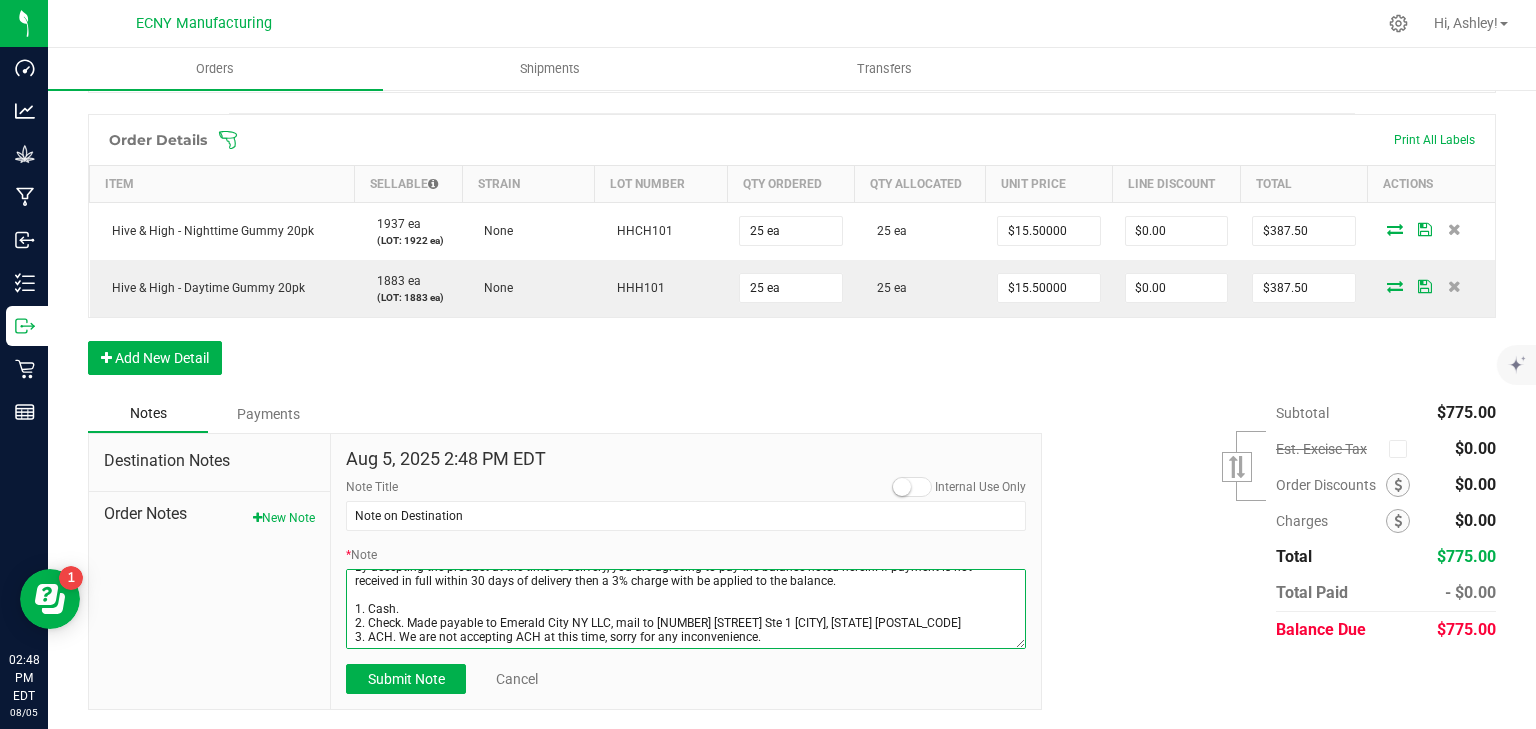 click on "*
Note" at bounding box center [686, 609] 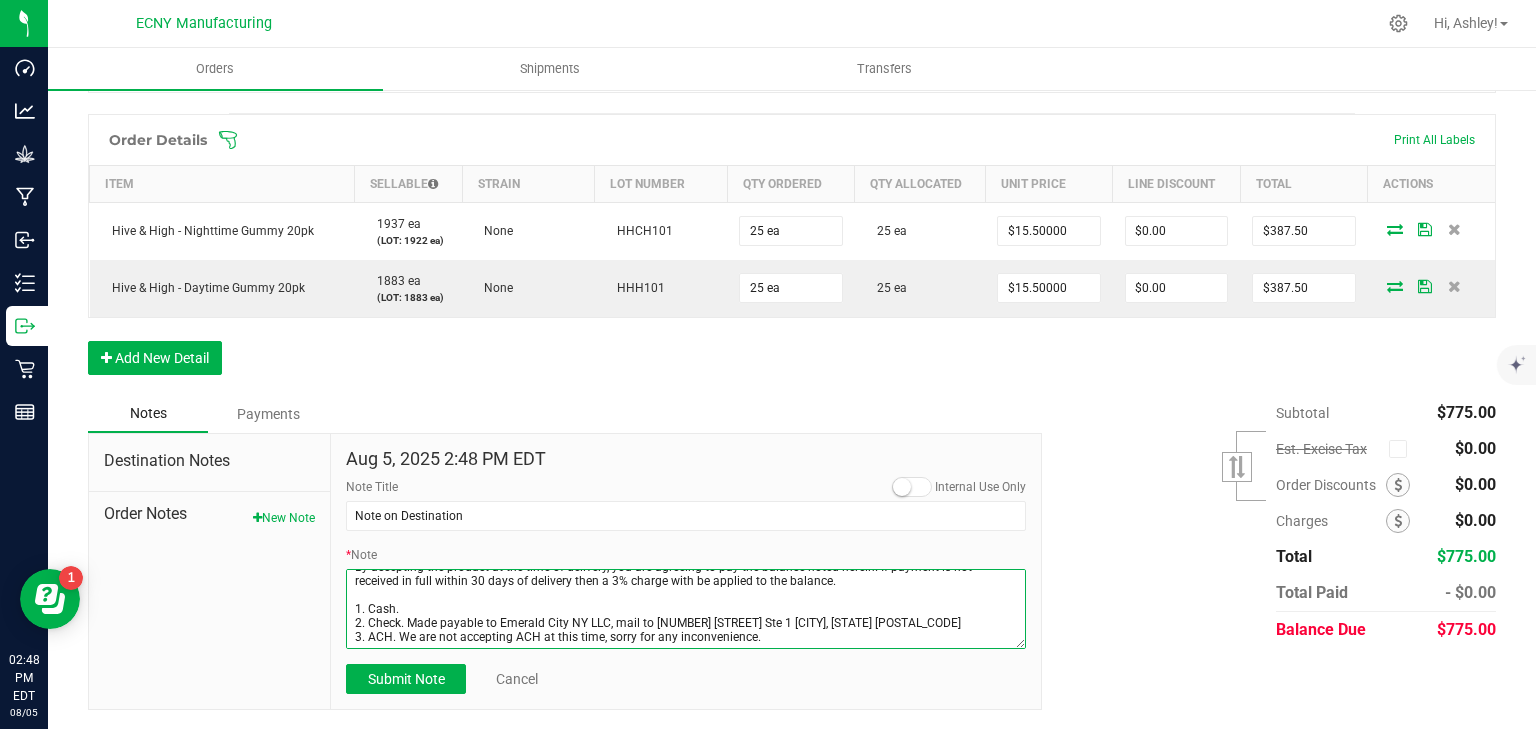 click on "*
Note" at bounding box center [686, 609] 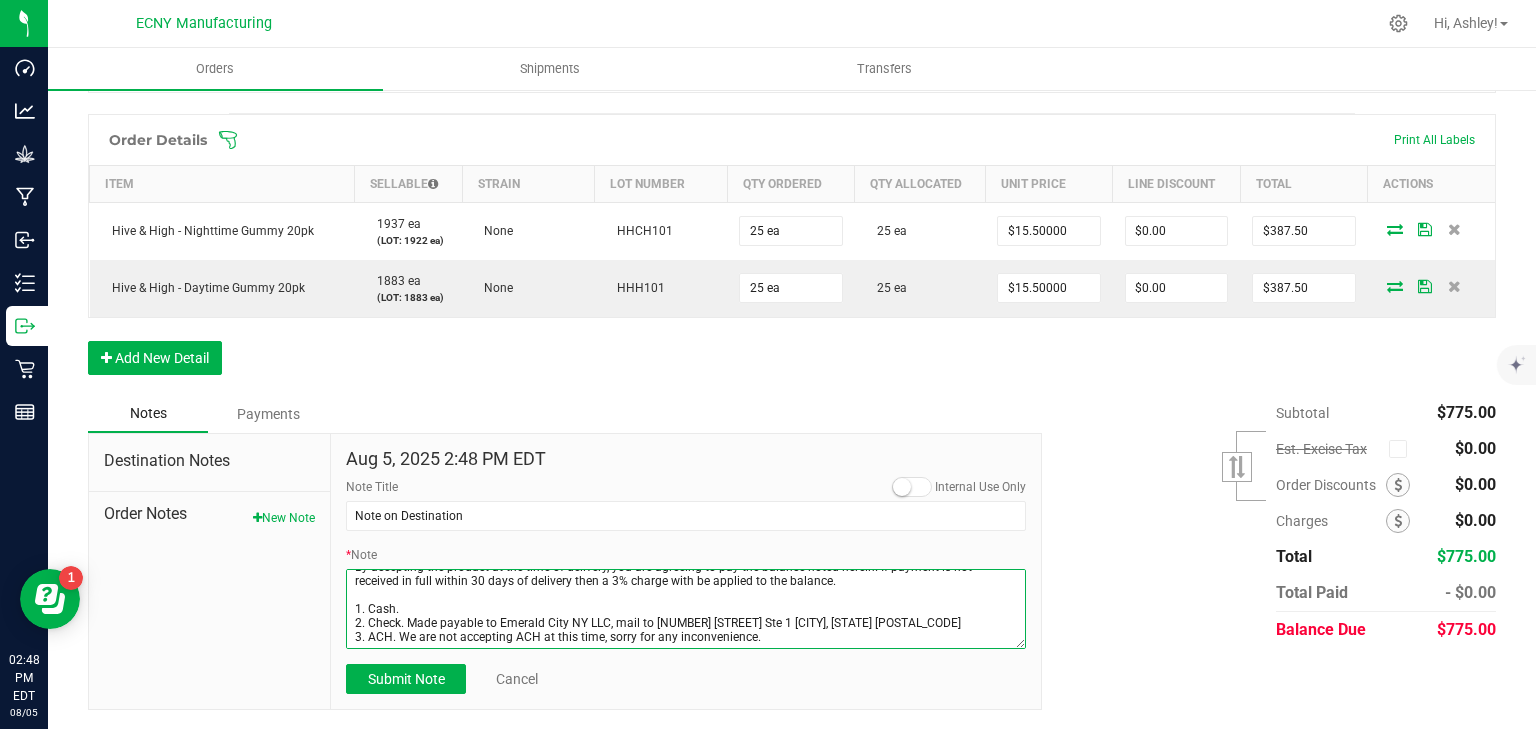 click on "*
Note" at bounding box center (686, 609) 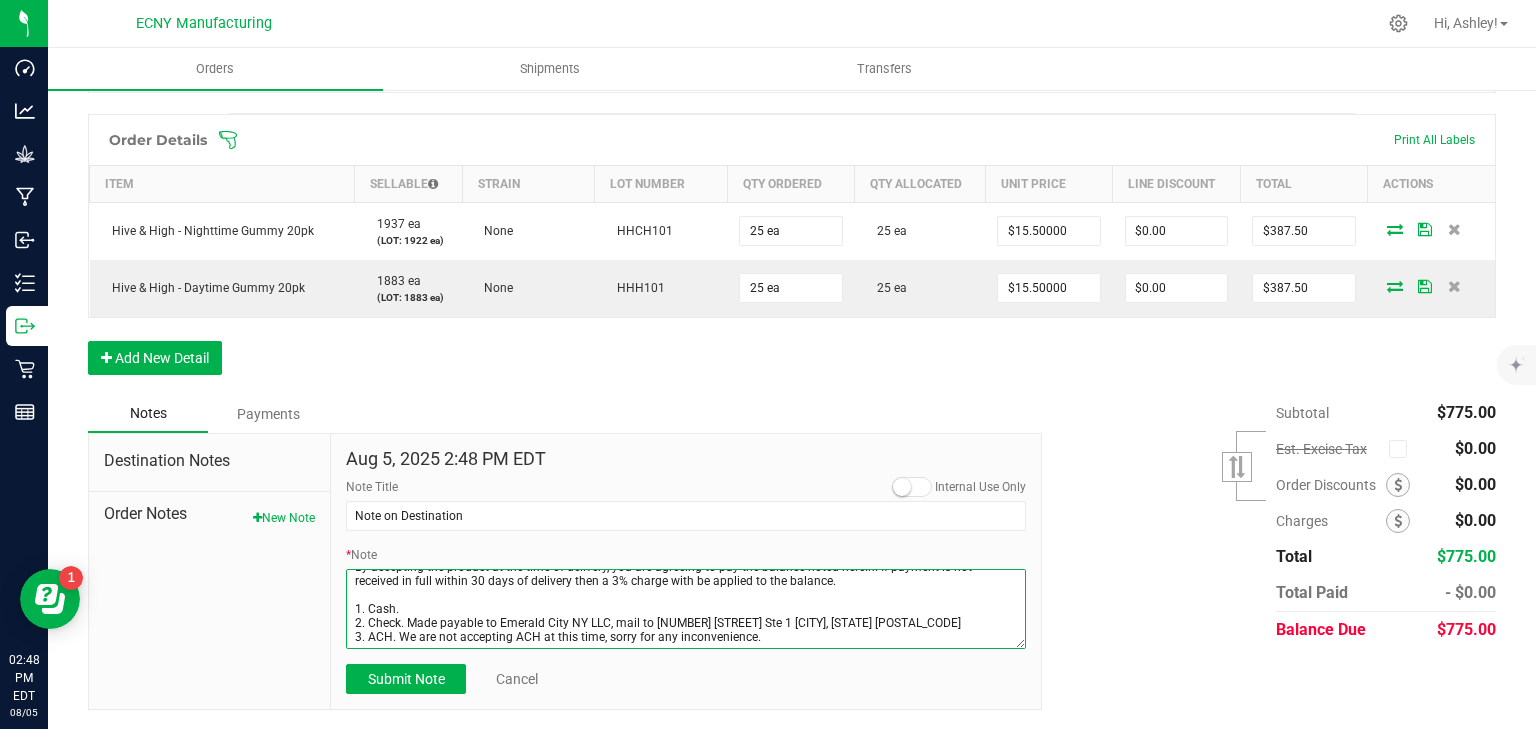 scroll, scrollTop: 0, scrollLeft: 0, axis: both 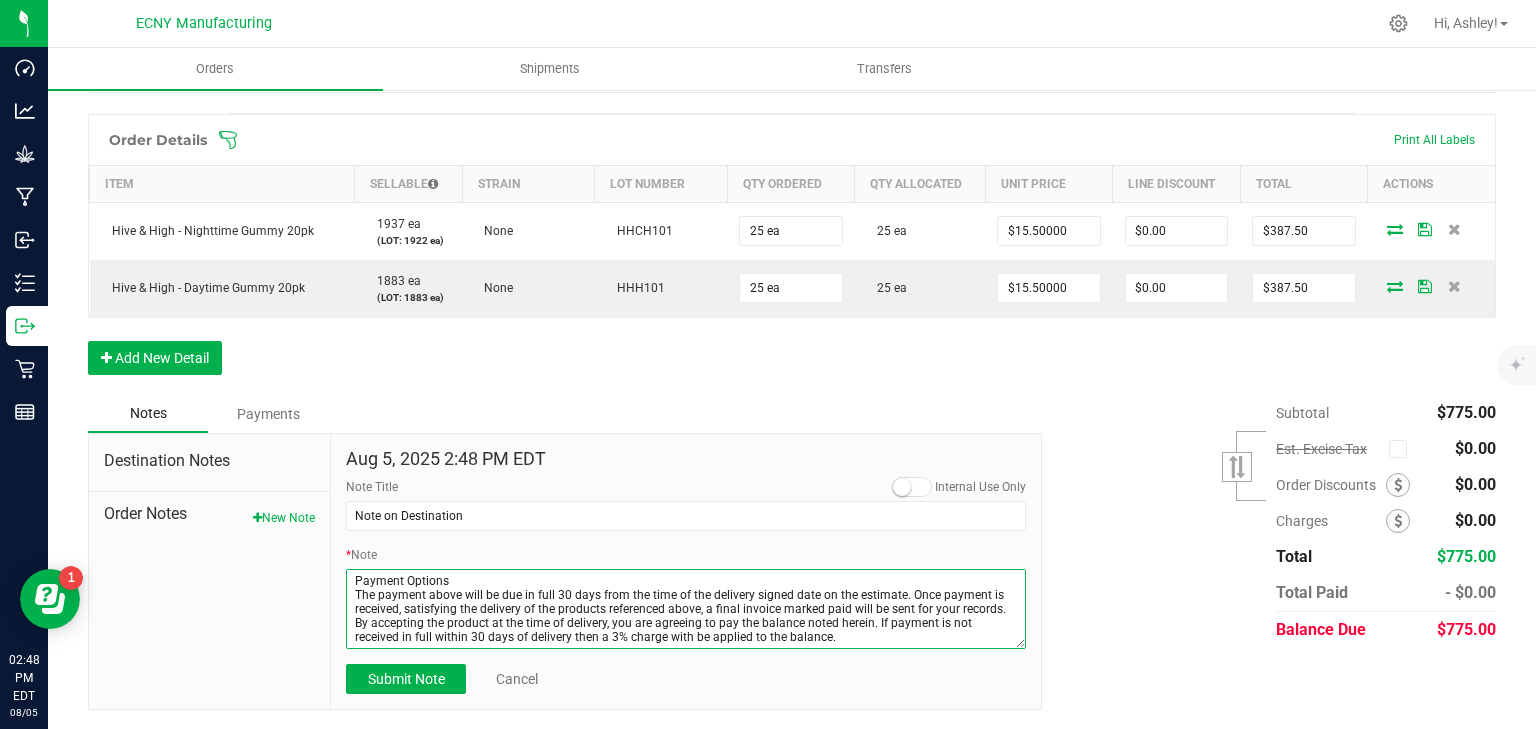 drag, startPoint x: 764, startPoint y: 633, endPoint x: 192, endPoint y: 543, distance: 579.0371 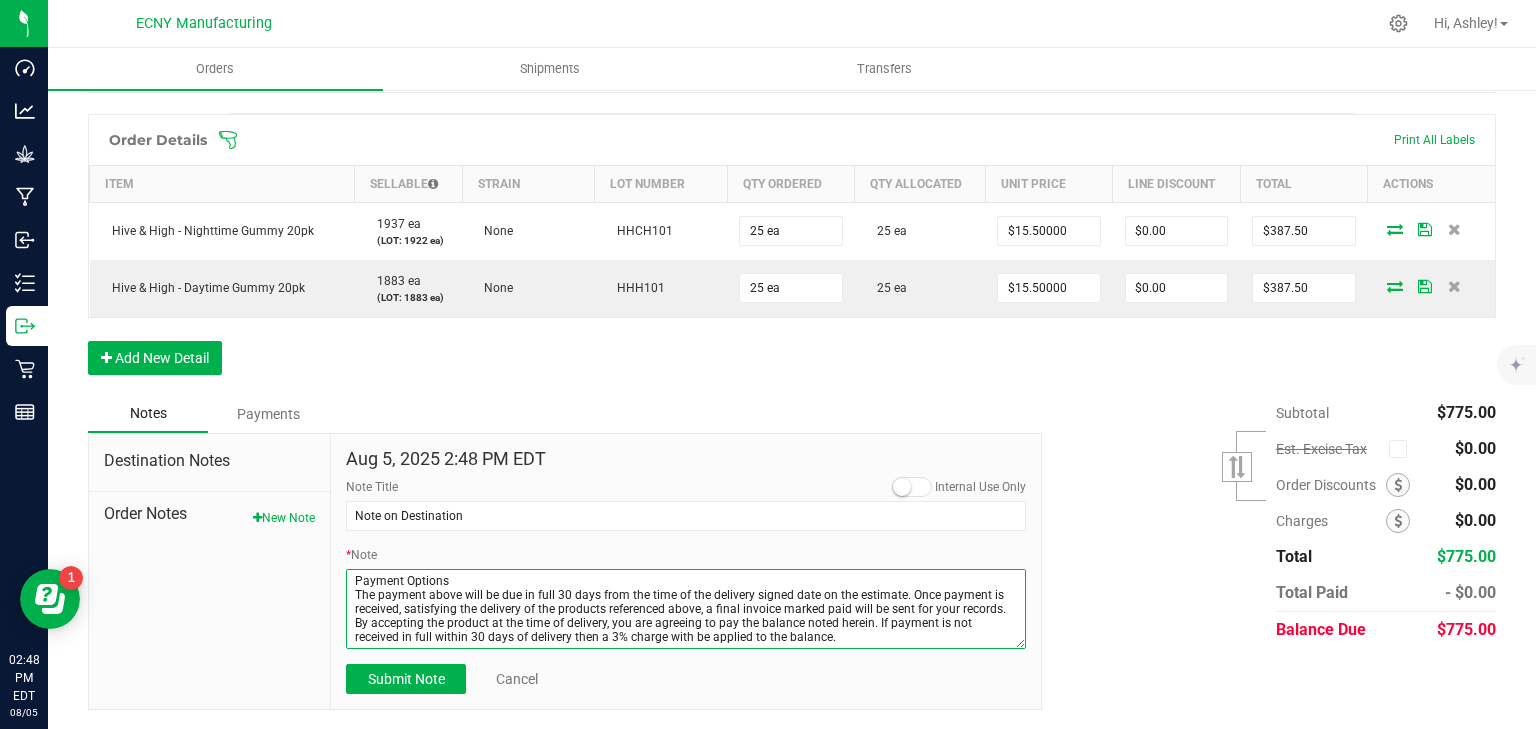 click on "Destination Notes
Order Notes
New Note
Aug 5, 2025 2:48 PM EDT
Internal Use Only
Note Title
Note on Destination
*
Note
Submit Note
Cancel" at bounding box center [565, 572] 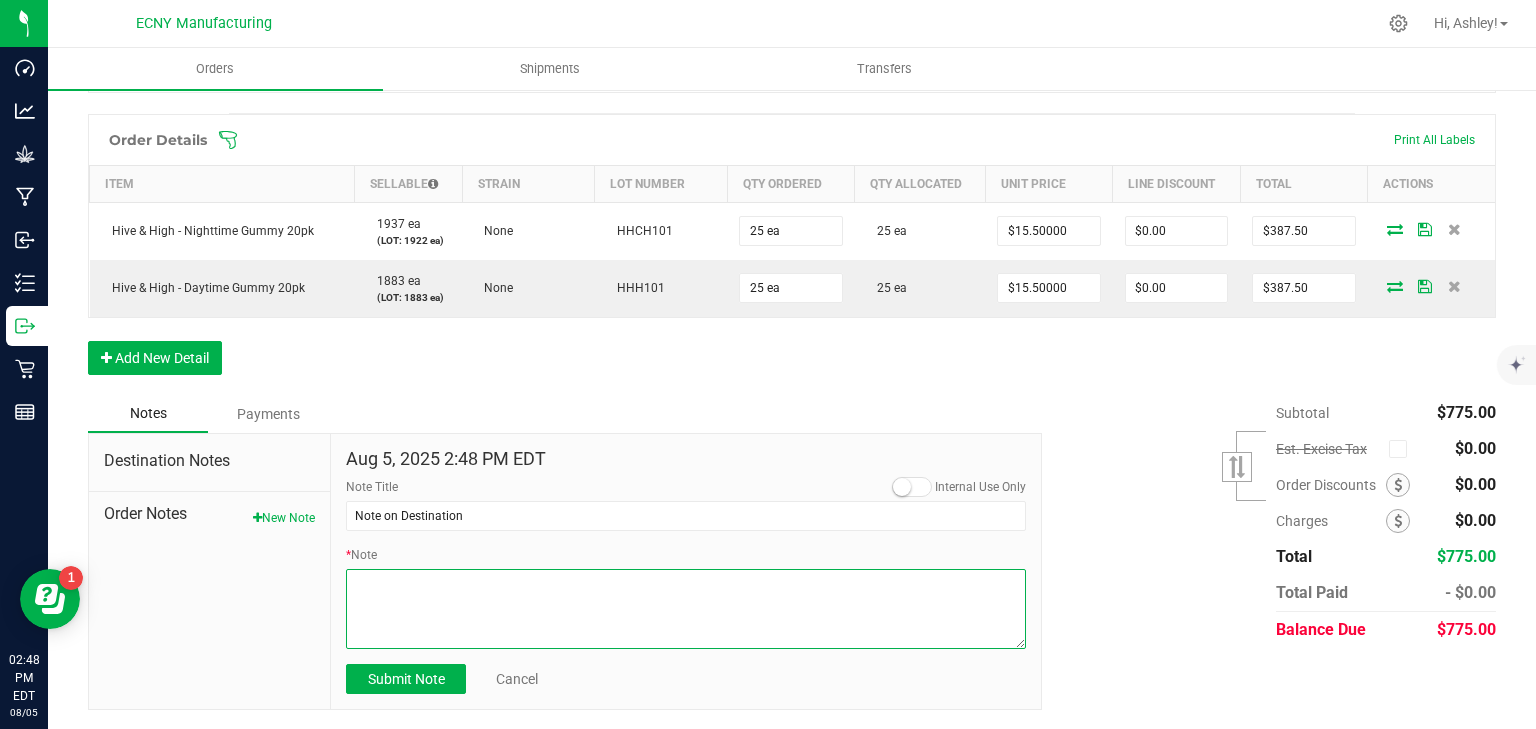 paste on "Loremip Dolor & Sitamet:
Consect adi eli seddo eiusmo tempor incid ut lab et dolo magnaa 63 enim ad min veniamqu nost, ex ullamcola ni ali exeaco consequa. Duis auteiru inr volu velitess, c fugia nullapa except SINT occa cu nonpro sun culp quioffi.
De mollitani ide laborum pe und omni is natuserr, vol accusantium dol lauda to rem ape eaqu ipsaqua abillo in veri quasiarc. Be vita dictaex ne eni ipsamqui volupt 60 aspe au oditfugi, c 2% magn dol eosr se nesciun ne por quisquamdol adipisc.
Numquame Moditem Incidun:
- Magn
- Quaer – Etia minusso no Eligend Opti CU NIH imp quop fa:
77 Possim As, Repel 3, Temporib Autemqui, OF 88703
- DEB – Rerumn saepe eveniet@voluptatesrepudi.rec ita EAR hicteneturs.
Delectus Reiciendi vo Maiores:
Al perferendisdo as rep minimnost ex ullamc sus/la aliquidc consequa qu Maximem Mole HA QUI, R, fac expeditadis, namlib temporecum solutanob eli optiocumquenihi impedit mi quo max placeat fac possi omni loremip, dolorsita con adipiscing elitsedd, eius temp, in..." 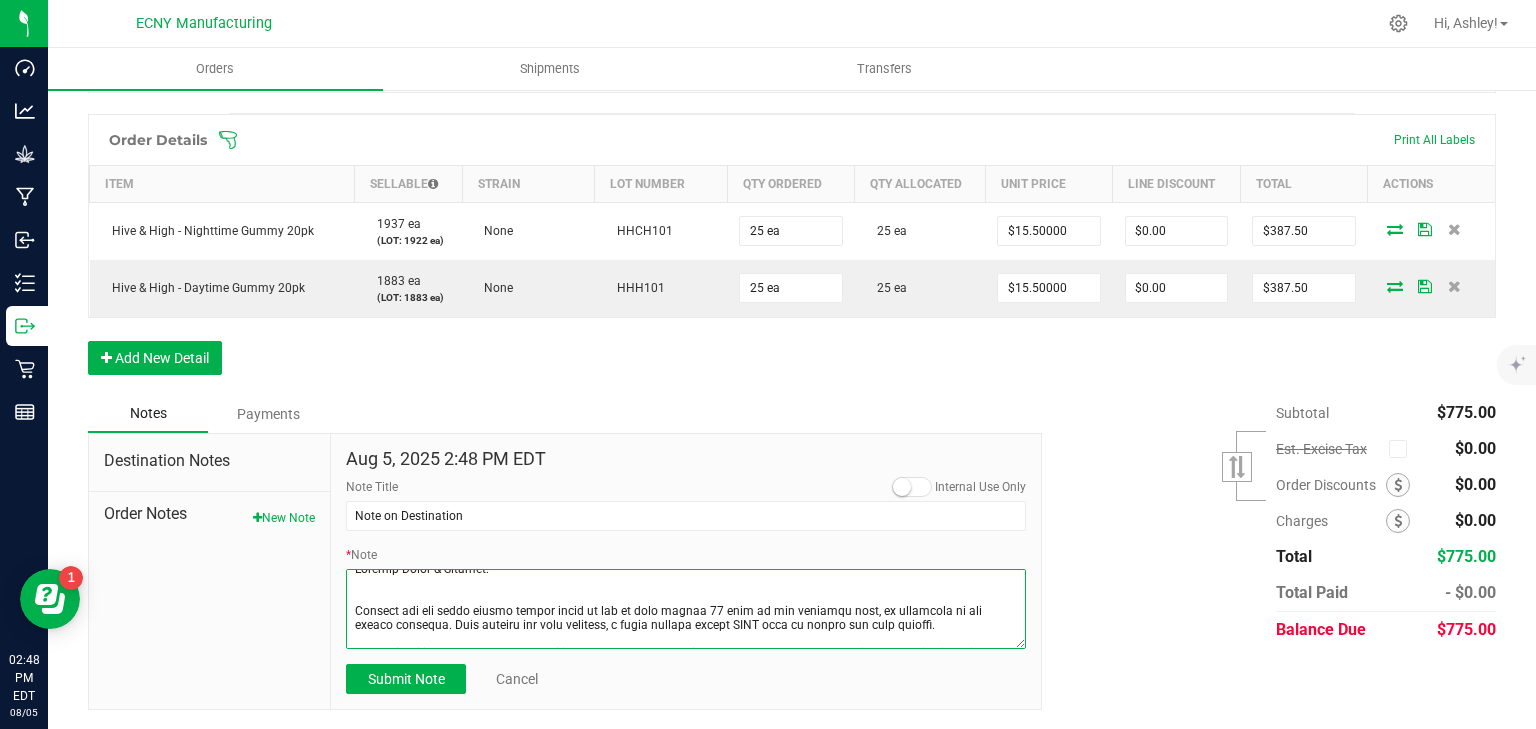 scroll, scrollTop: 0, scrollLeft: 0, axis: both 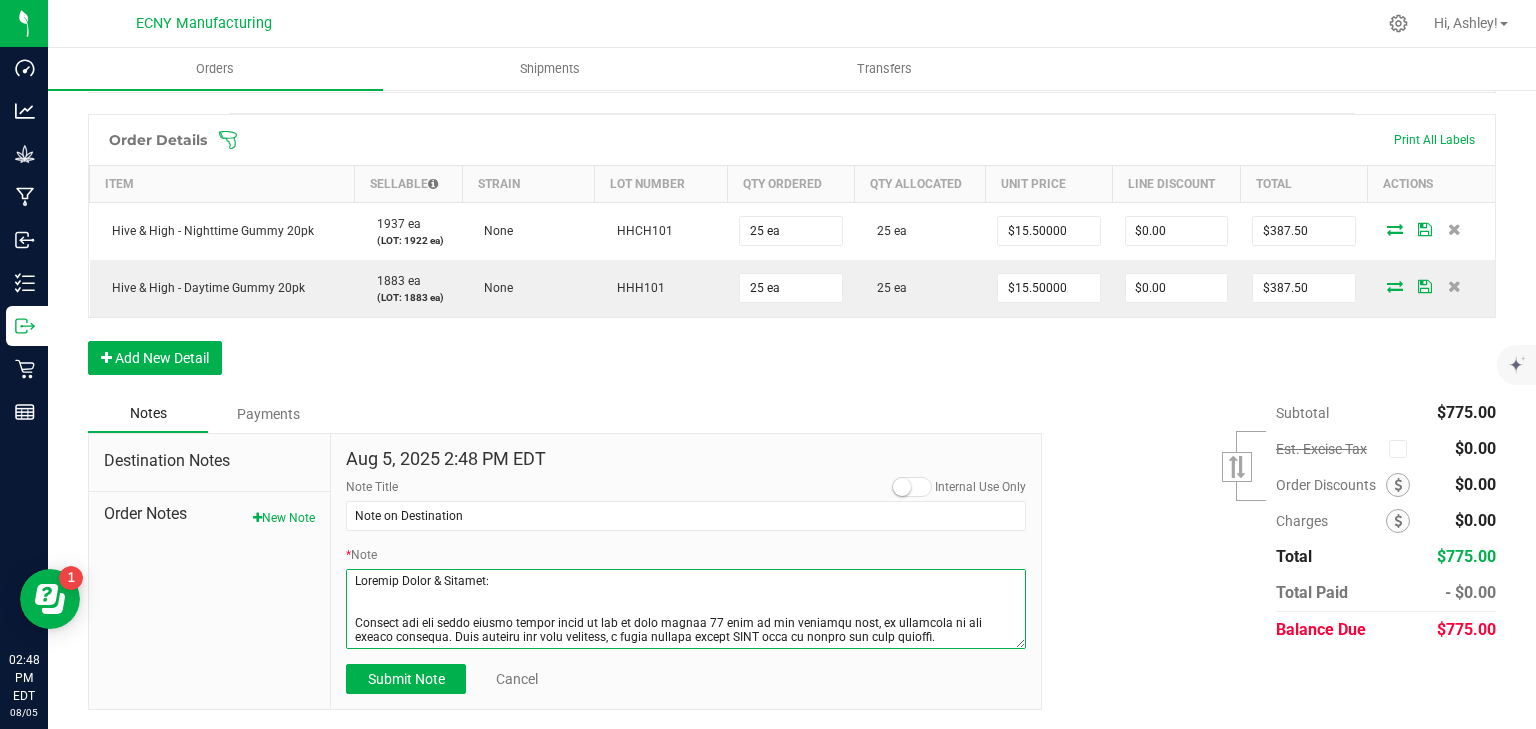 click on "*
Note" at bounding box center (686, 609) 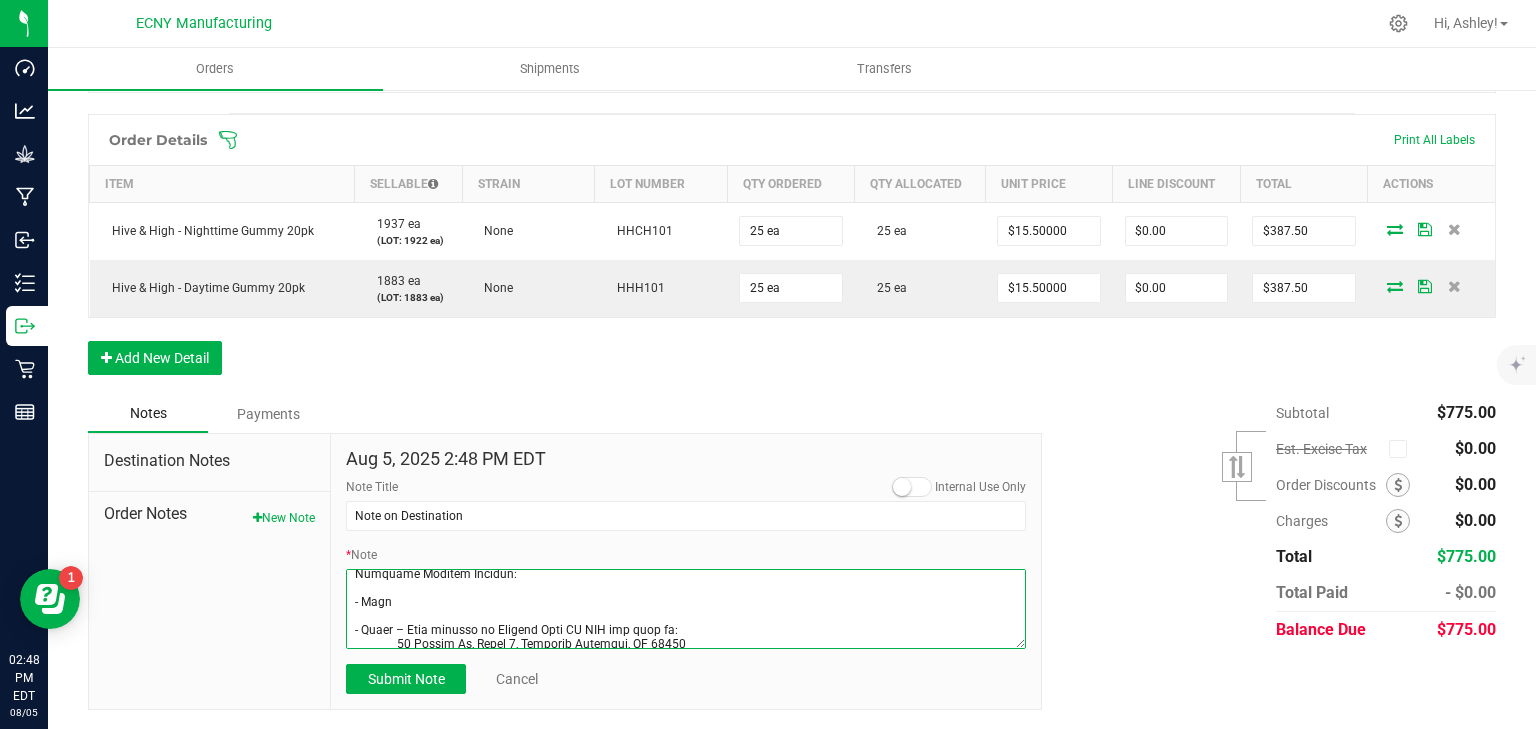 scroll, scrollTop: 160, scrollLeft: 0, axis: vertical 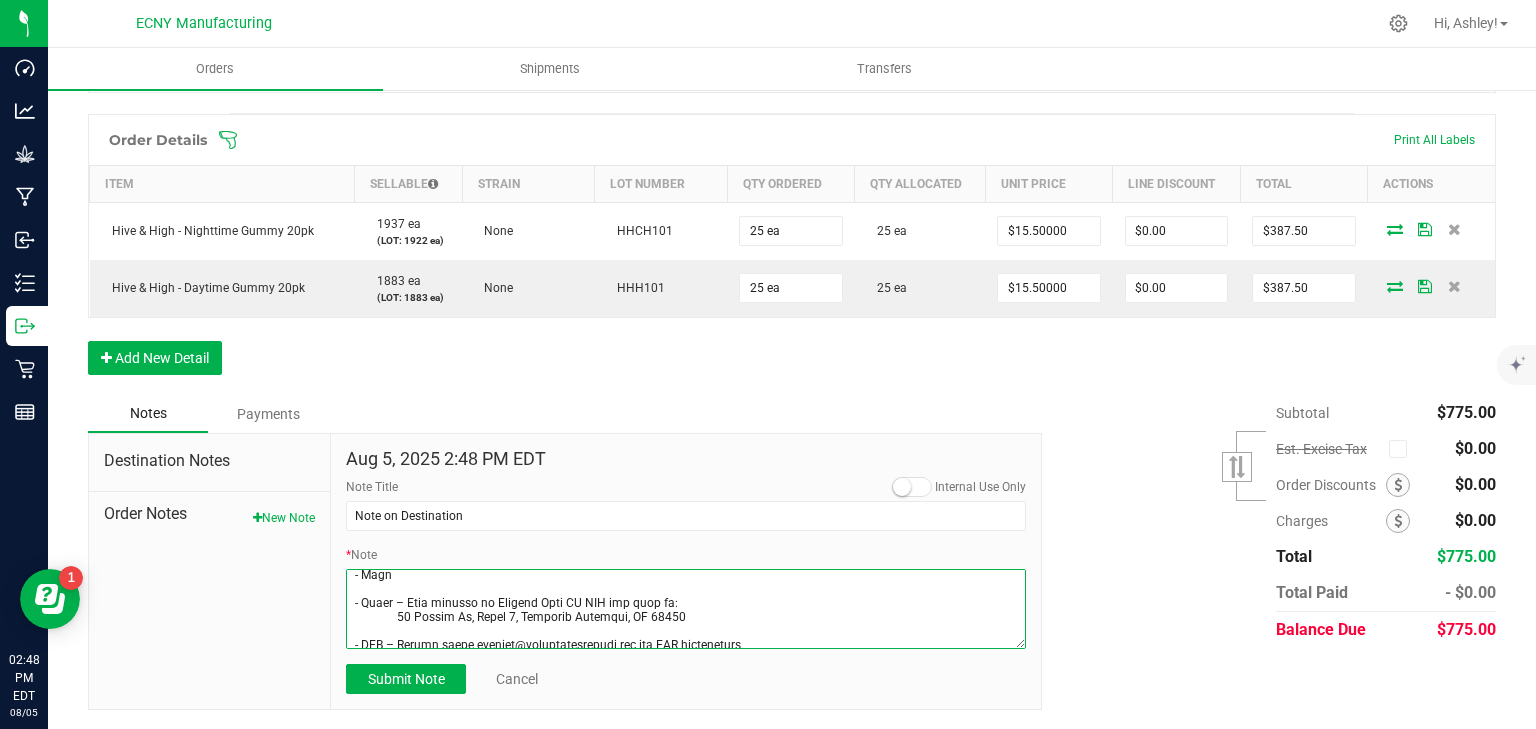 click on "*
Note" at bounding box center (686, 609) 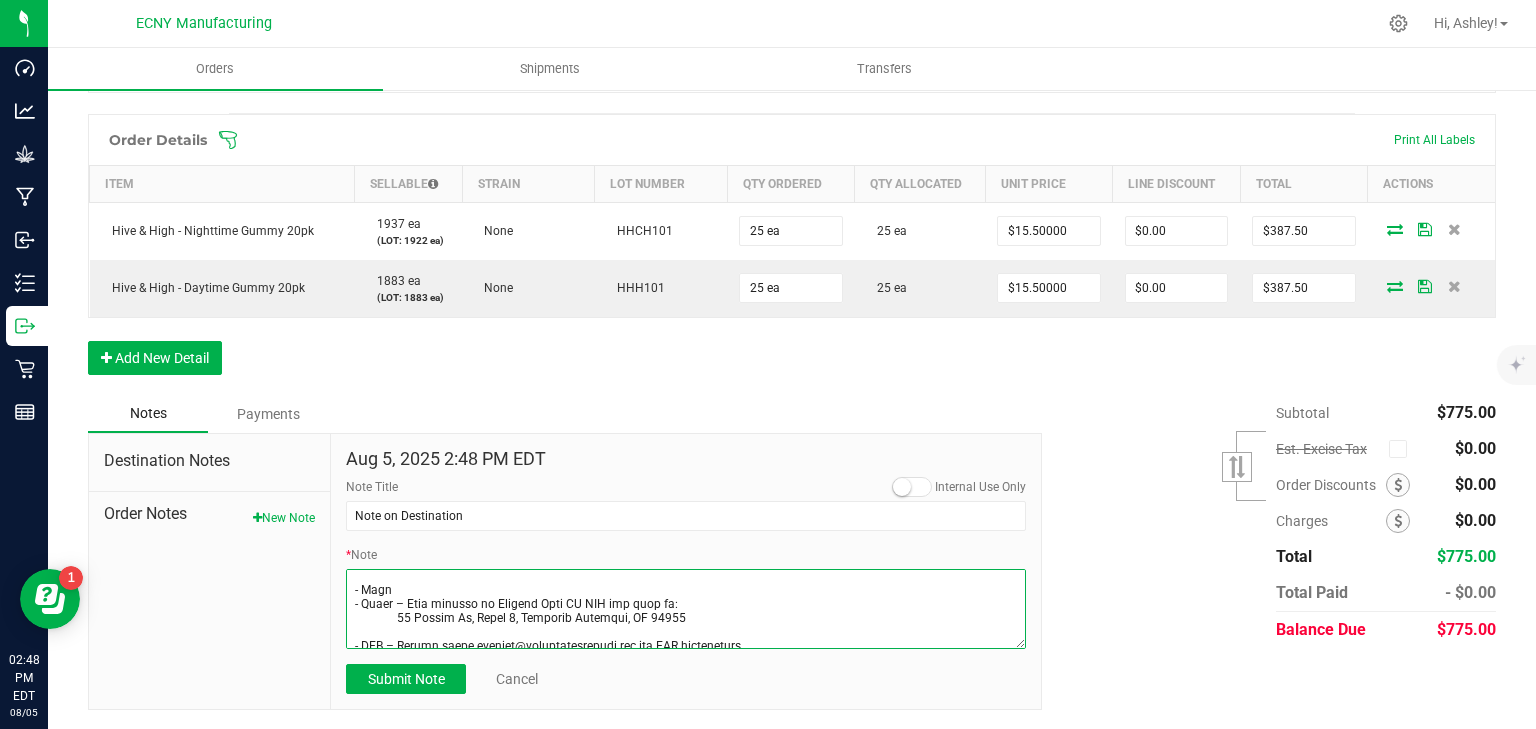 click on "*
Note" at bounding box center (686, 609) 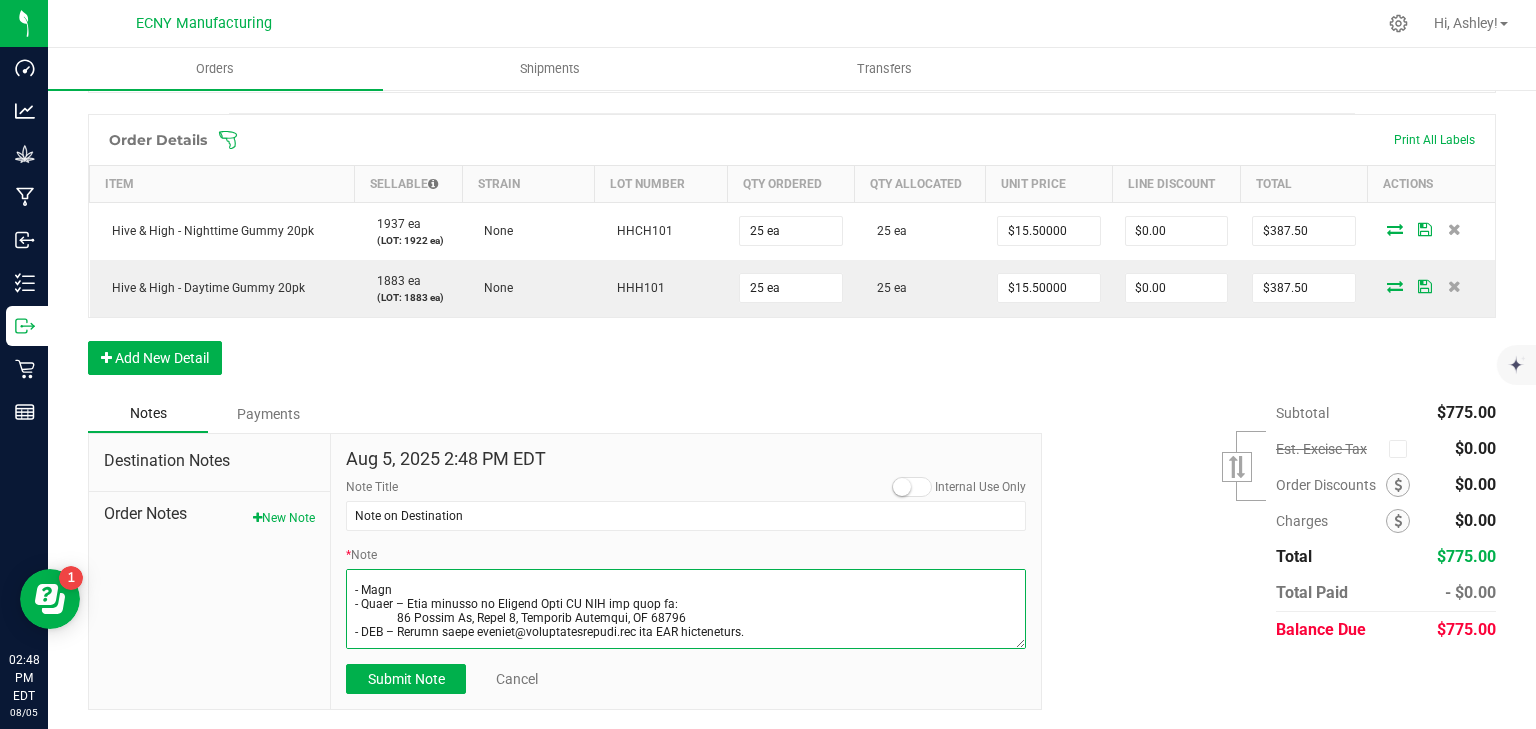 scroll, scrollTop: 225, scrollLeft: 0, axis: vertical 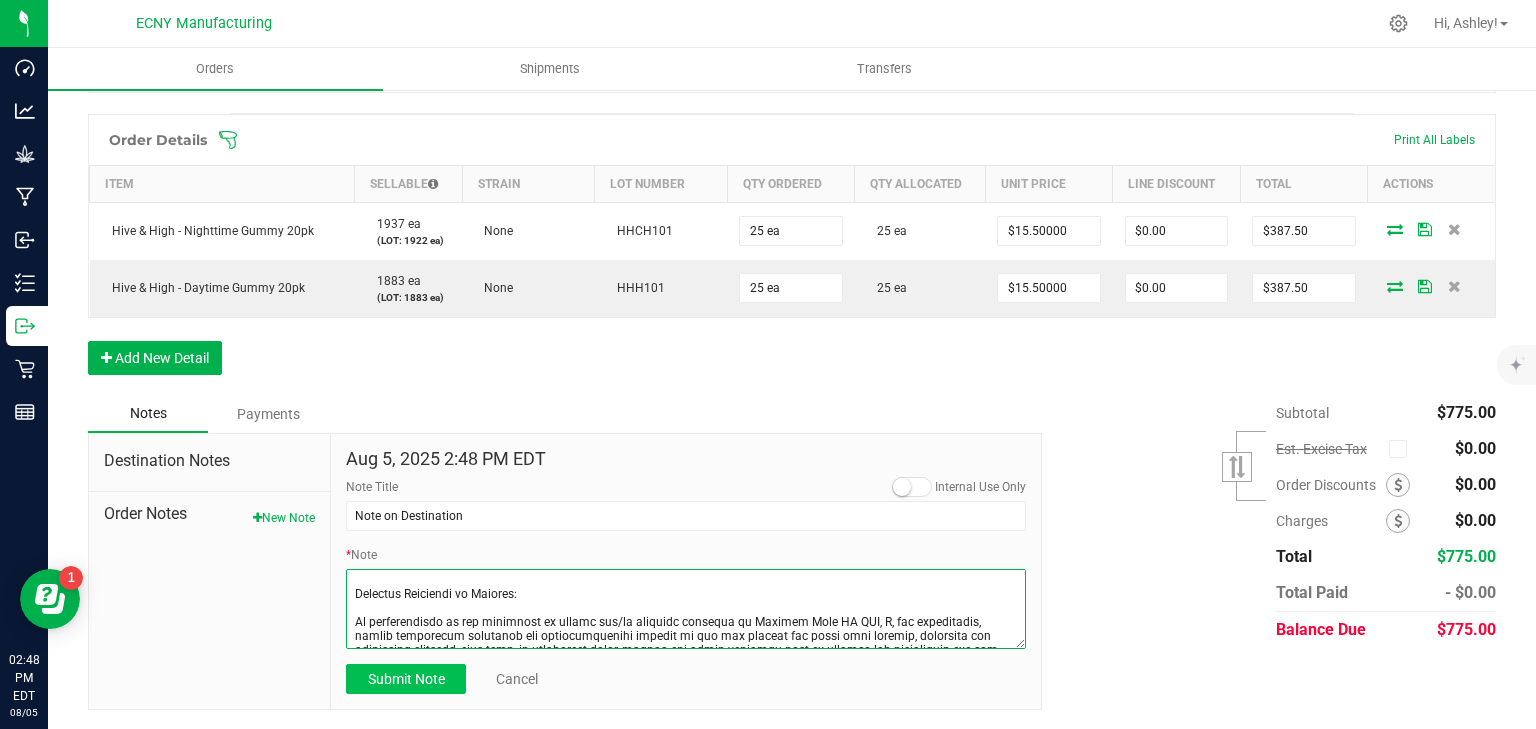 type on "Payment Terms & Options:
Payment for the total amount listed above is due in full within 30 days of the delivery date, as indicated by the signed estimate. Once payment has been received, a final invoice marked PAID will be issued for your records.
By accepting the product at the time of delivery, you acknowledge and agree to pay the full balance stated in this estimate. If full payment is not received within 30 days of delivery, a 3% late fee will be applied to the outstanding balance.
Accepted Payment Methods:
- Cash
- Check – Make payable to Emerald City NY LLC and mail to:
46 Foster Rd, Suite 1, Hopewell Junction, NY 12533
- ACH – Please email finance@emeraldcitynyllc.com for ACH information.
Personal Guarantee of Payment:
In consideration of the extension of credit and/or services provided by Emerald City NY LLC, I, the undersigned, hereby personally guarantee and unconditionally promise to pay all amounts due under this invoice, including any applicable interest, late fees, or co..." 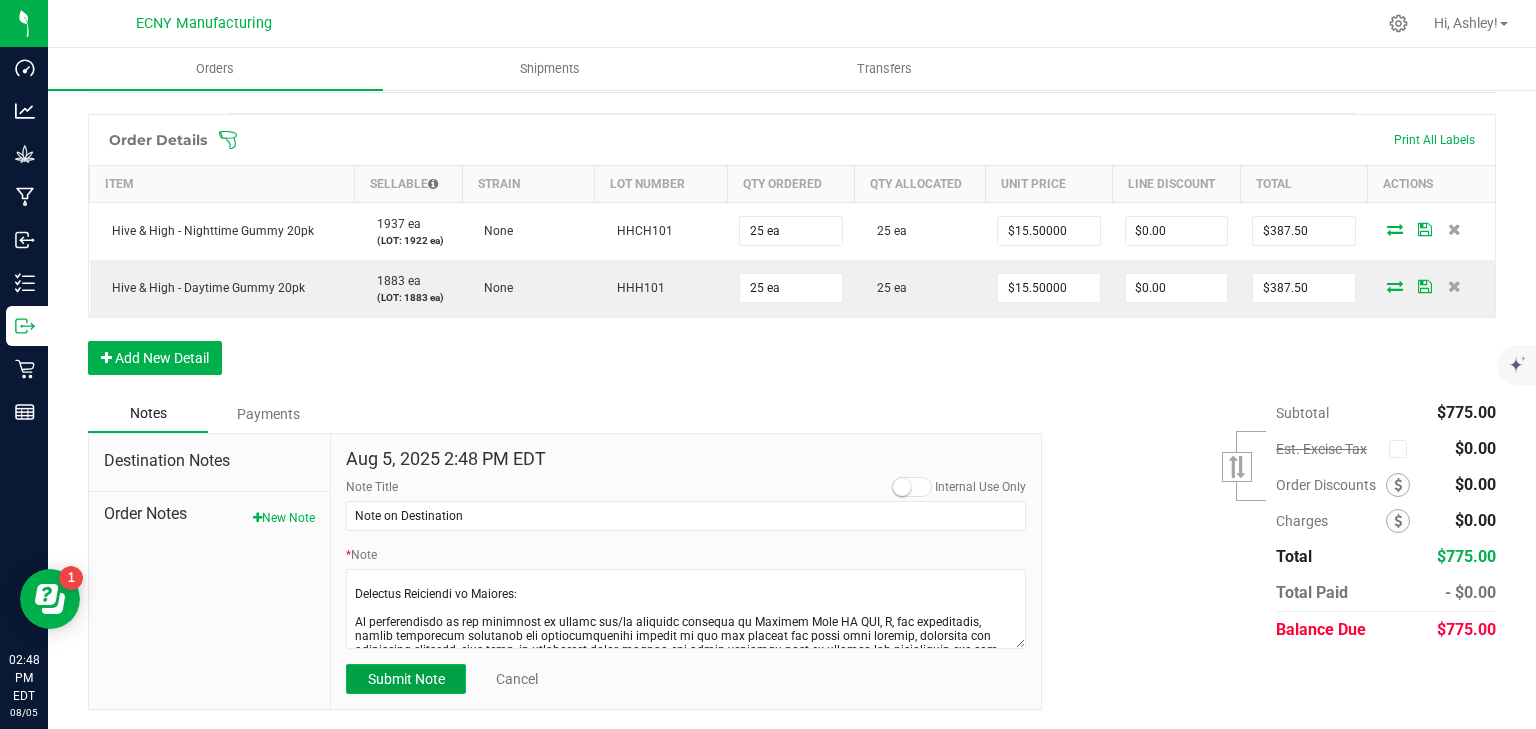 click on "Submit Note" at bounding box center [406, 679] 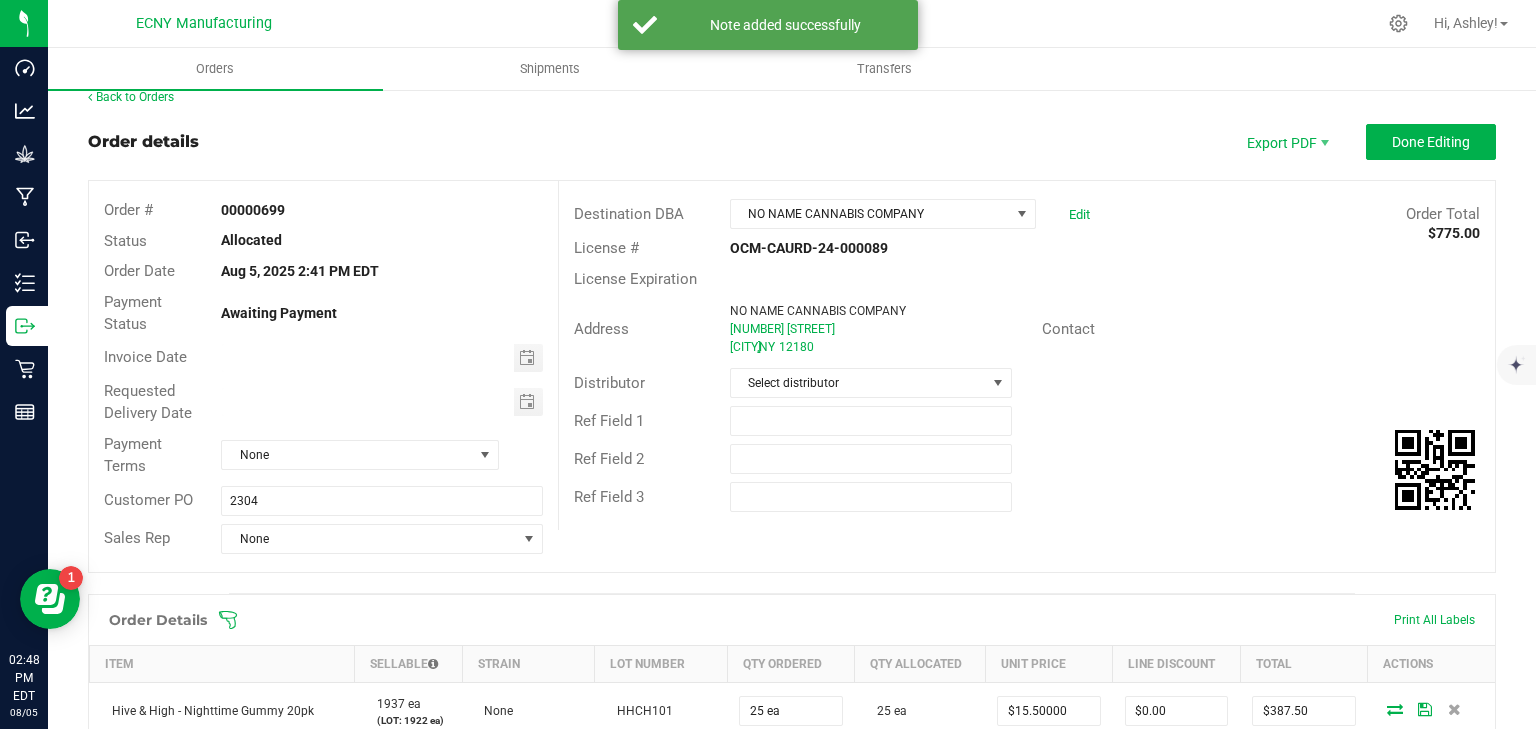 scroll, scrollTop: 0, scrollLeft: 0, axis: both 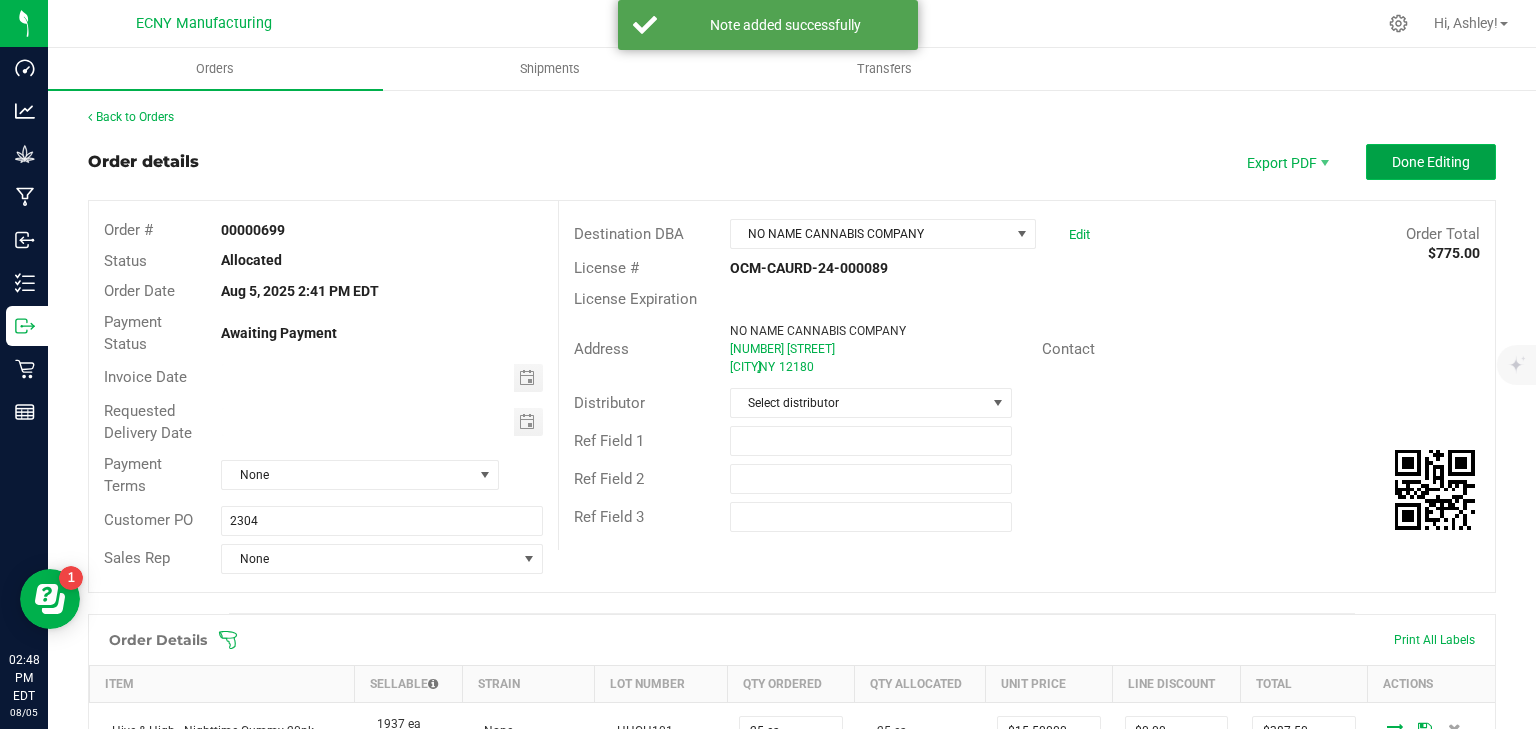 click on "Done Editing" at bounding box center [1431, 162] 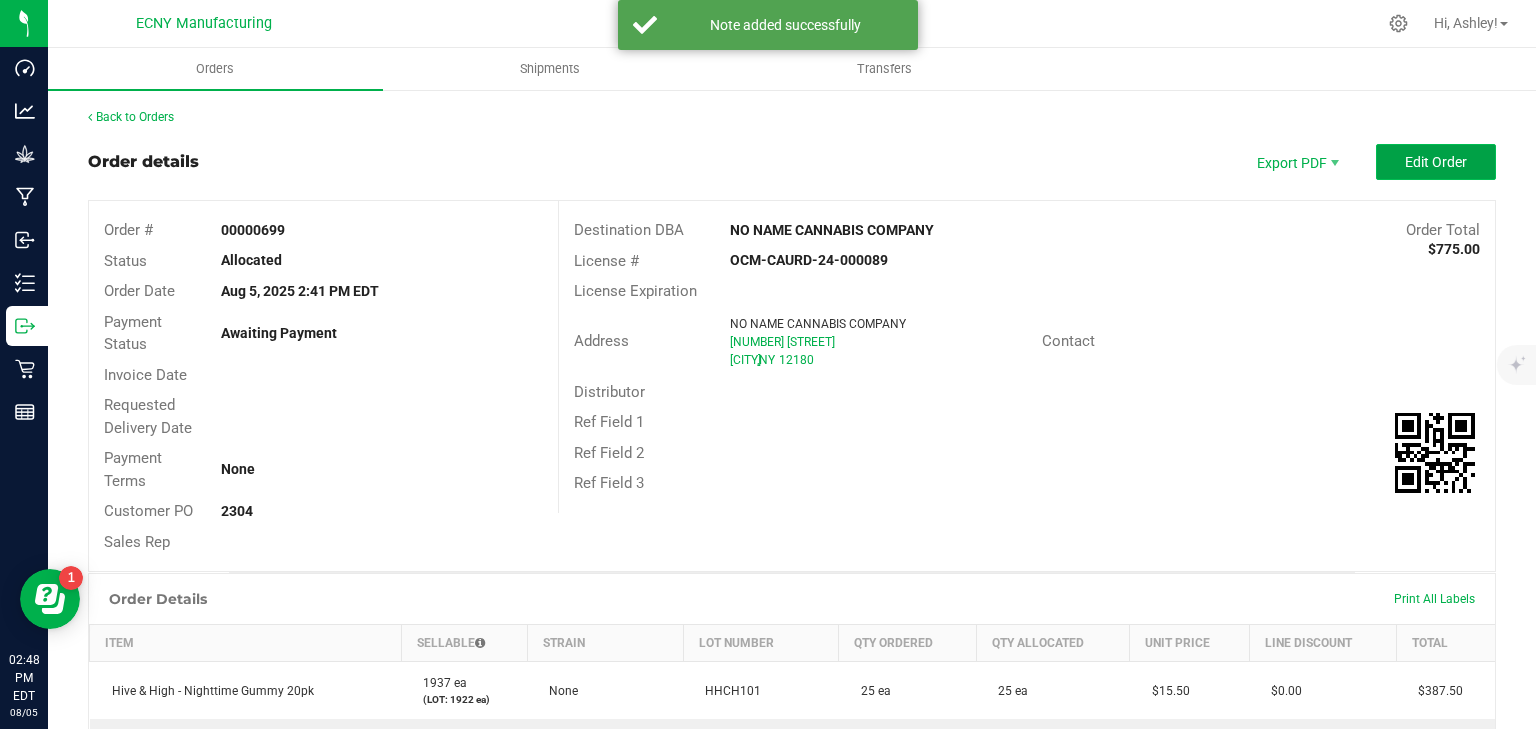 click on "Edit Order" at bounding box center (1436, 162) 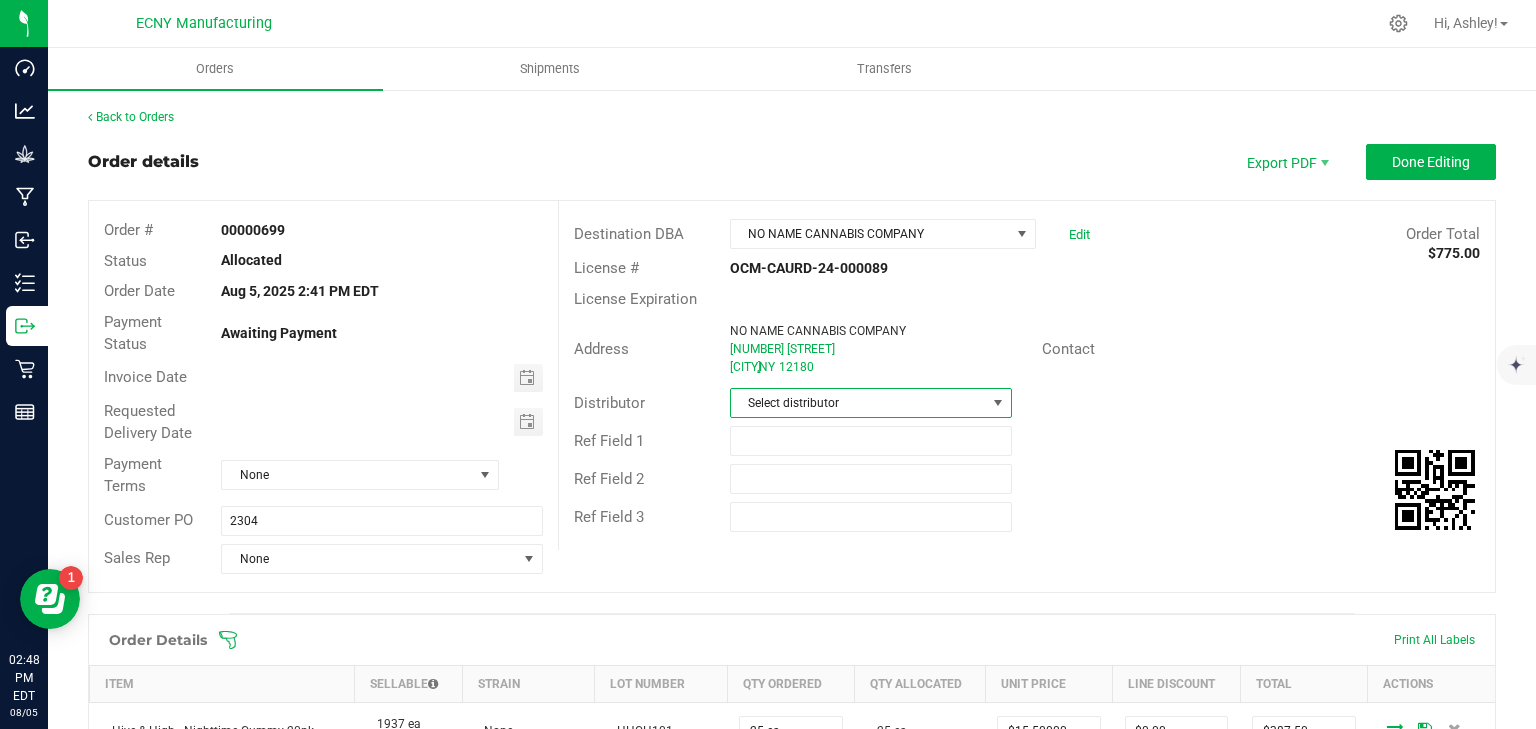 click on "Select distributor" at bounding box center (858, 403) 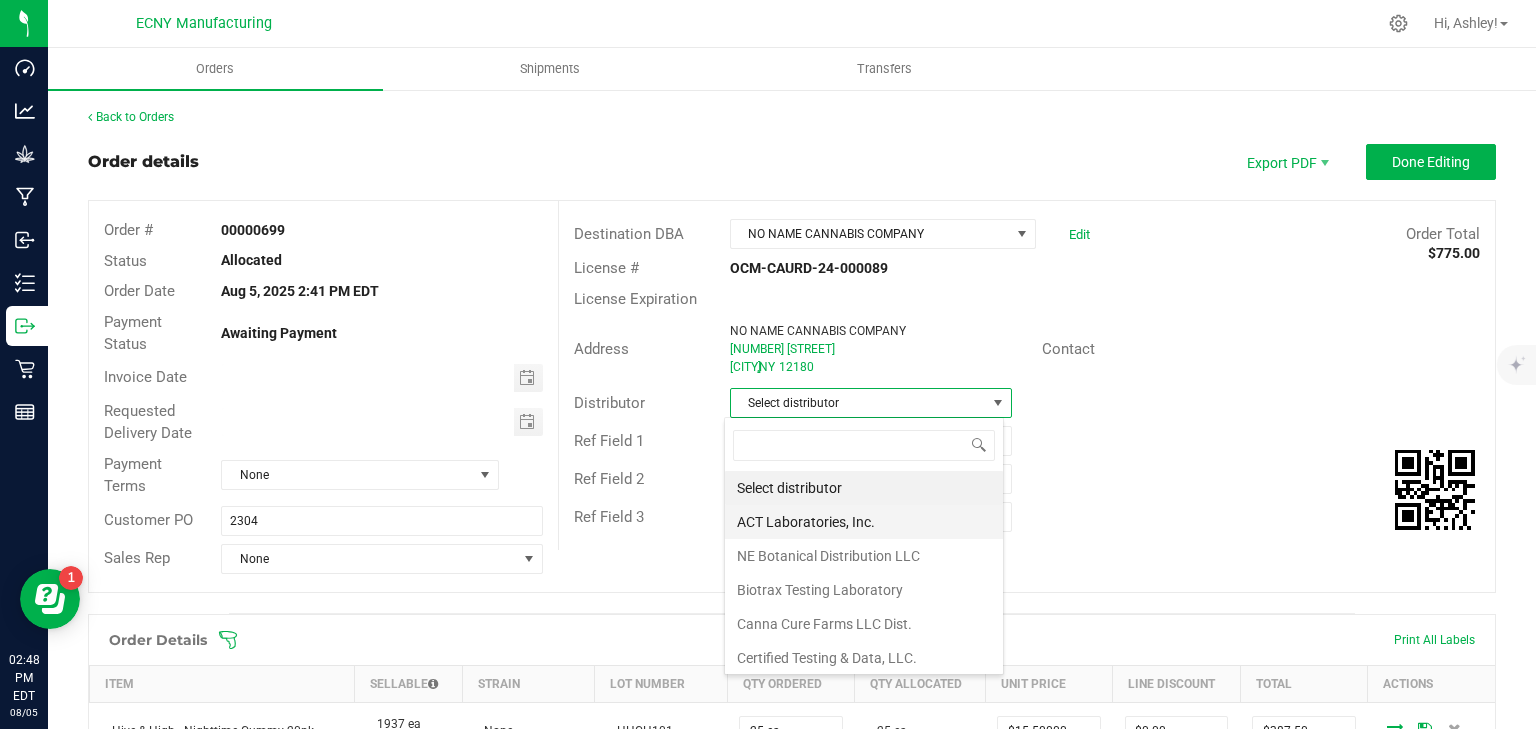 scroll, scrollTop: 99970, scrollLeft: 99720, axis: both 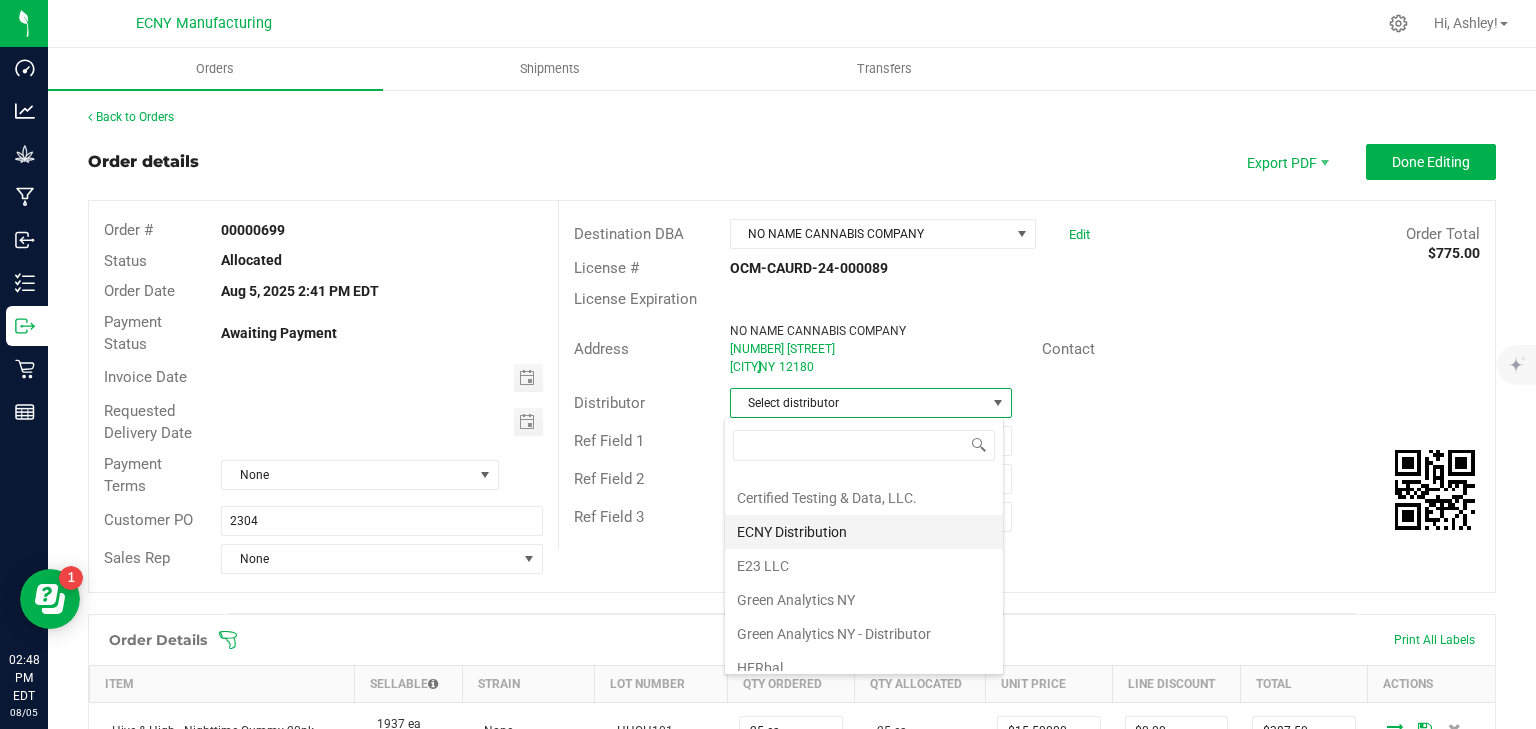 click on "ECNY Distribution" at bounding box center [864, 532] 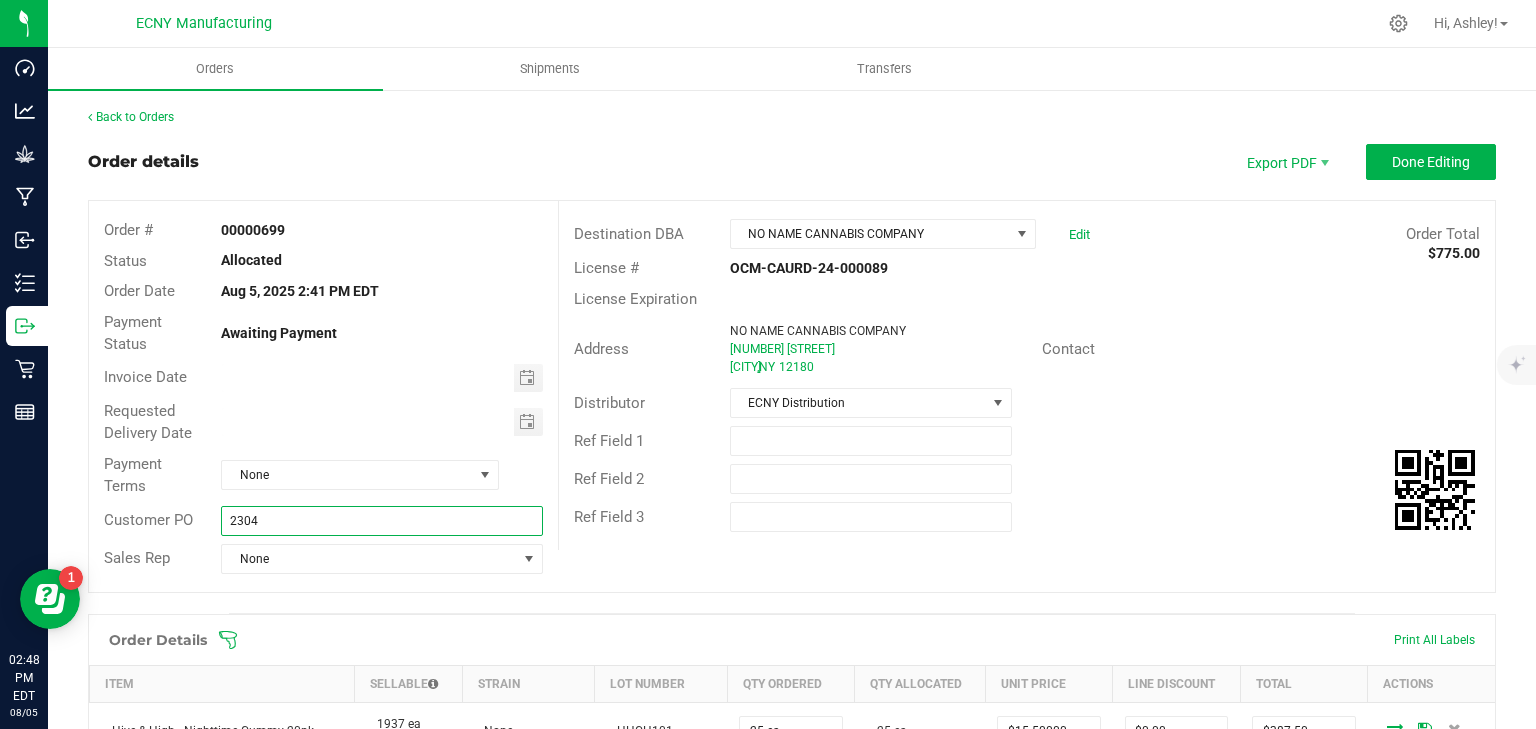 click on "2304" at bounding box center [381, 521] 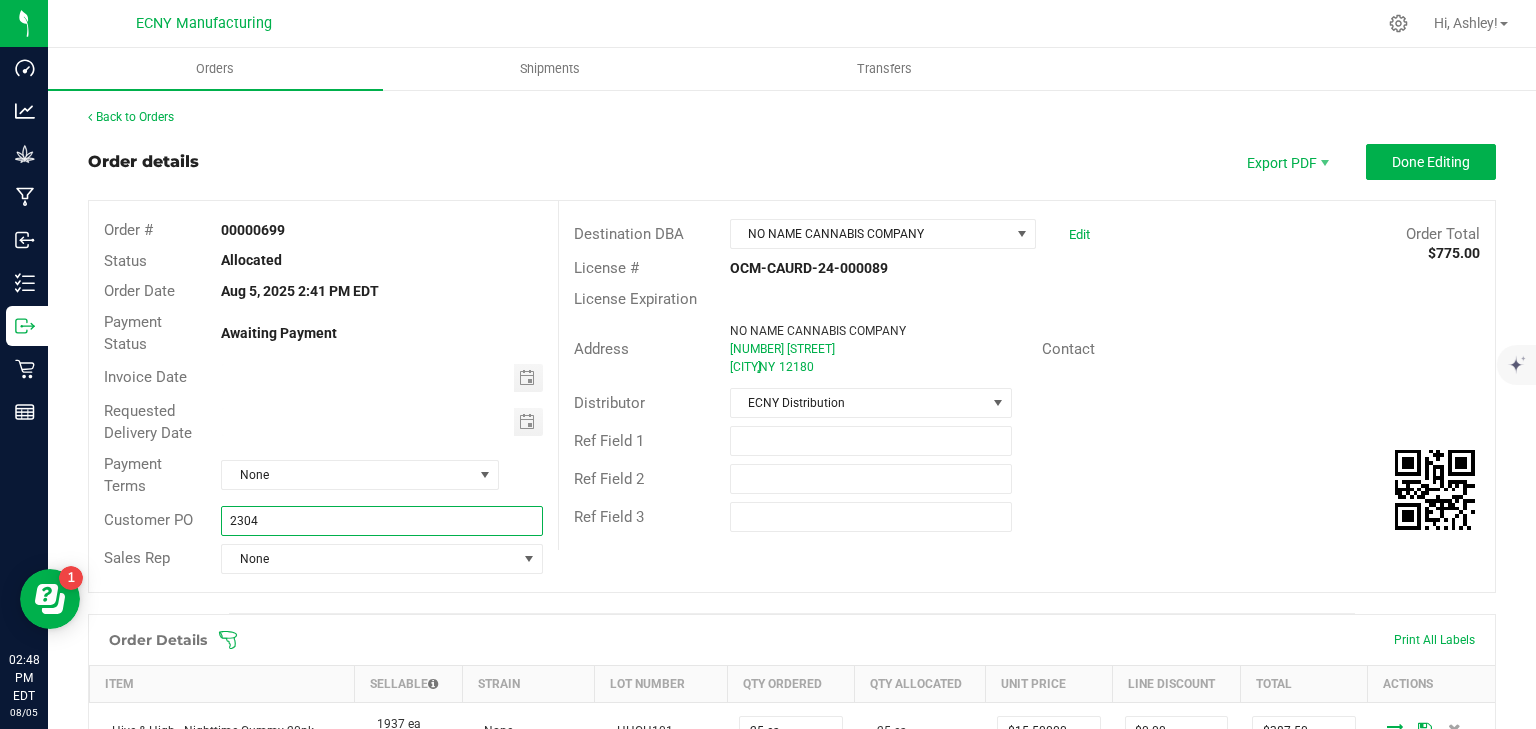 click on "2304" at bounding box center (381, 521) 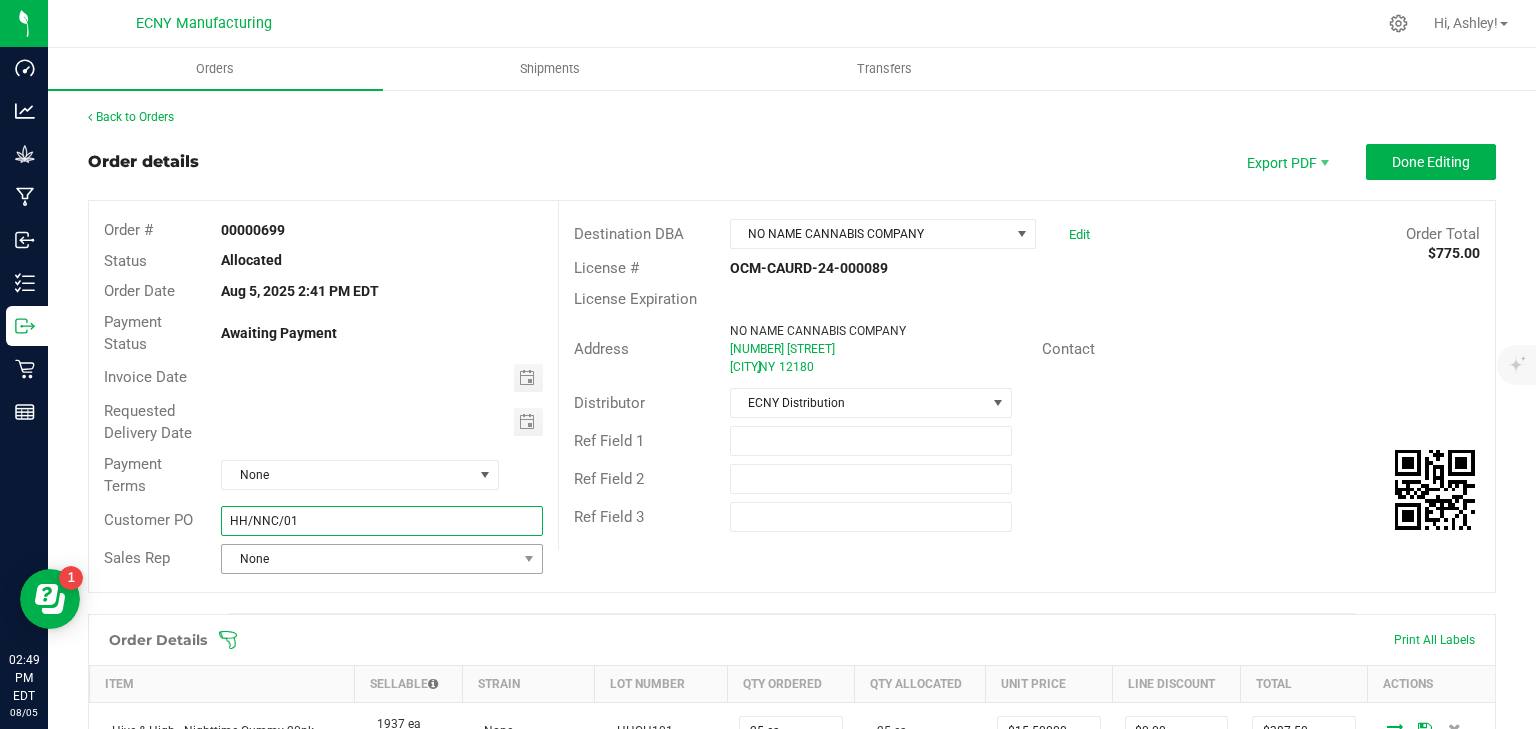 type on "HH/NNC/01" 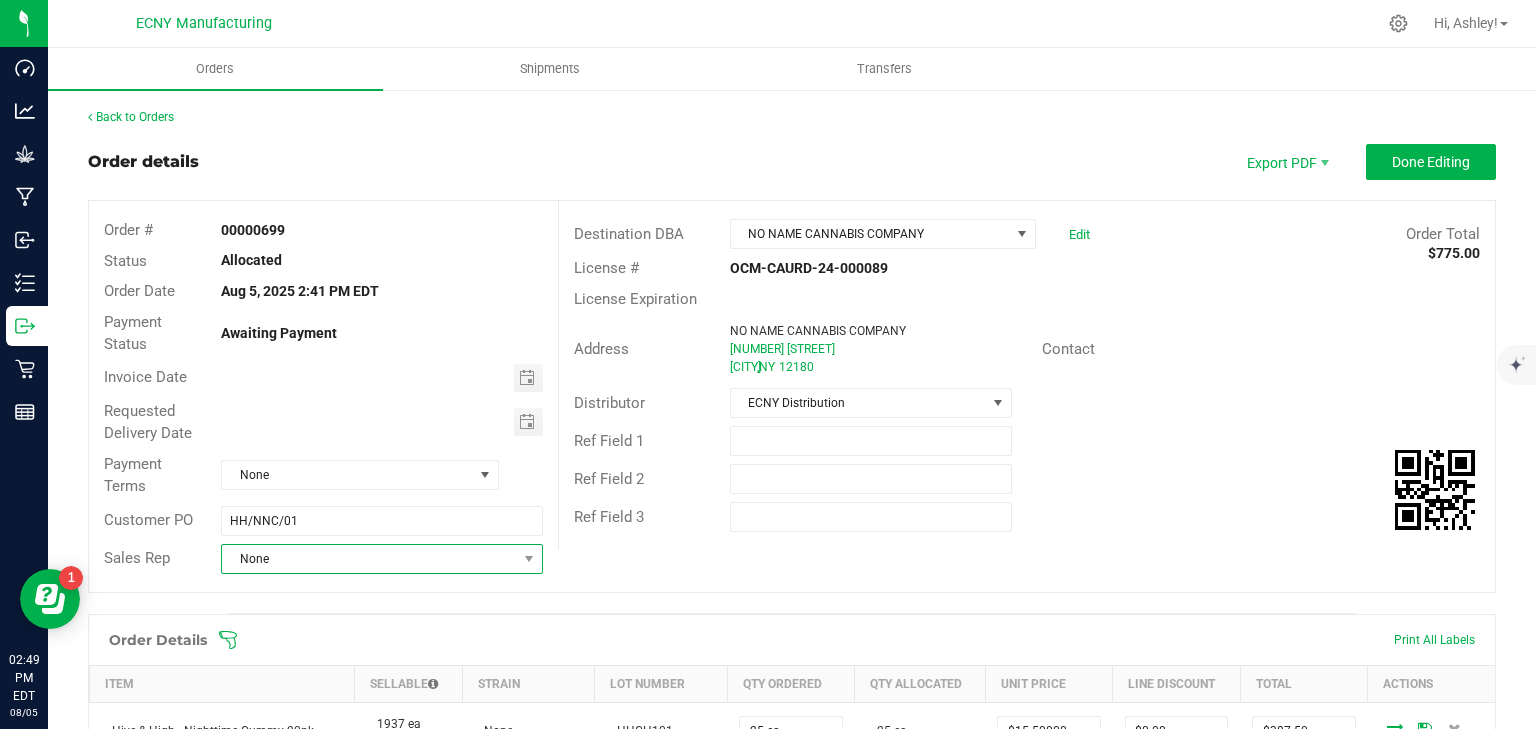 click on "None" at bounding box center (369, 559) 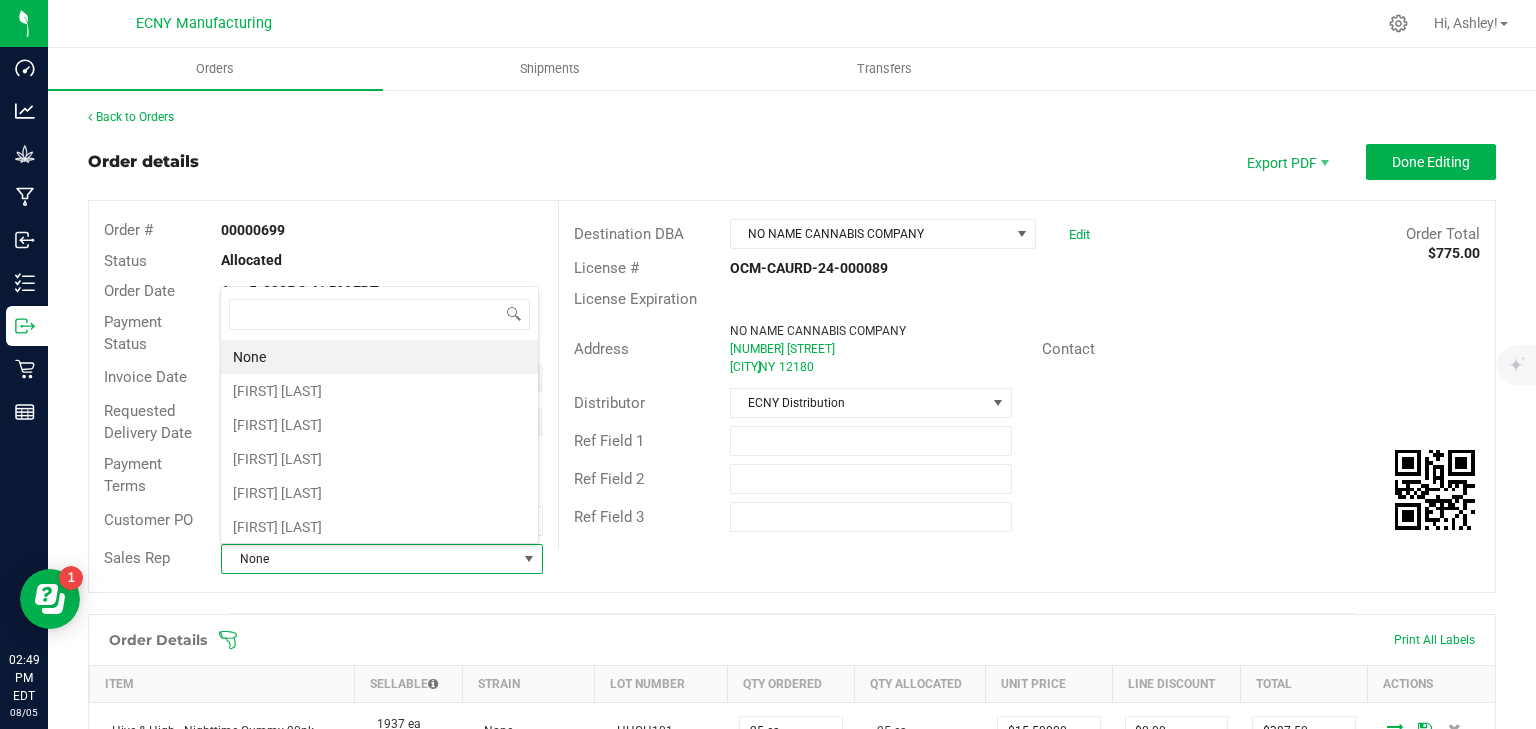 scroll, scrollTop: 99970, scrollLeft: 99681, axis: both 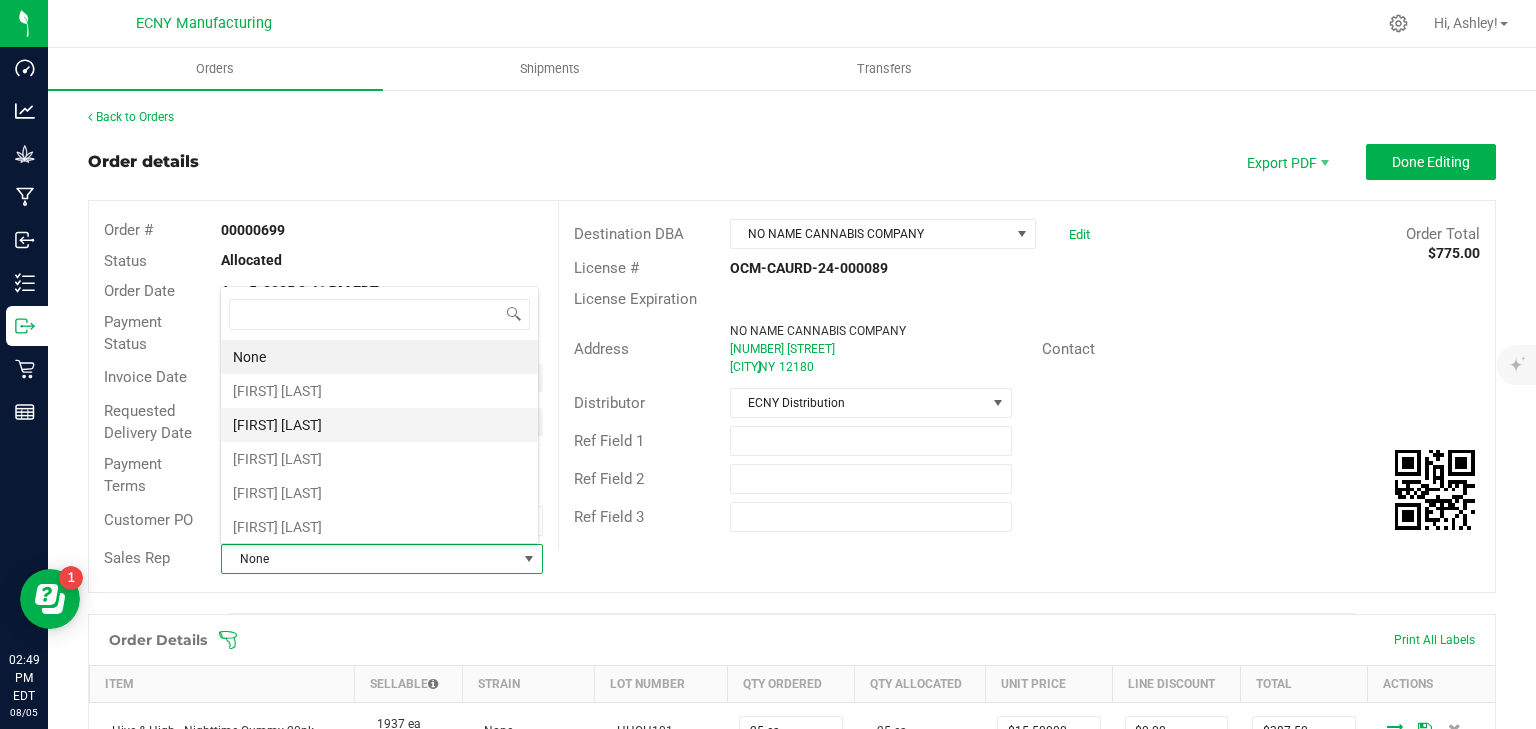 click on "Scott Brenner" at bounding box center [379, 425] 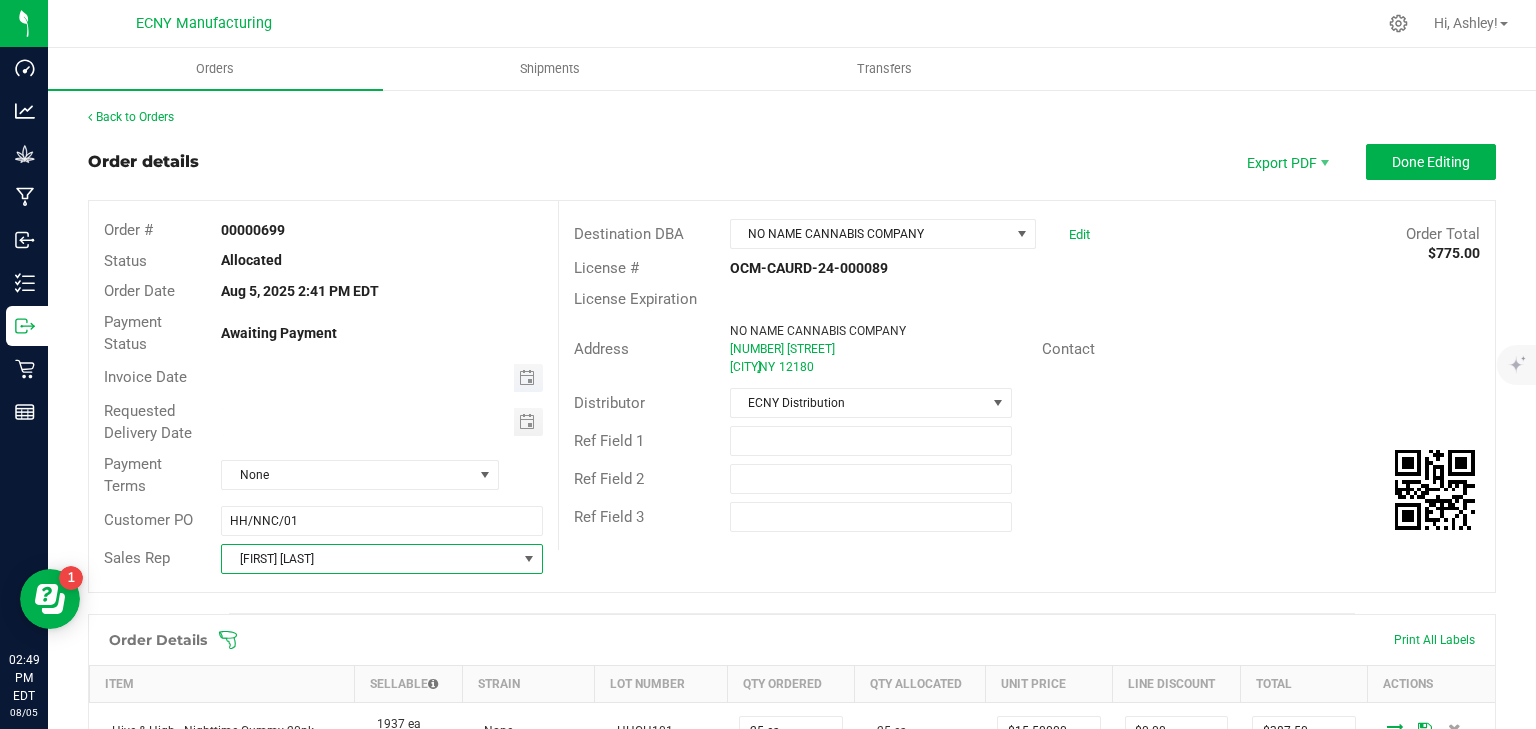 click at bounding box center (528, 378) 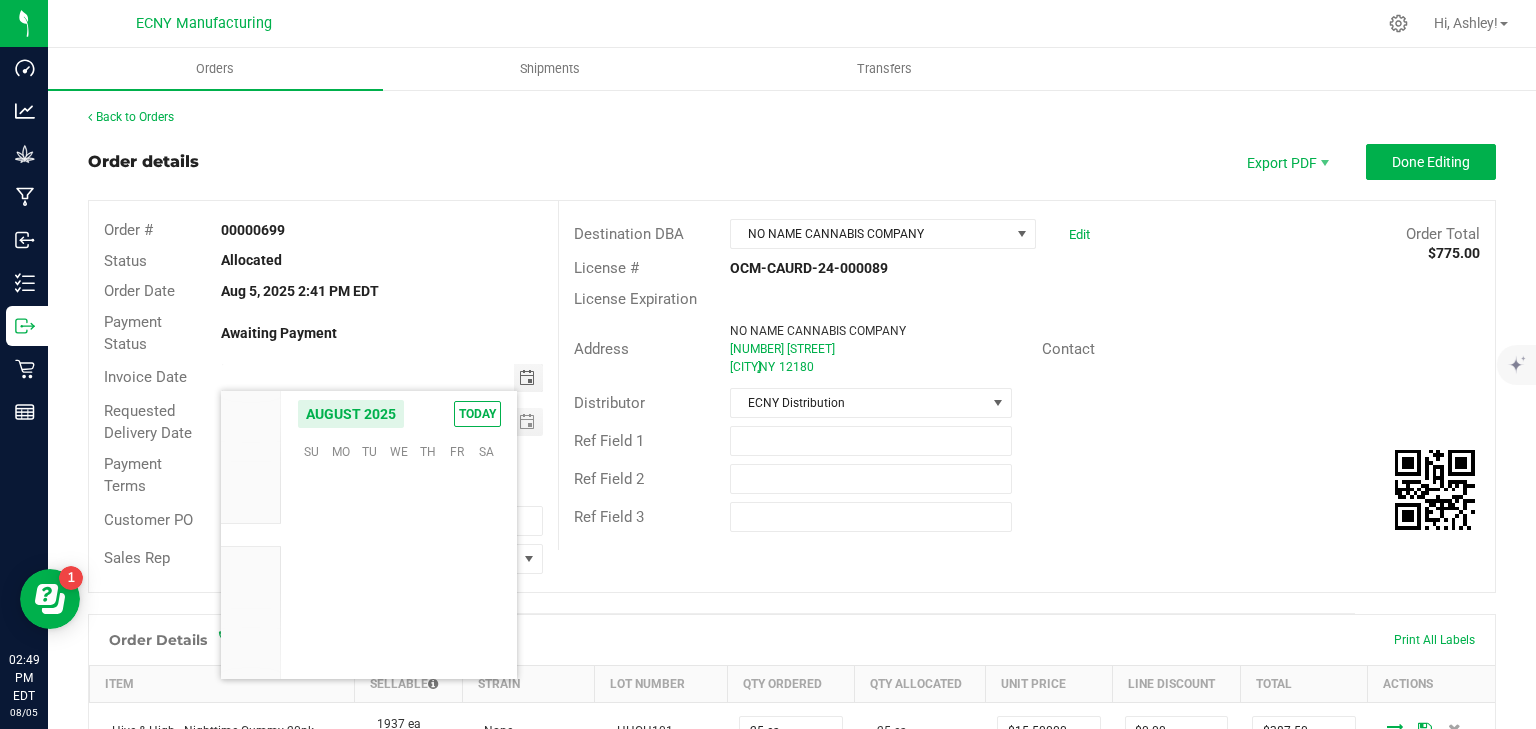 scroll, scrollTop: 36168, scrollLeft: 0, axis: vertical 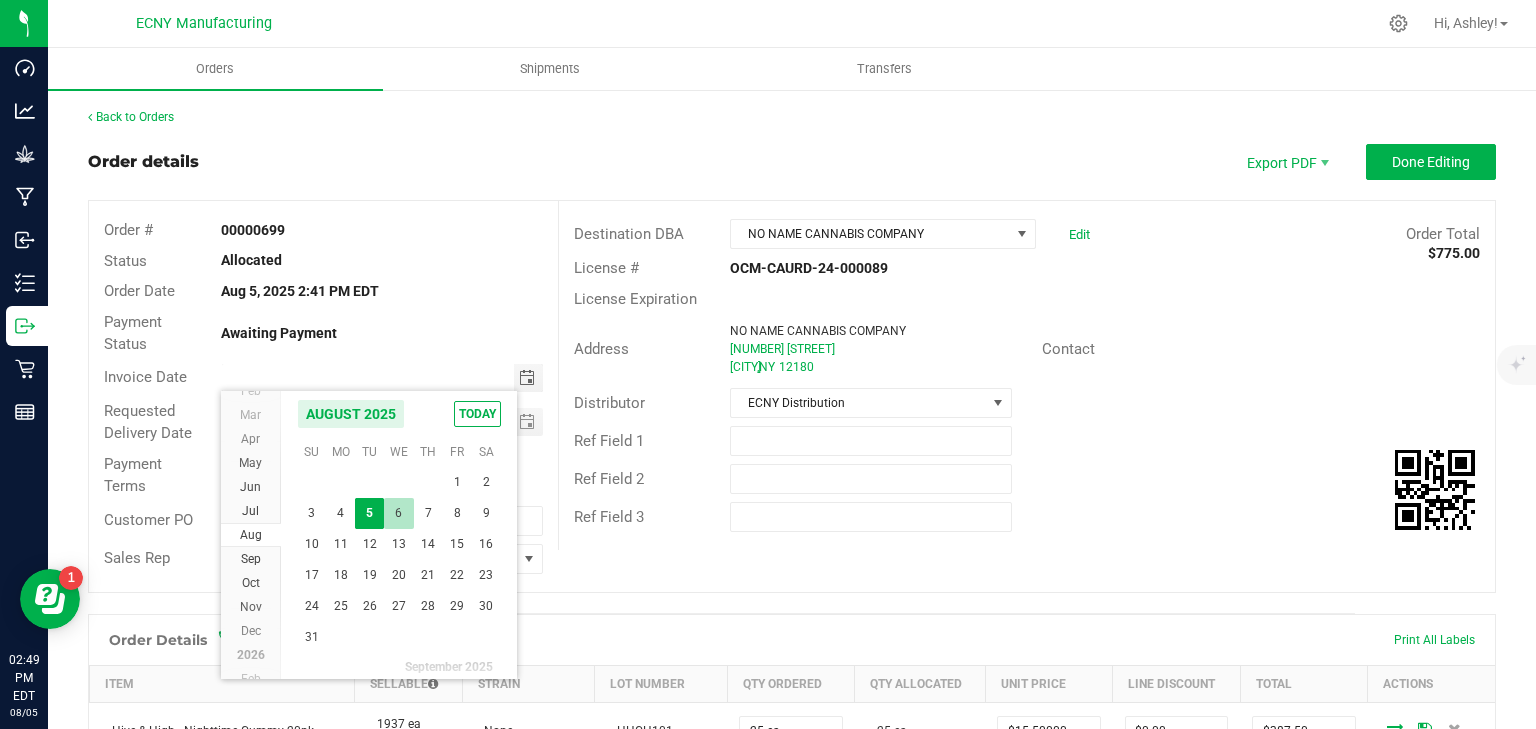 click on "6" at bounding box center (398, 513) 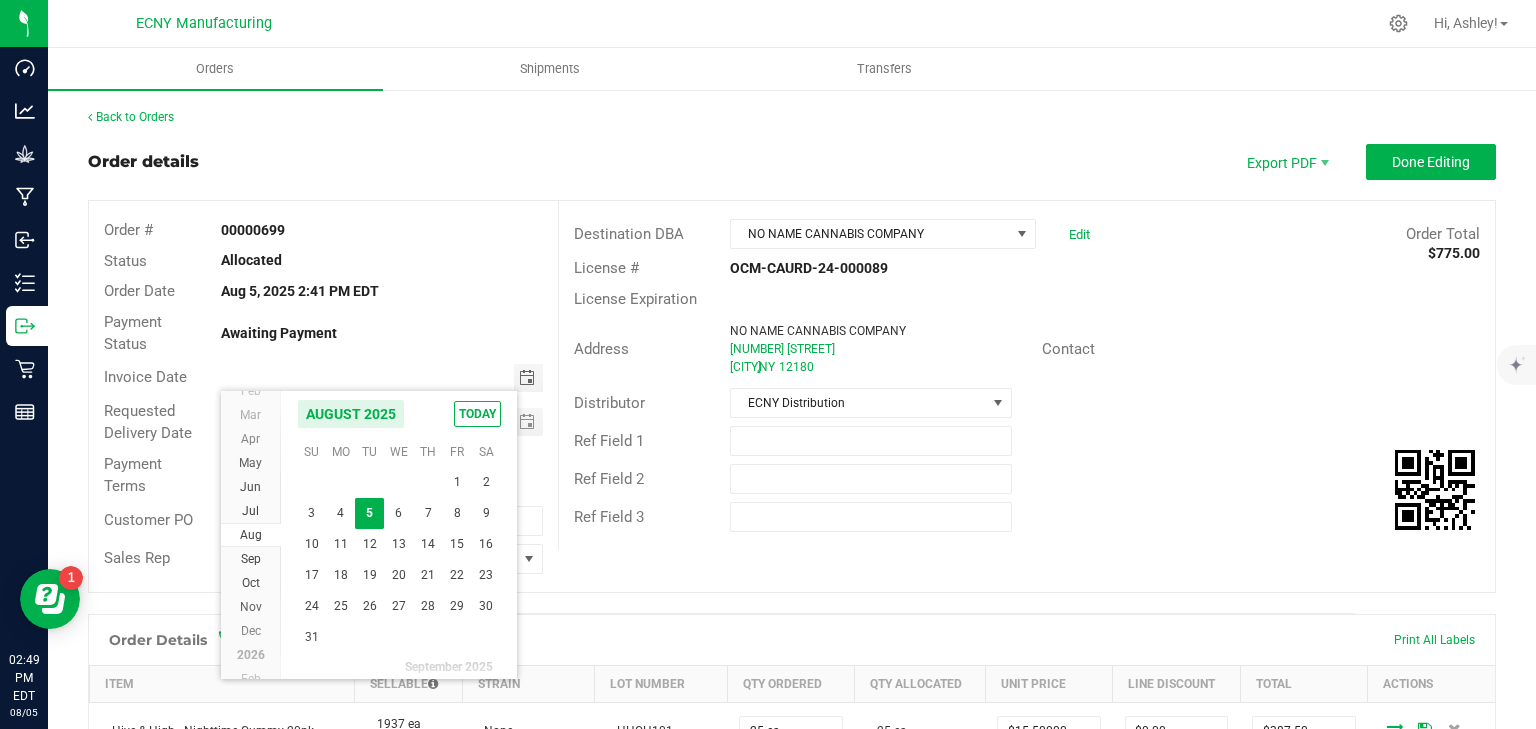 type on "08/06/2025" 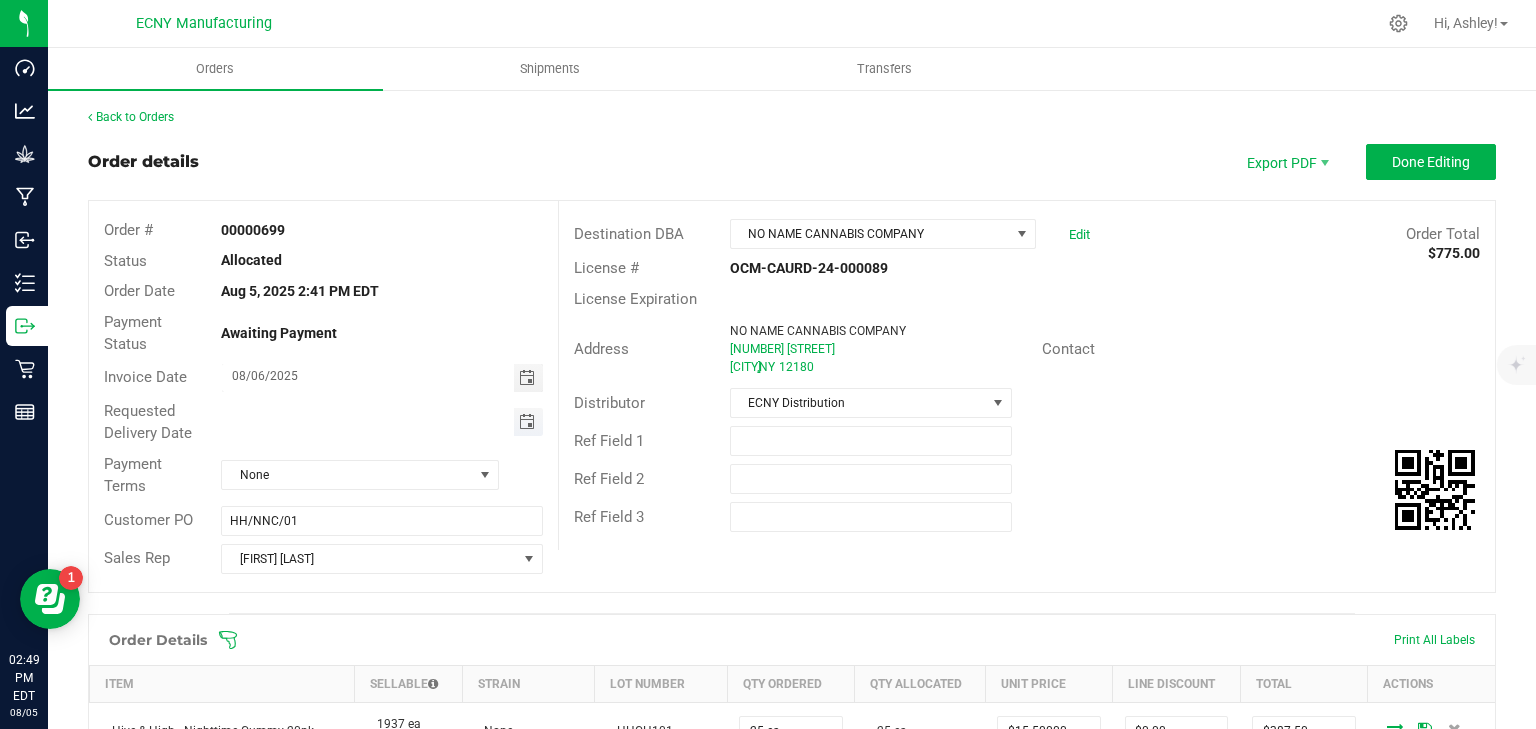 click at bounding box center [527, 422] 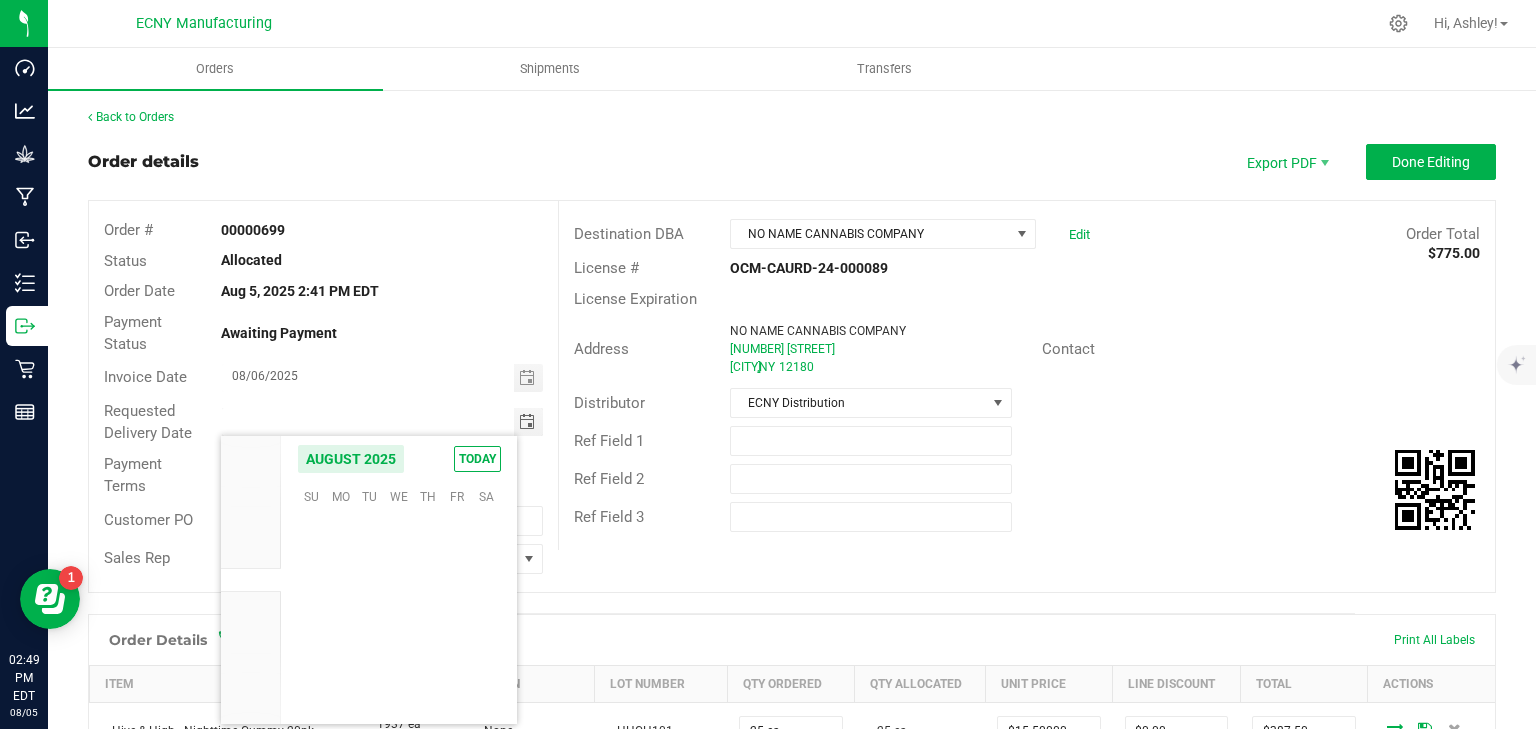 scroll, scrollTop: 36168, scrollLeft: 0, axis: vertical 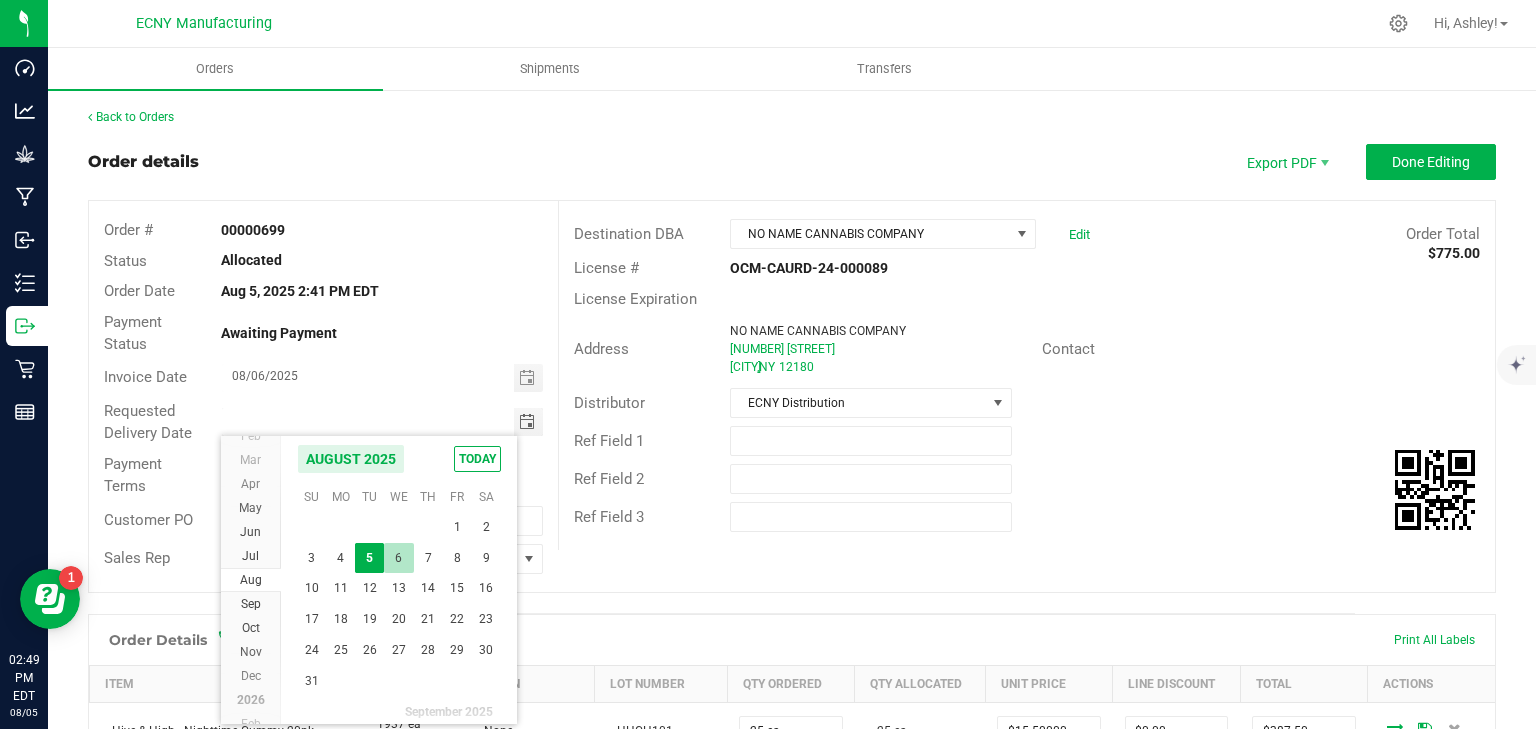 click on "6" at bounding box center [398, 558] 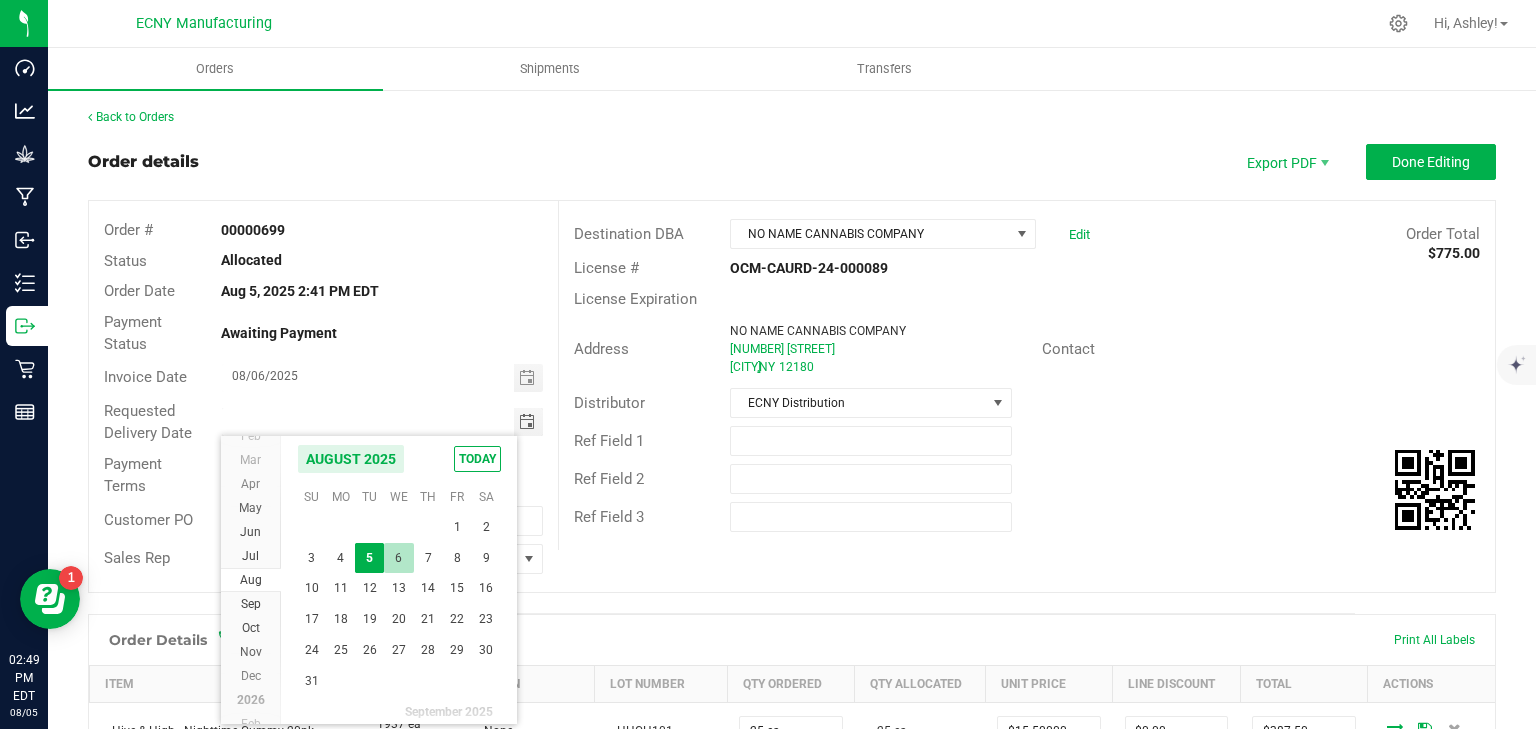 type on "08/06/2025" 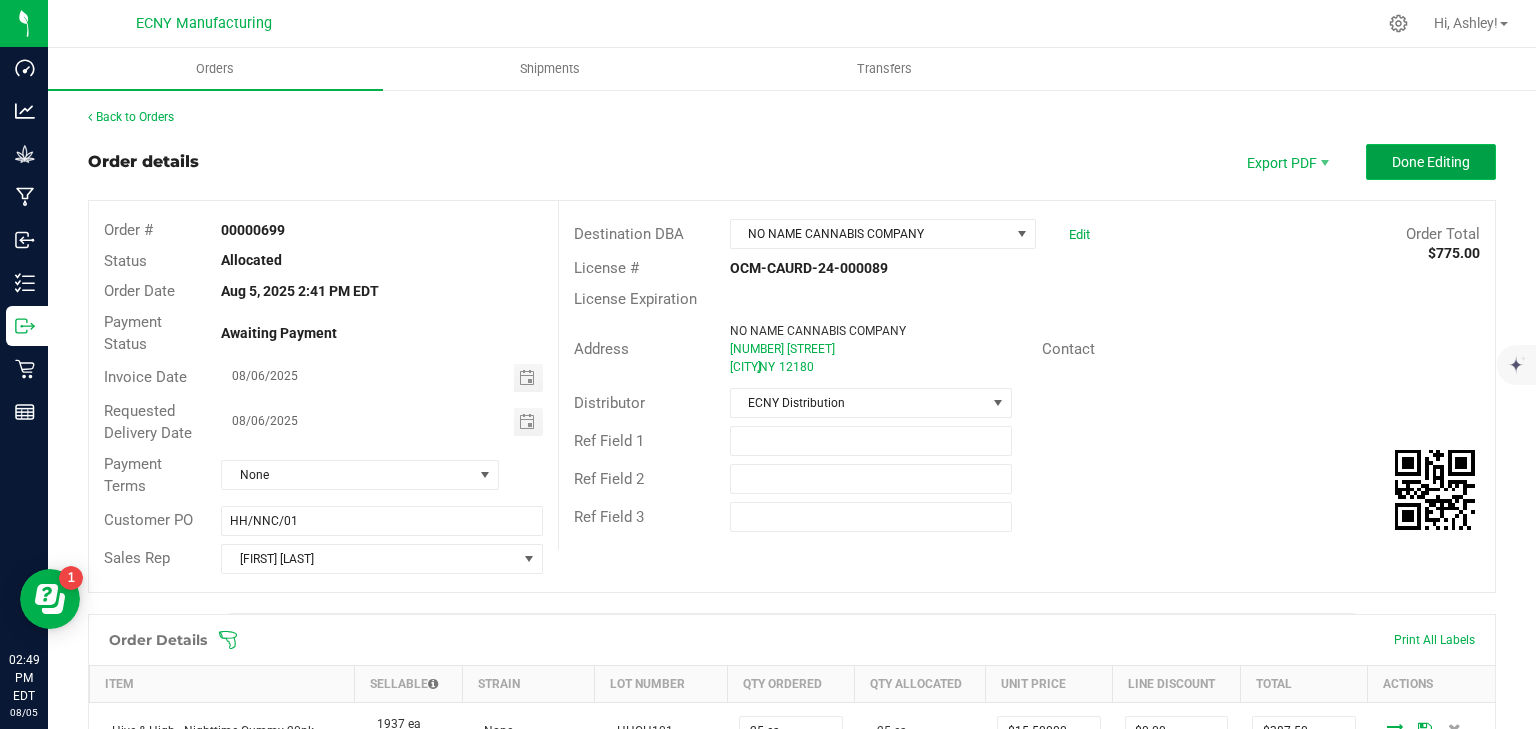 click on "Done Editing" at bounding box center (1431, 162) 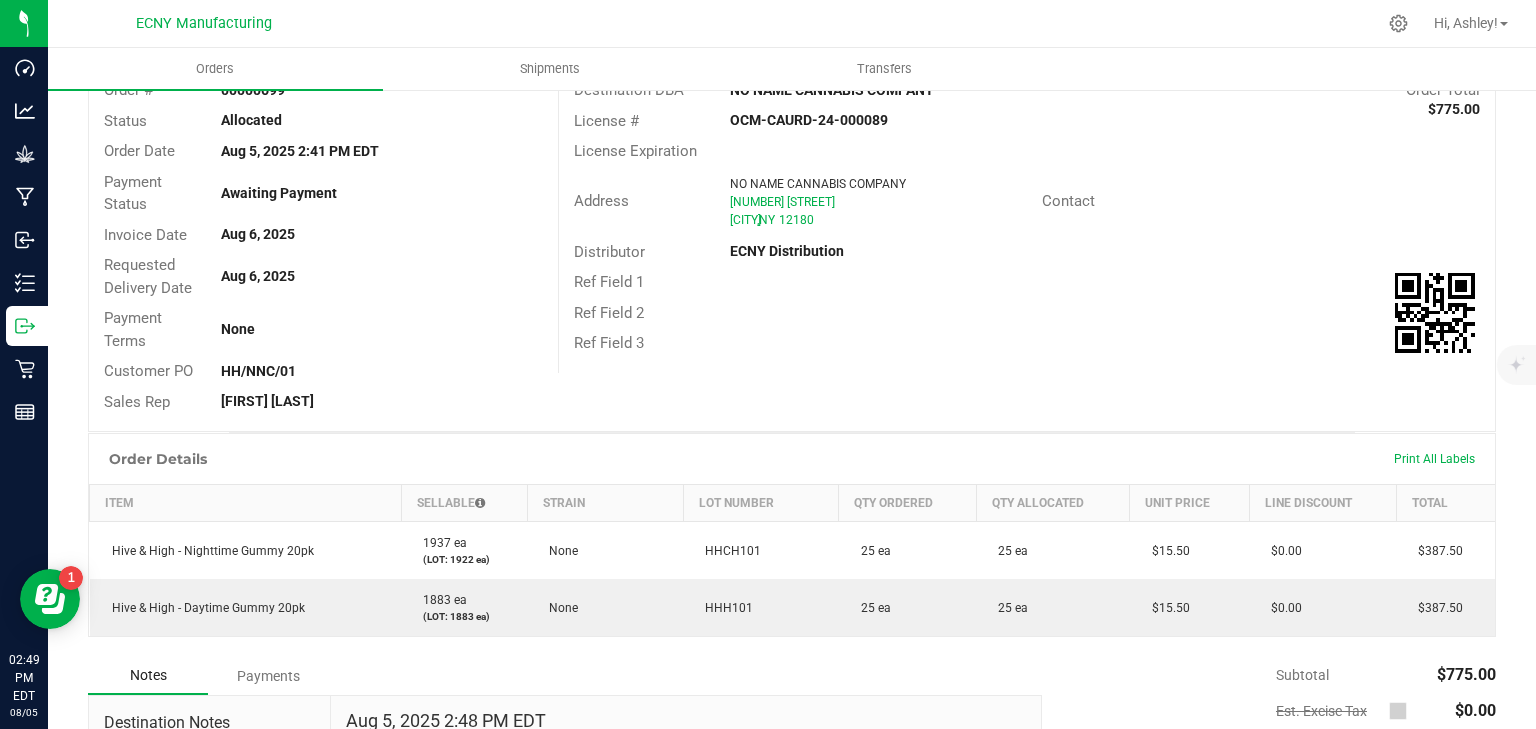 scroll, scrollTop: 0, scrollLeft: 0, axis: both 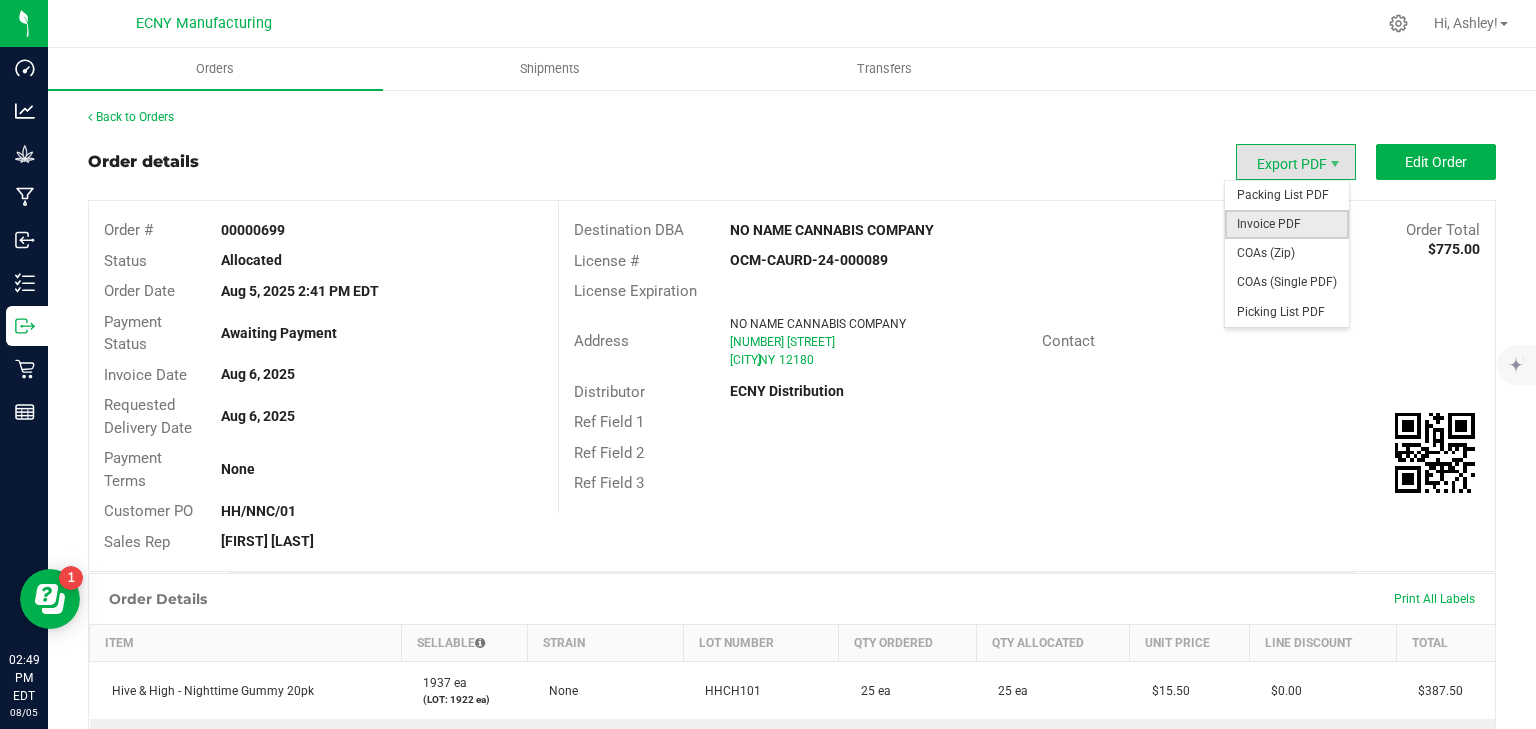 click on "Invoice PDF" at bounding box center [1287, 224] 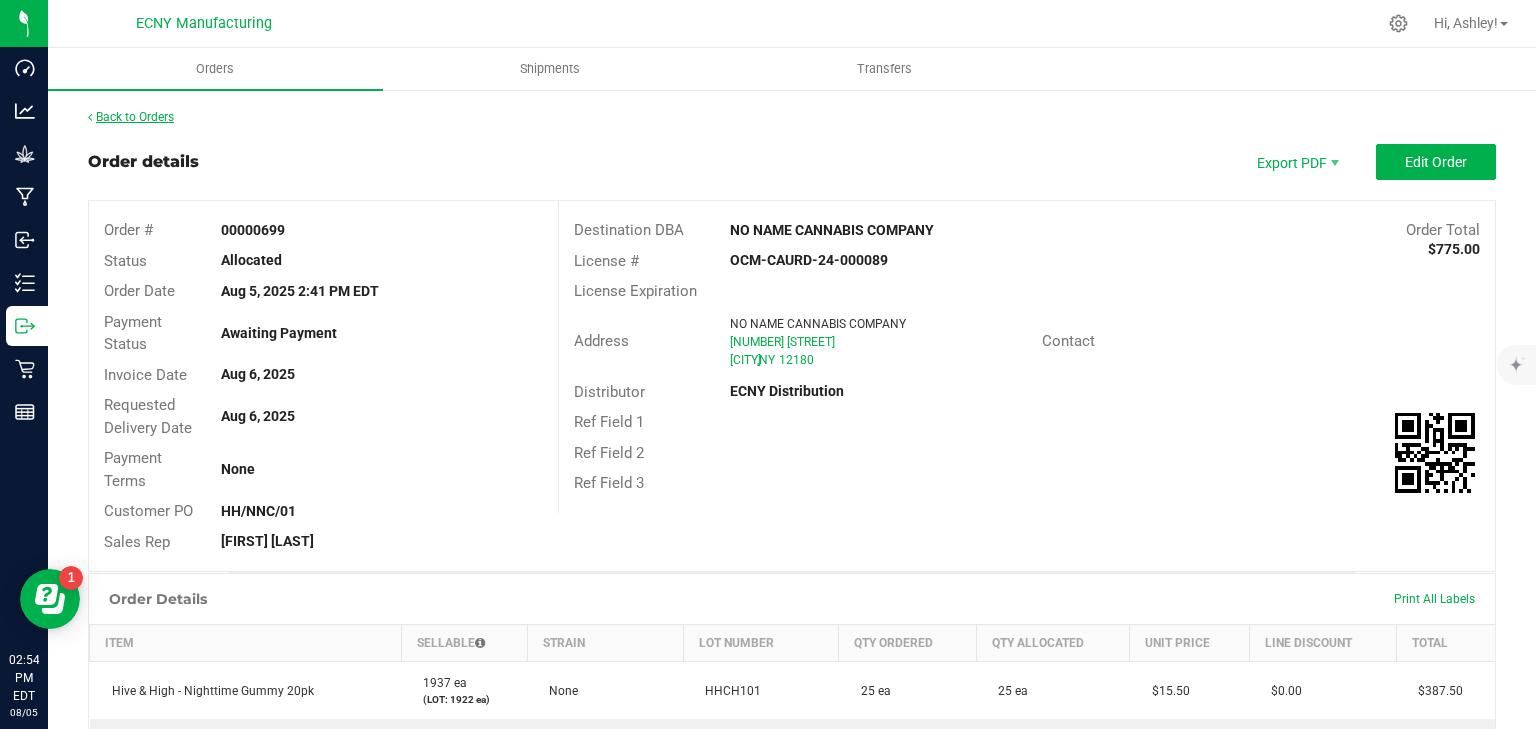 click on "Back to Orders" at bounding box center [131, 117] 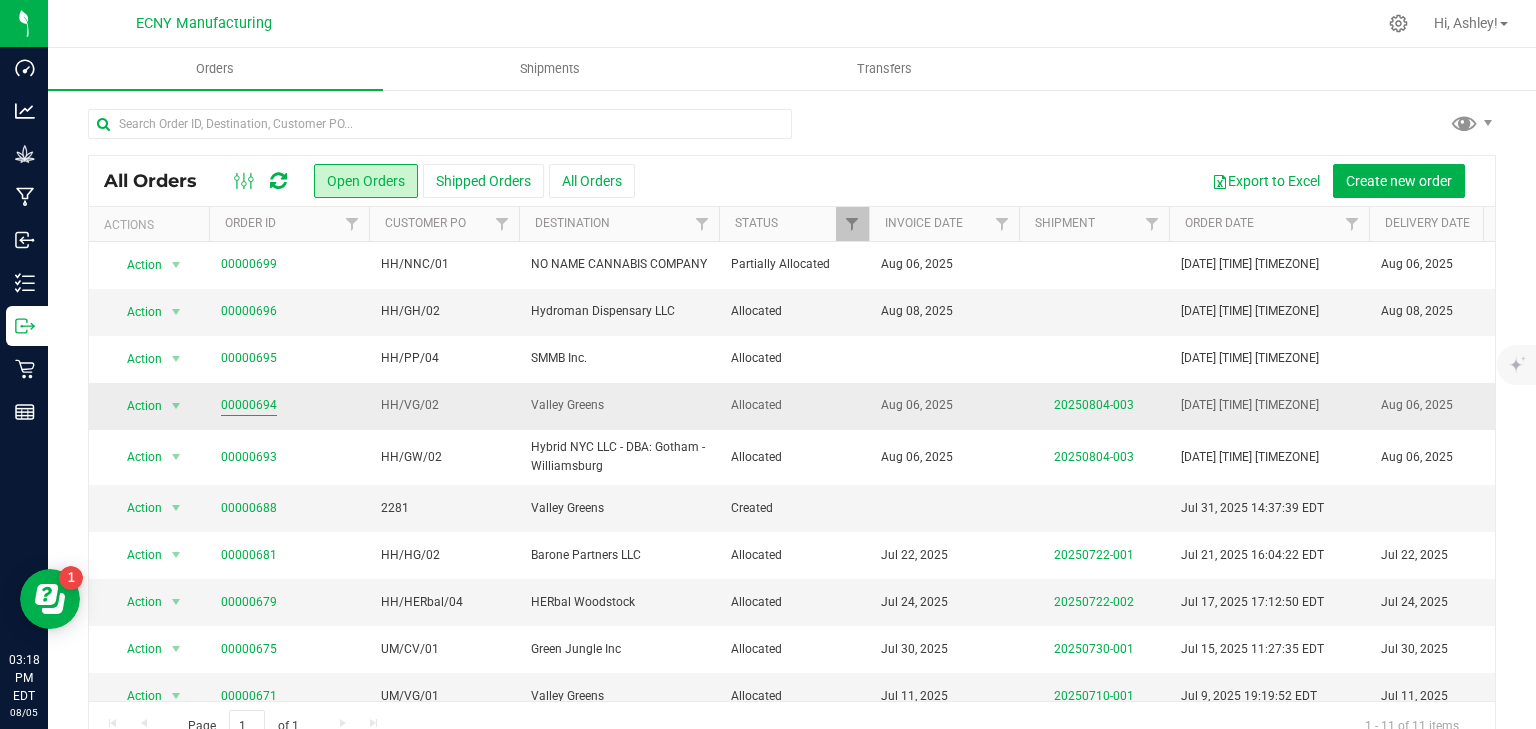 click on "00000694" at bounding box center [249, 405] 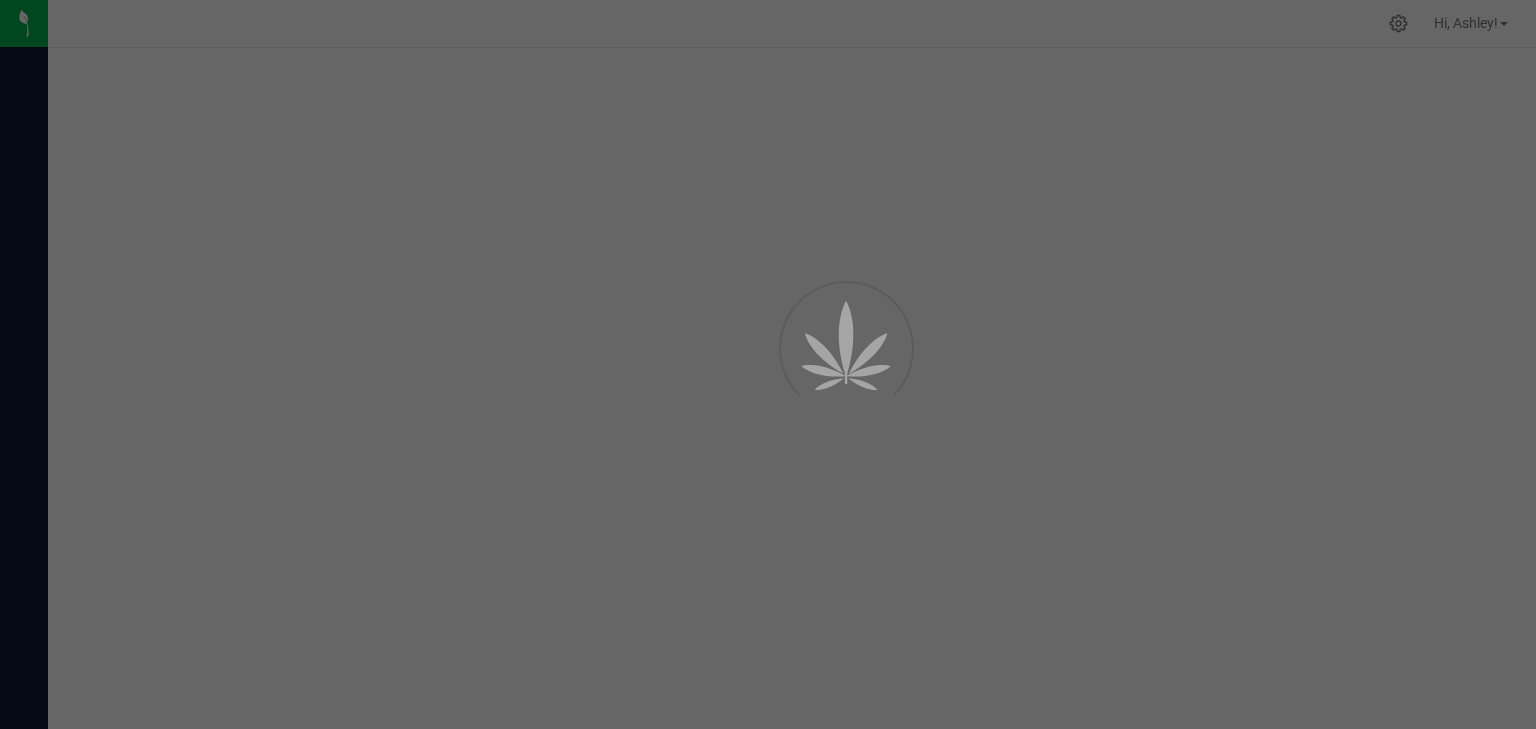 scroll, scrollTop: 0, scrollLeft: 0, axis: both 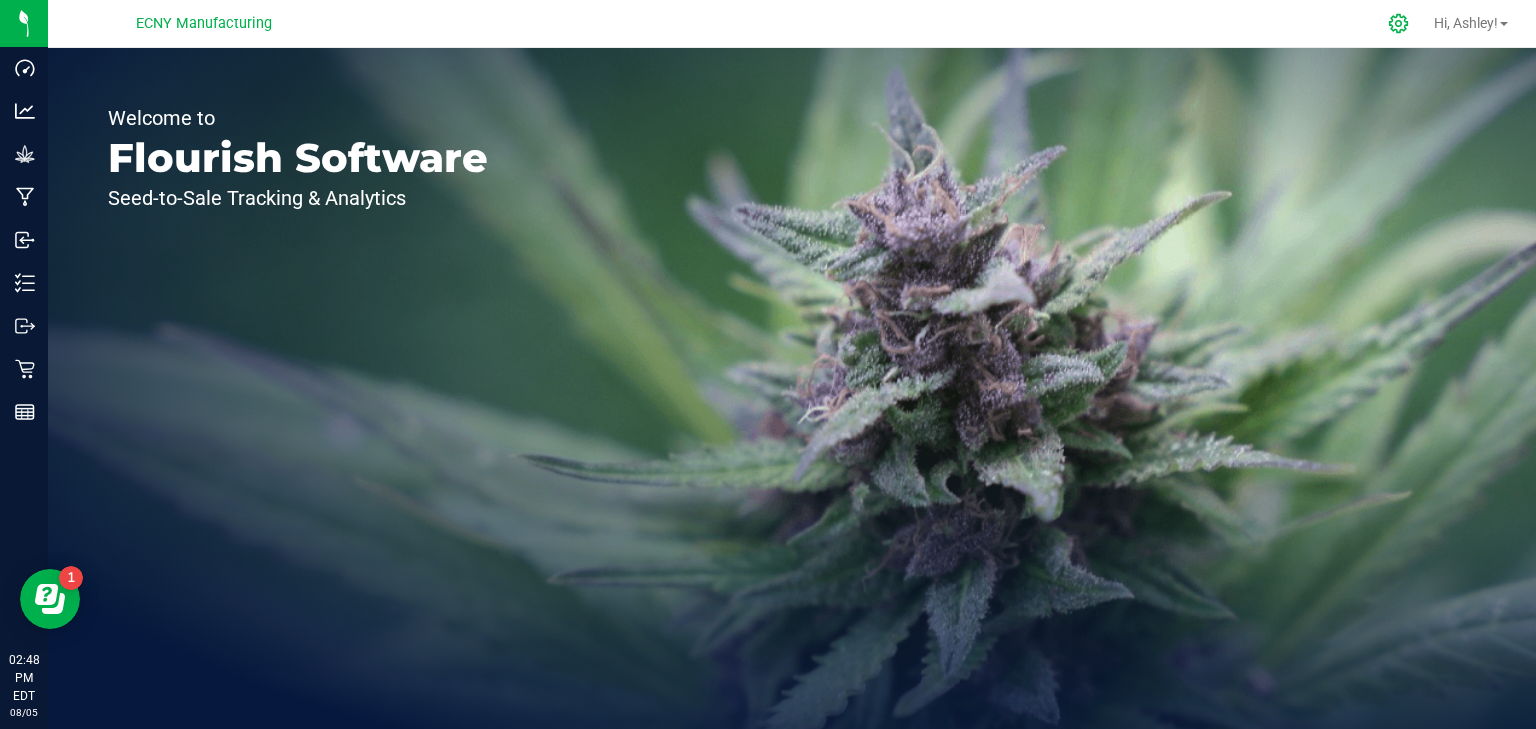 click 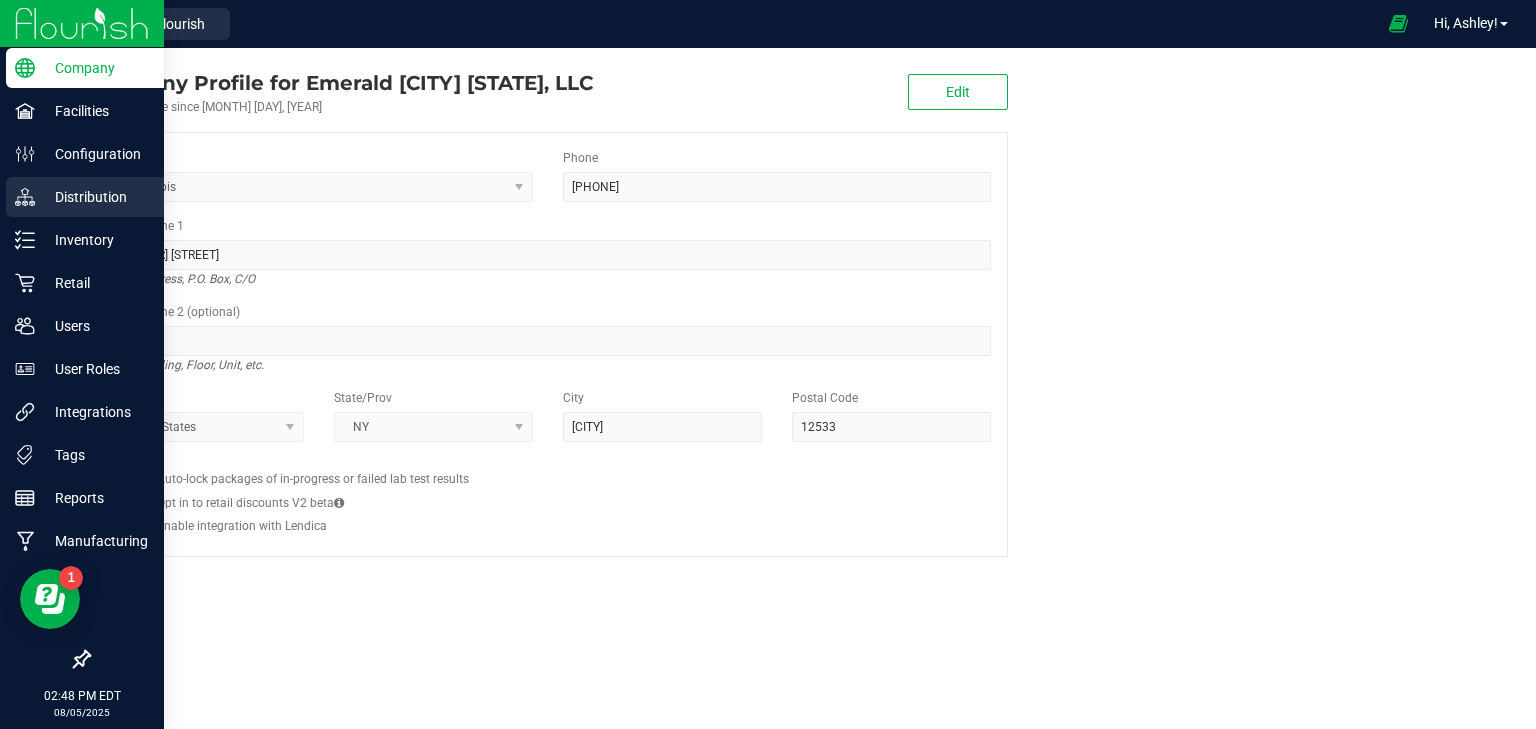 click on "Distribution" at bounding box center (95, 197) 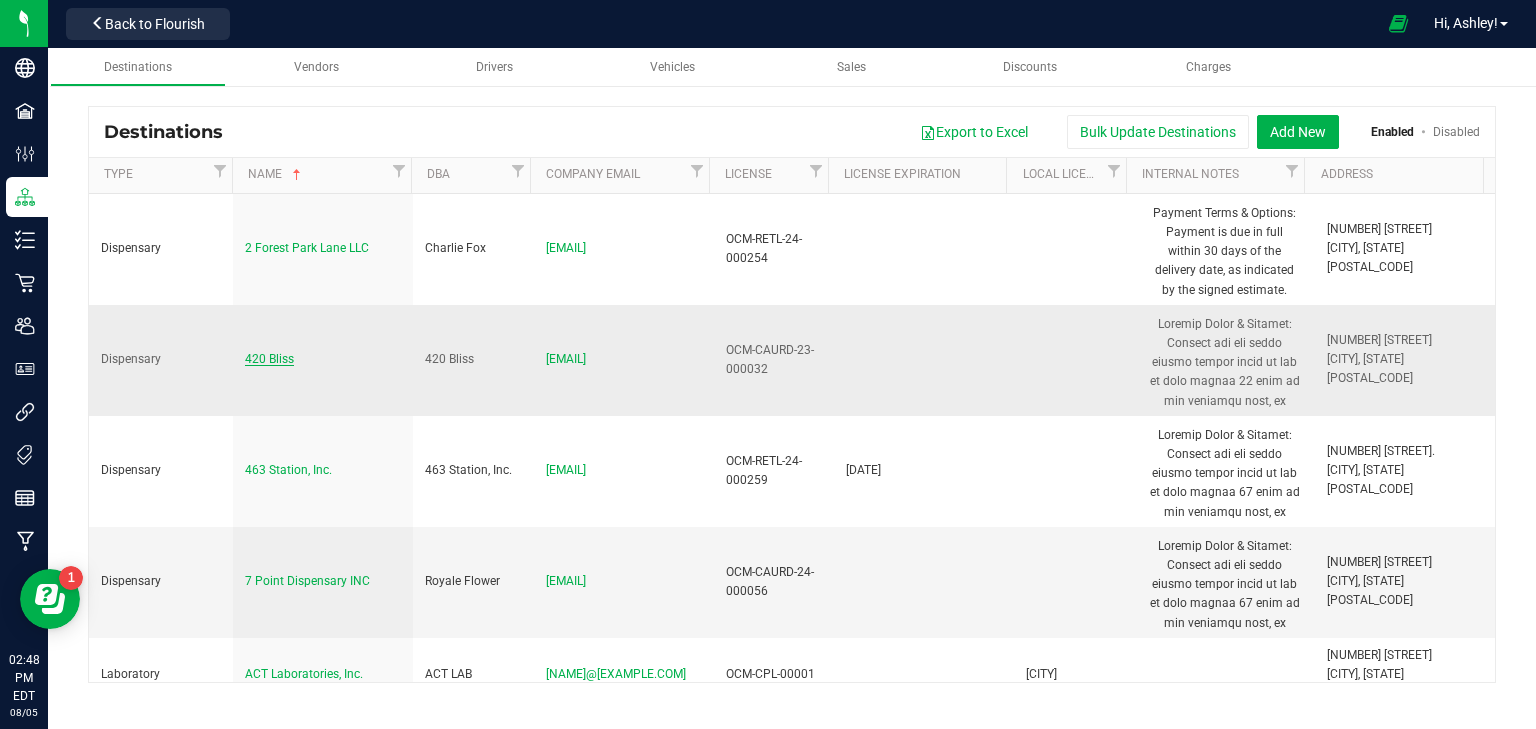 click on "420 Bliss" at bounding box center (269, 359) 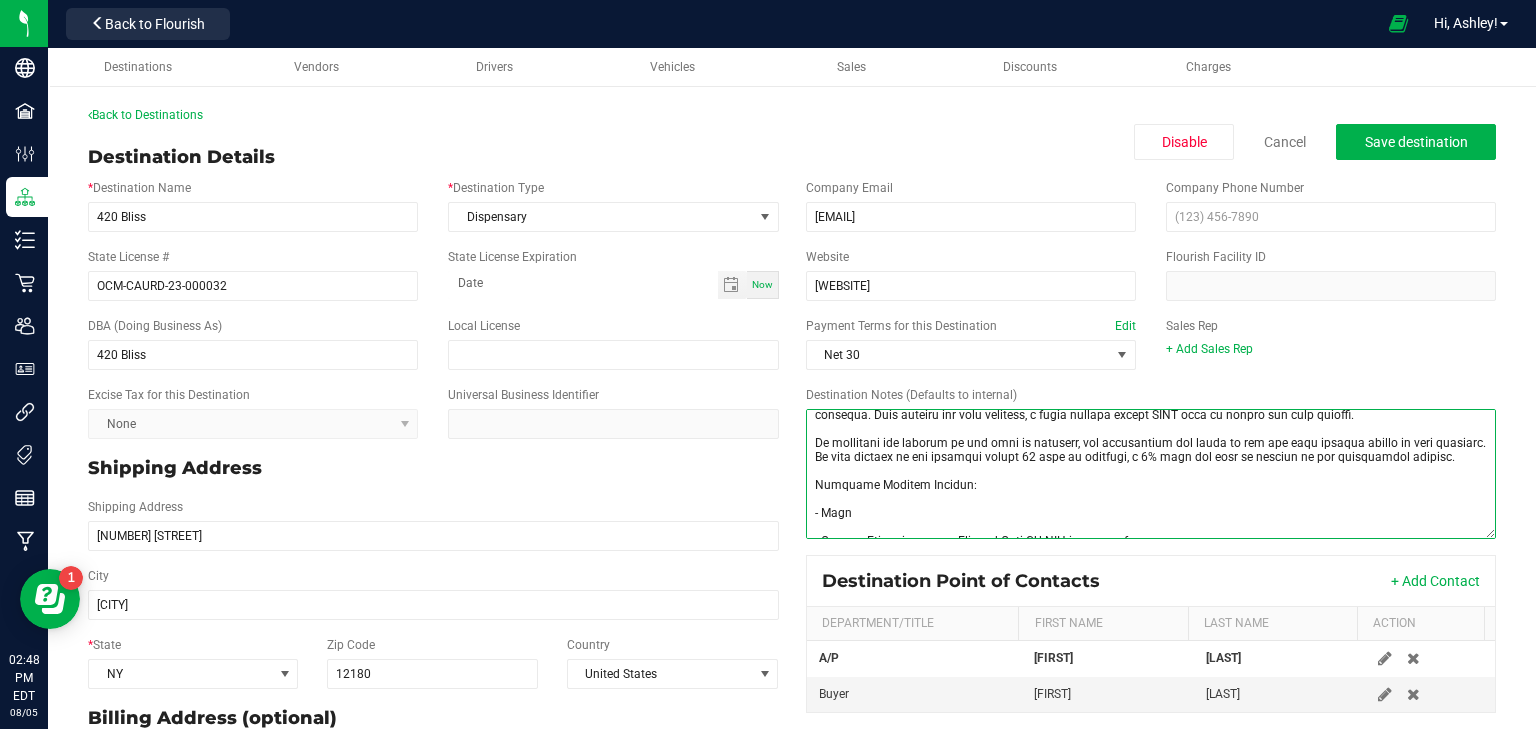 scroll, scrollTop: 302, scrollLeft: 0, axis: vertical 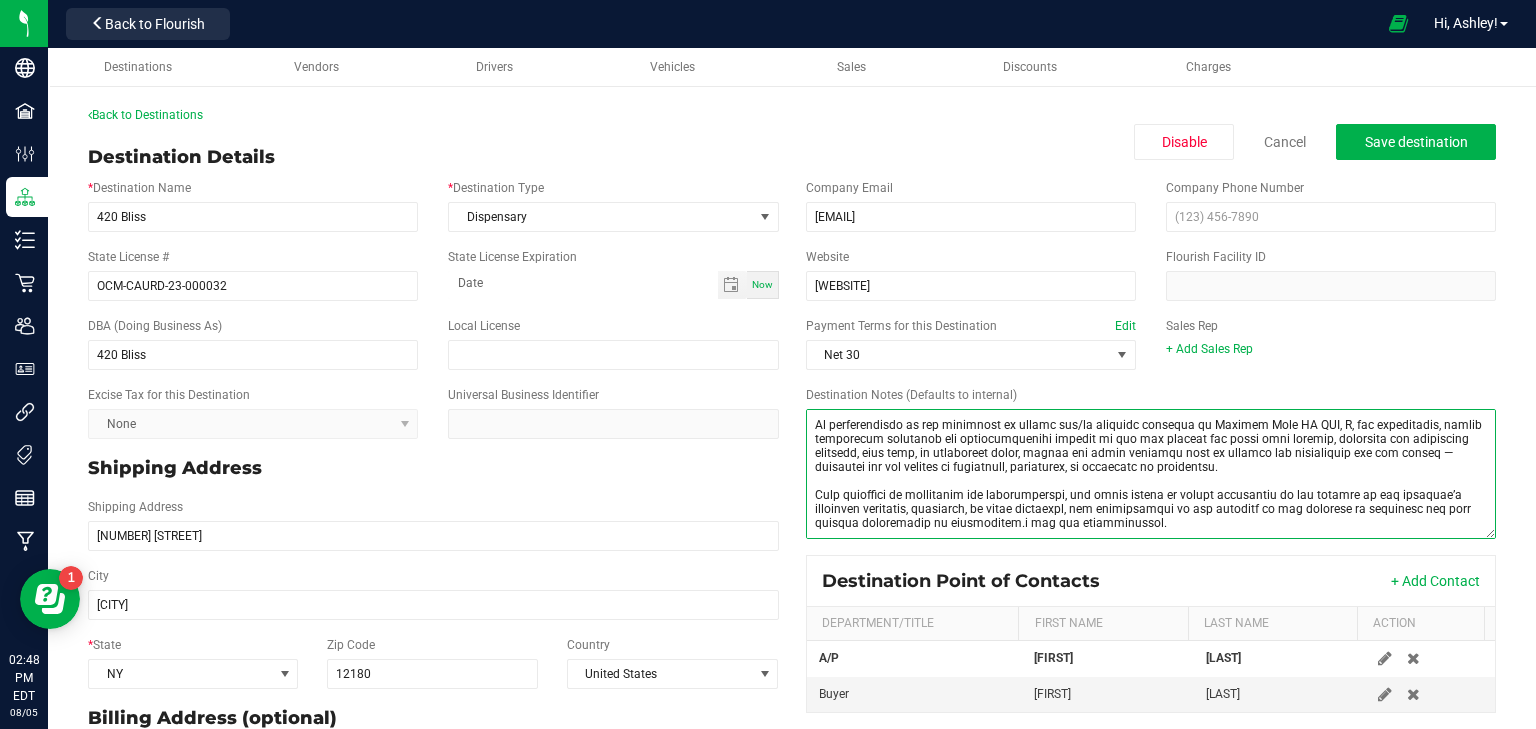 drag, startPoint x: 802, startPoint y: 425, endPoint x: 985, endPoint y: 548, distance: 220.4949 